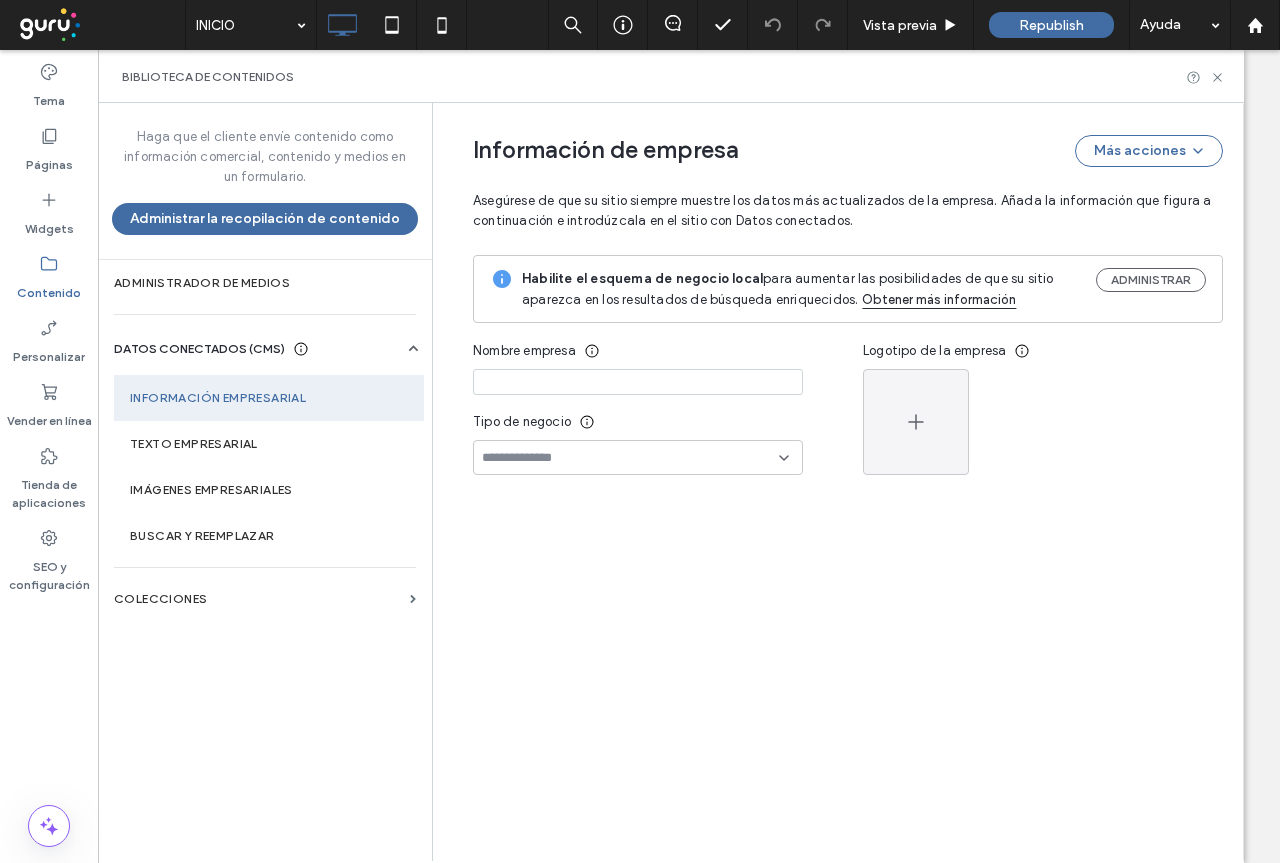 type on "**********" 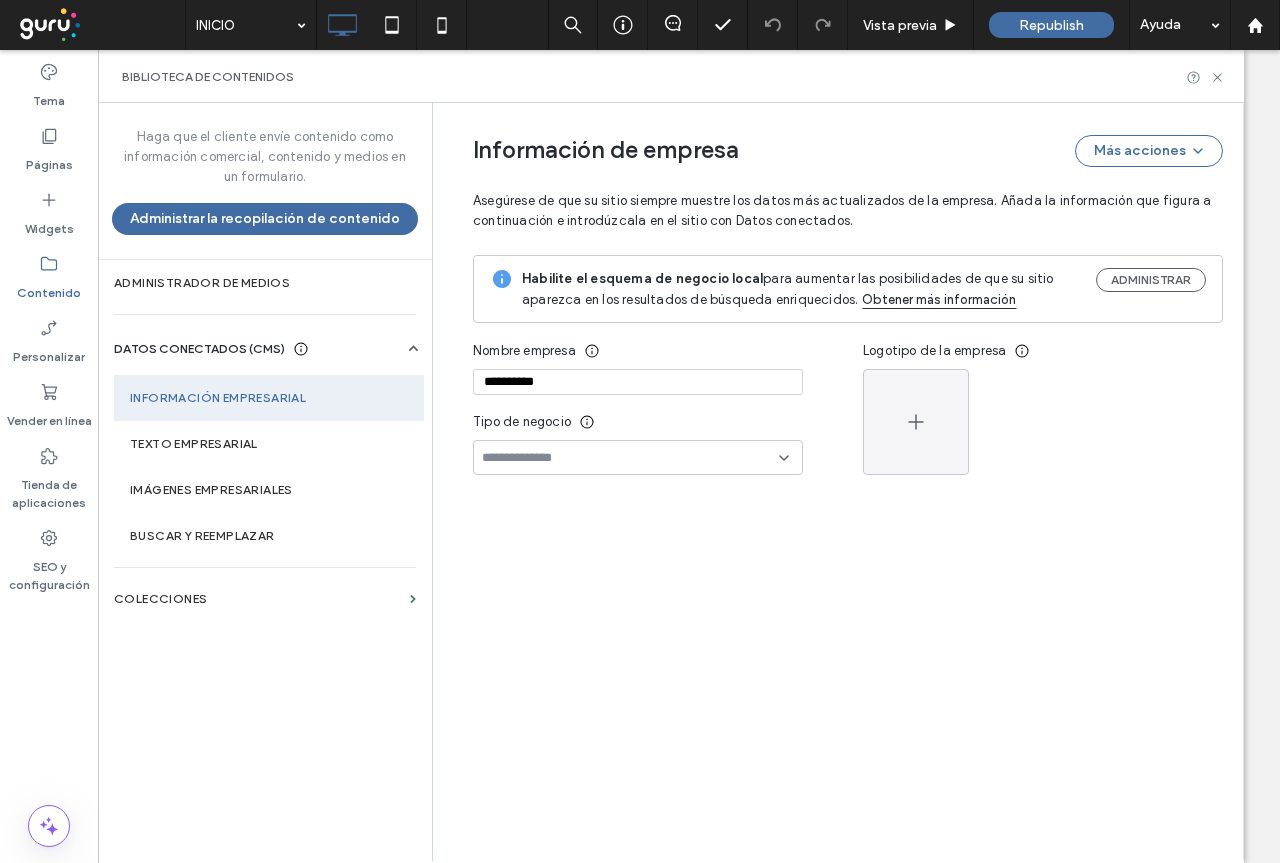 scroll, scrollTop: 0, scrollLeft: 0, axis: both 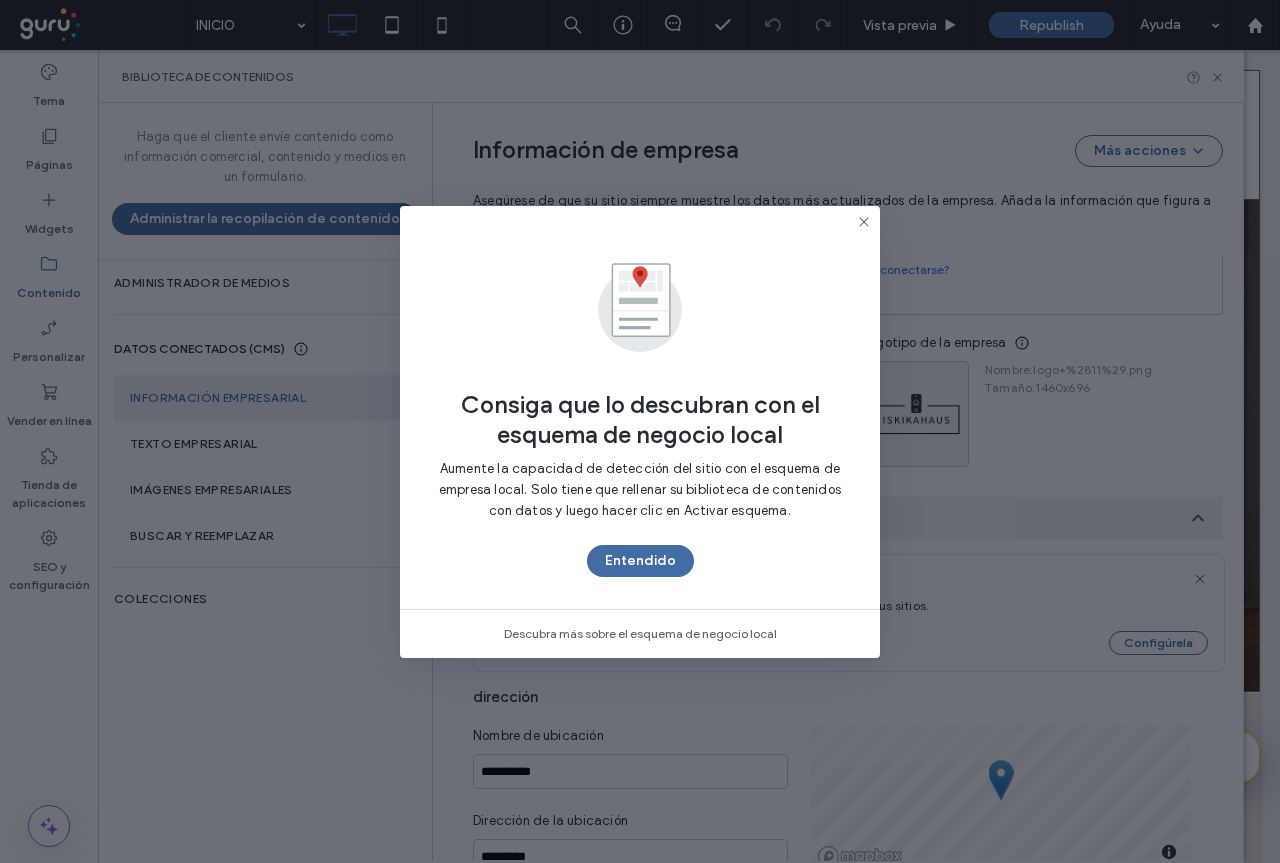 click on "Entendido" at bounding box center [640, 561] 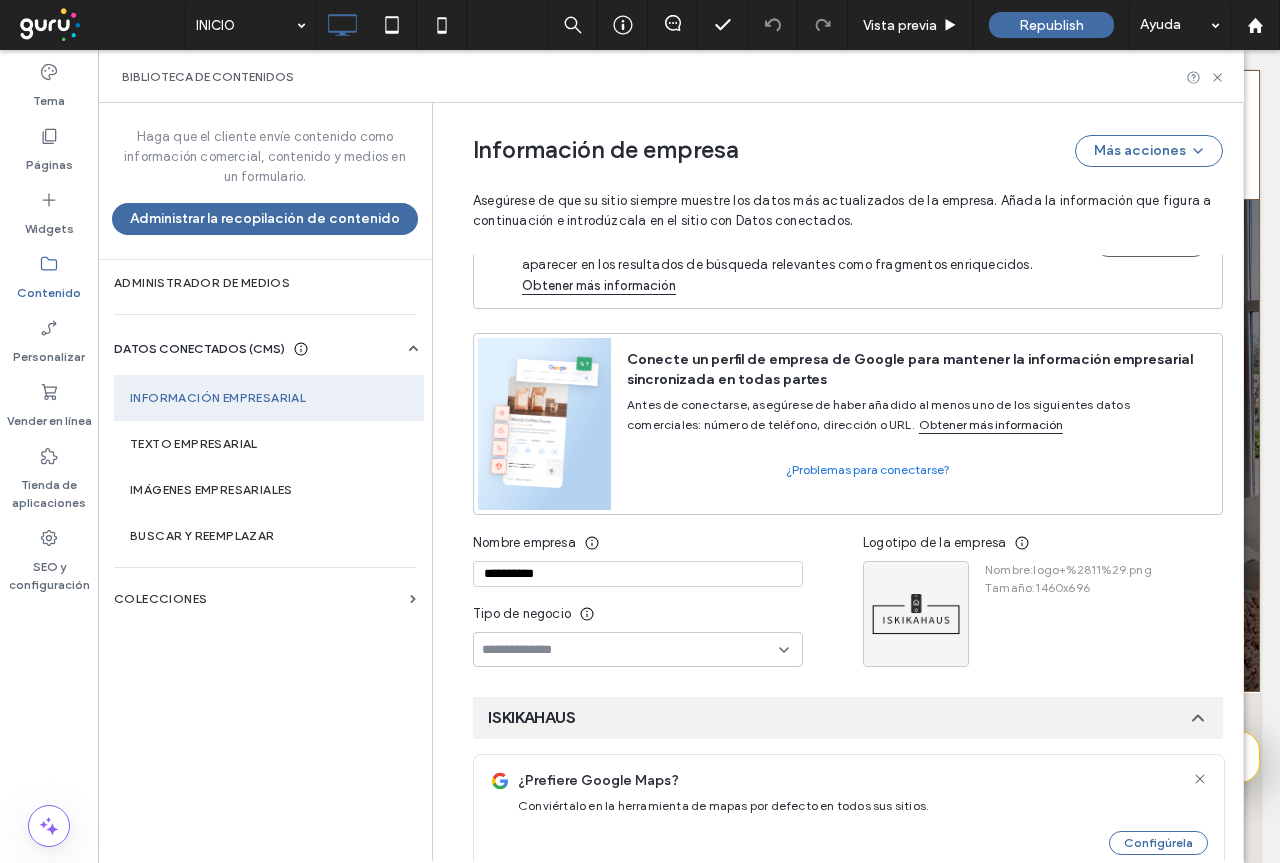 scroll, scrollTop: 0, scrollLeft: 0, axis: both 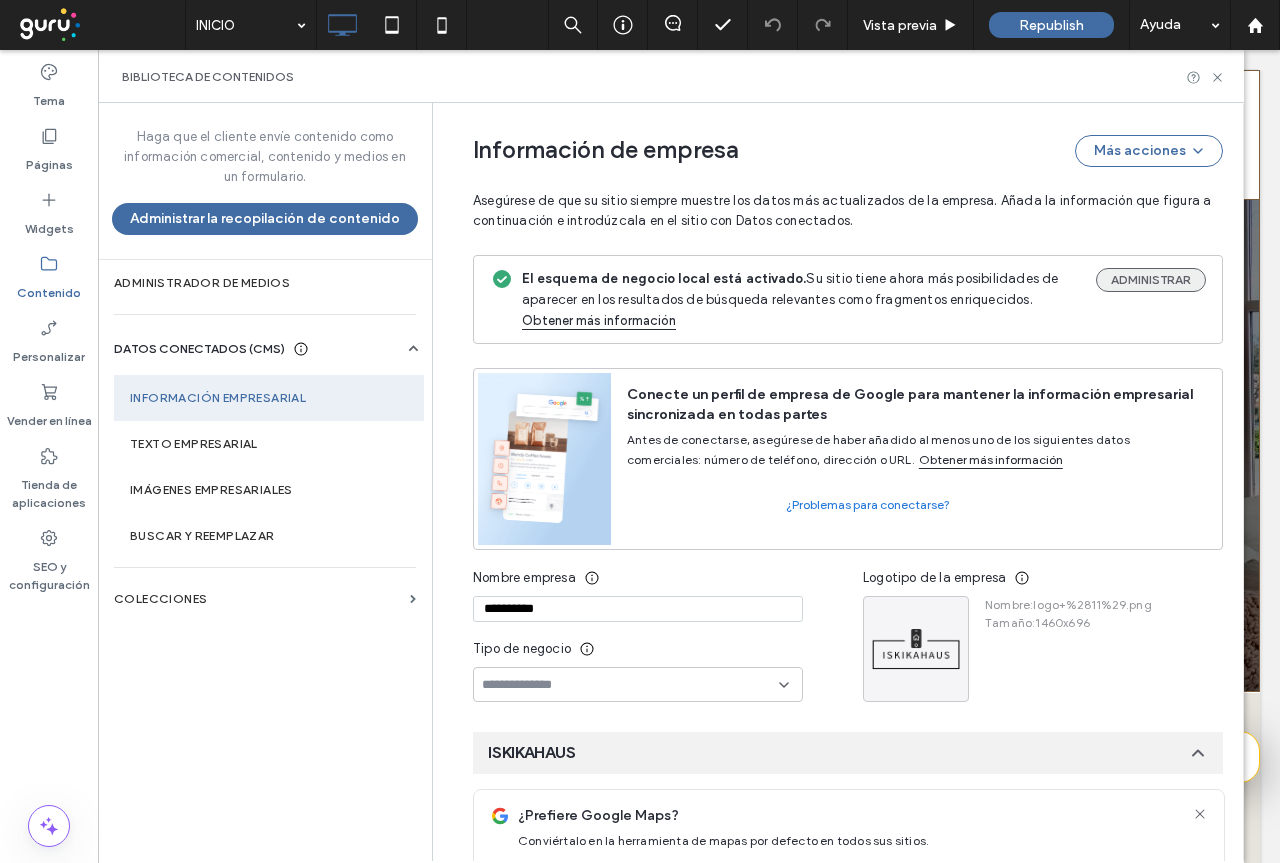 click on "ADMINISTRAR" at bounding box center [1151, 280] 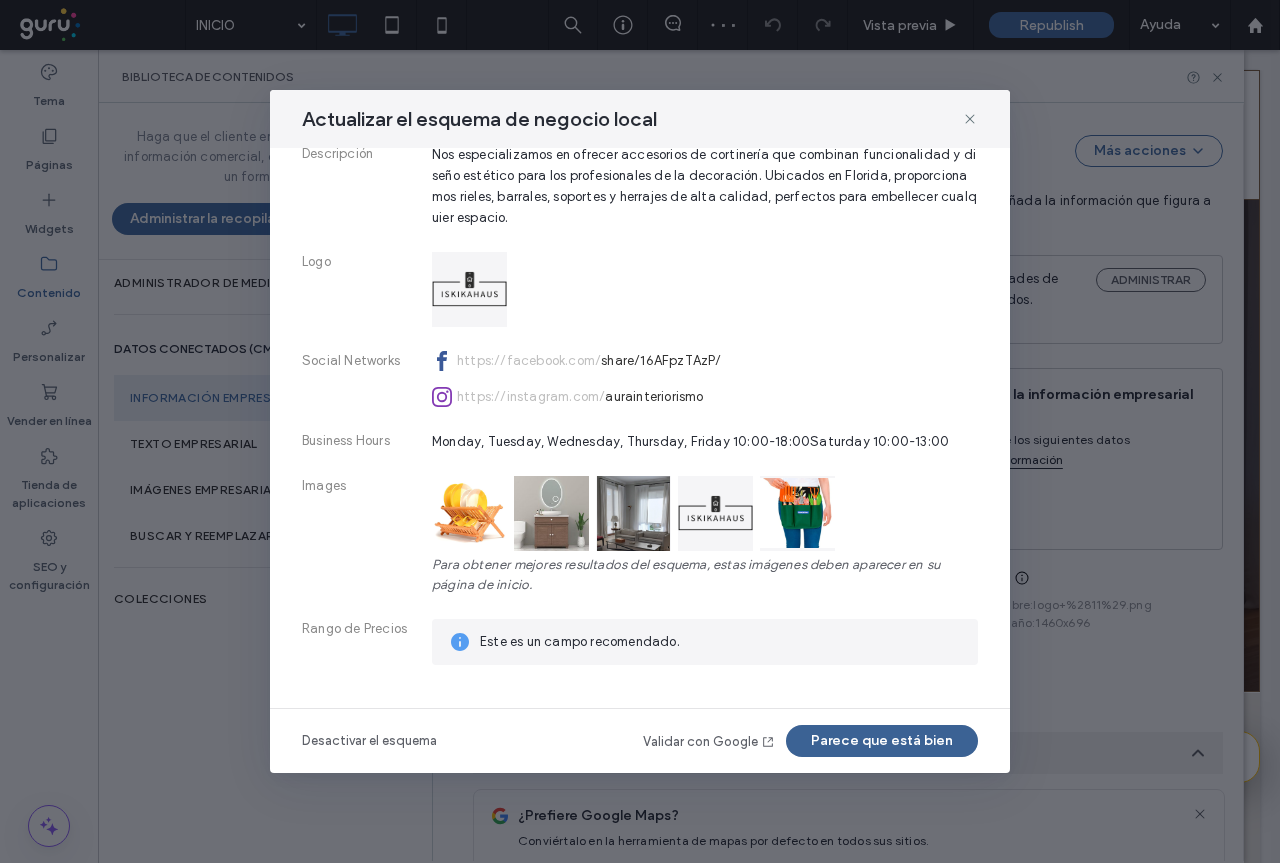 scroll, scrollTop: 529, scrollLeft: 0, axis: vertical 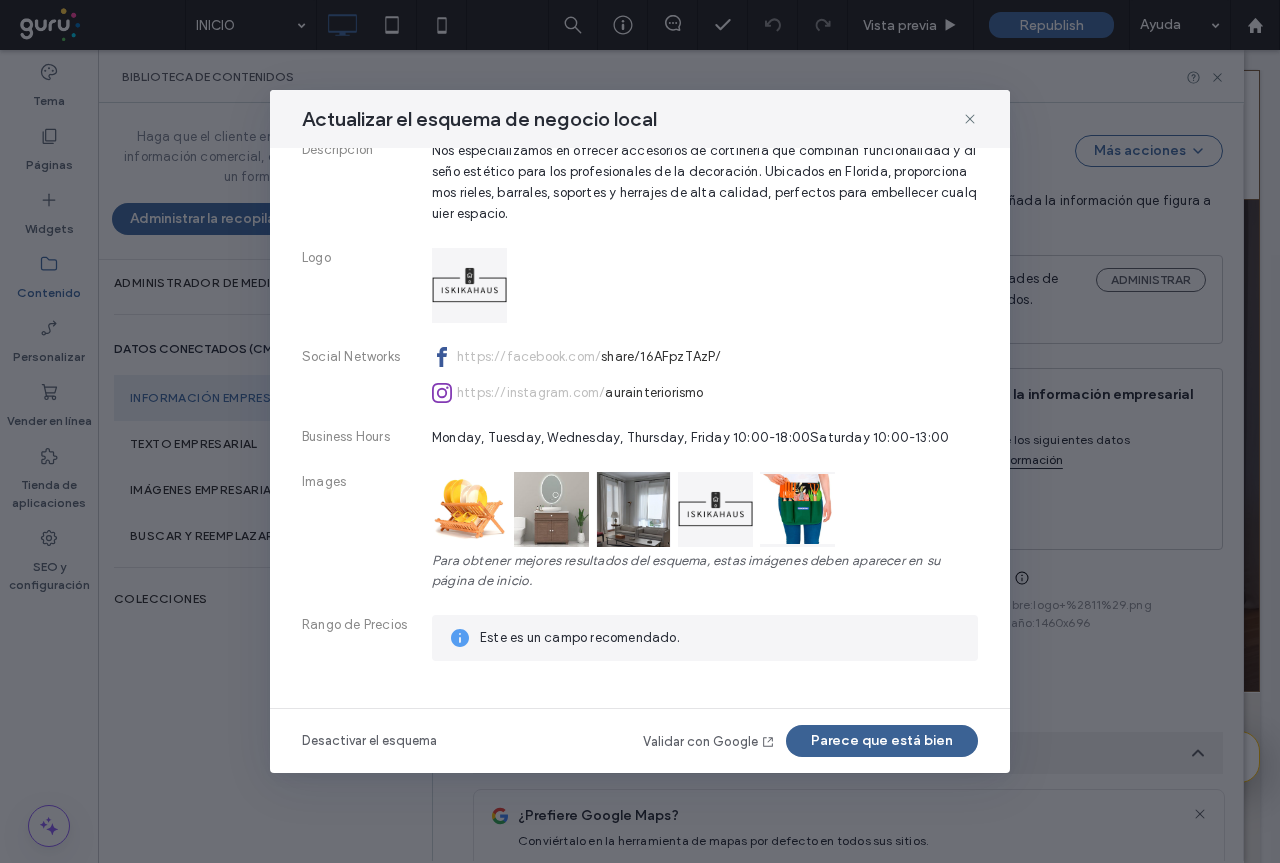 click on "Parece que está bien" at bounding box center [882, 741] 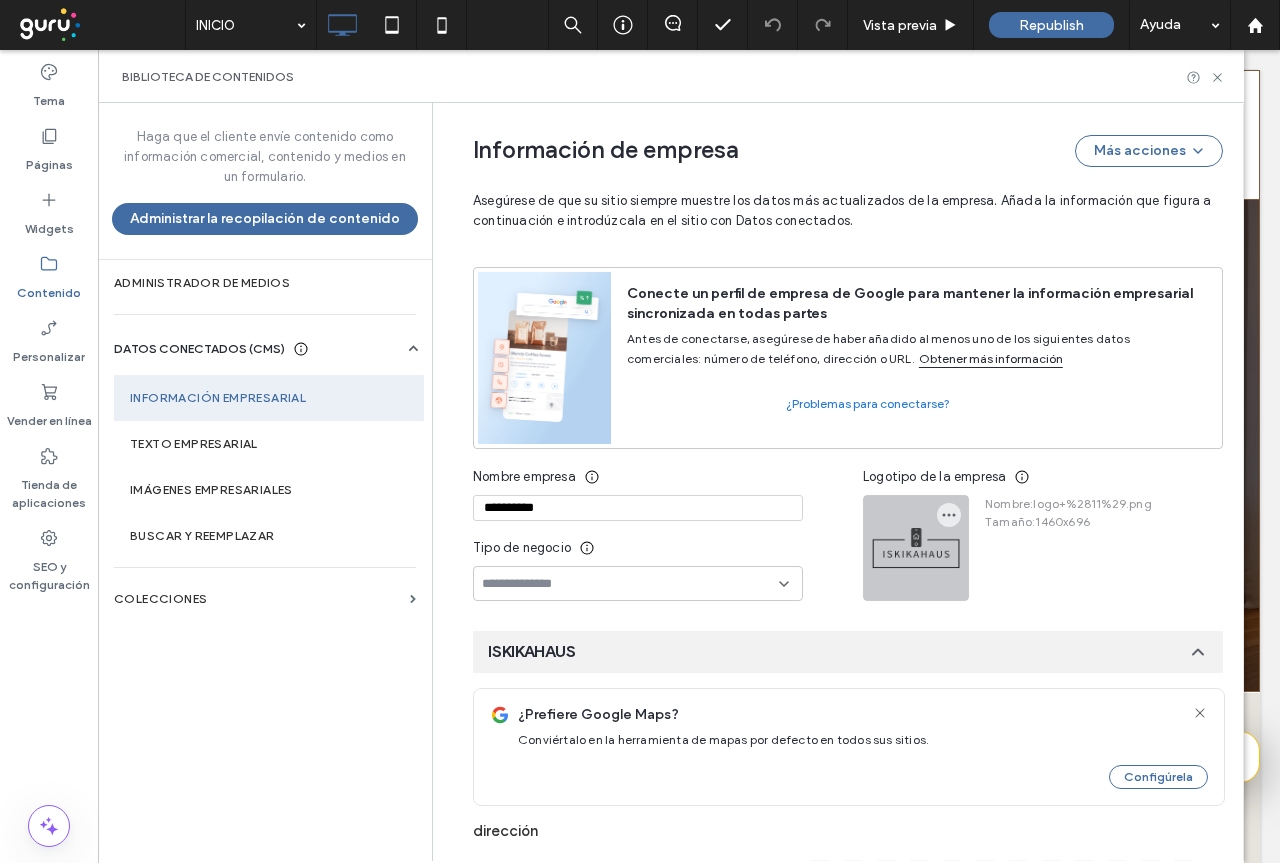 scroll, scrollTop: 100, scrollLeft: 0, axis: vertical 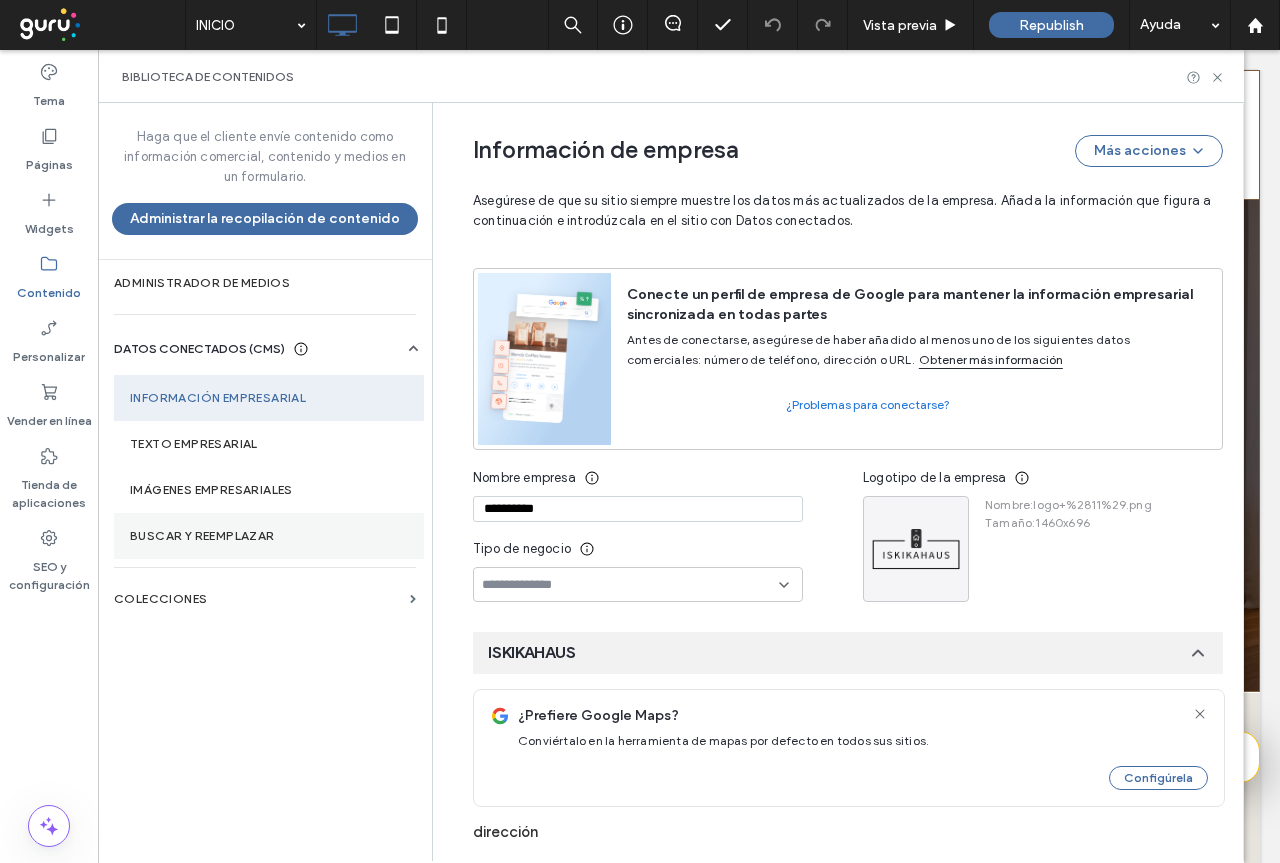 drag, startPoint x: 573, startPoint y: 515, endPoint x: 313, endPoint y: 515, distance: 260 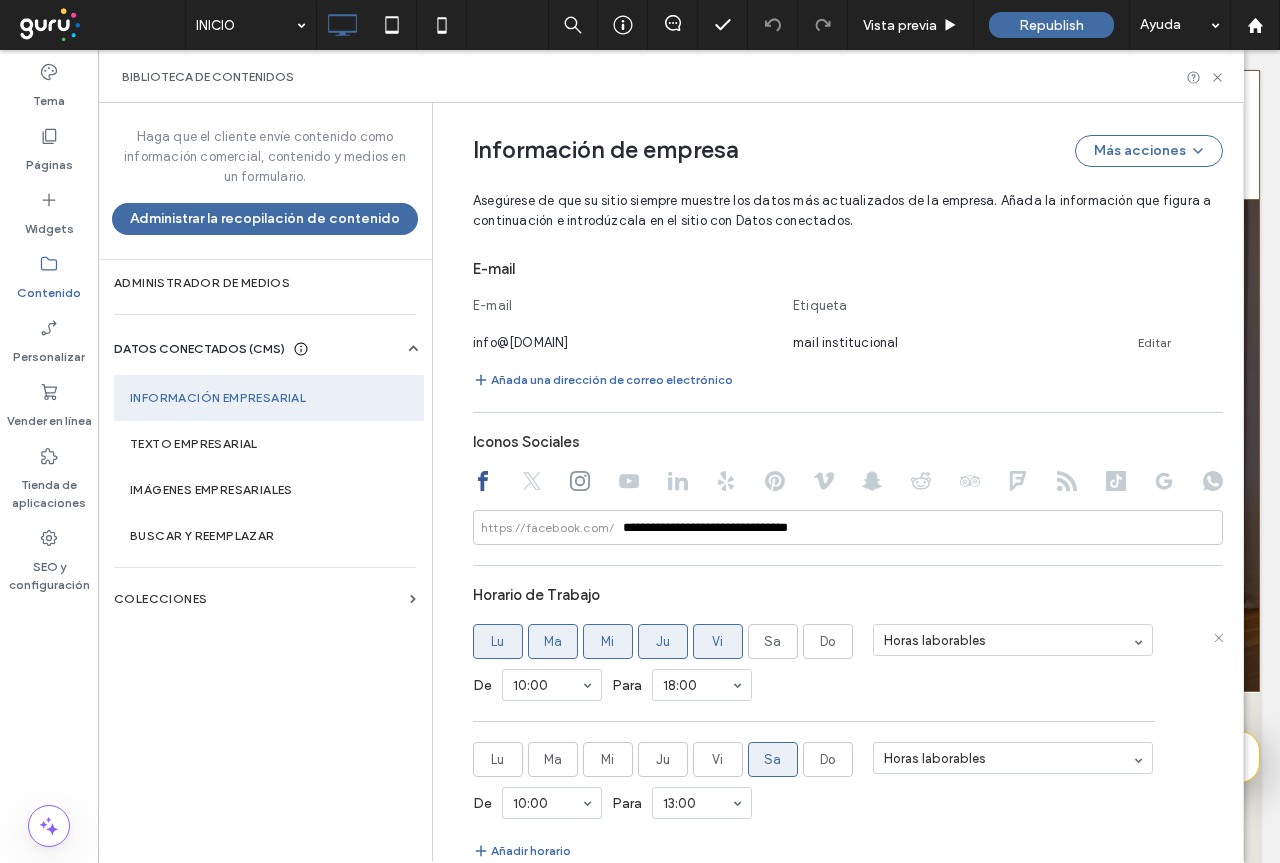 scroll, scrollTop: 1030, scrollLeft: 0, axis: vertical 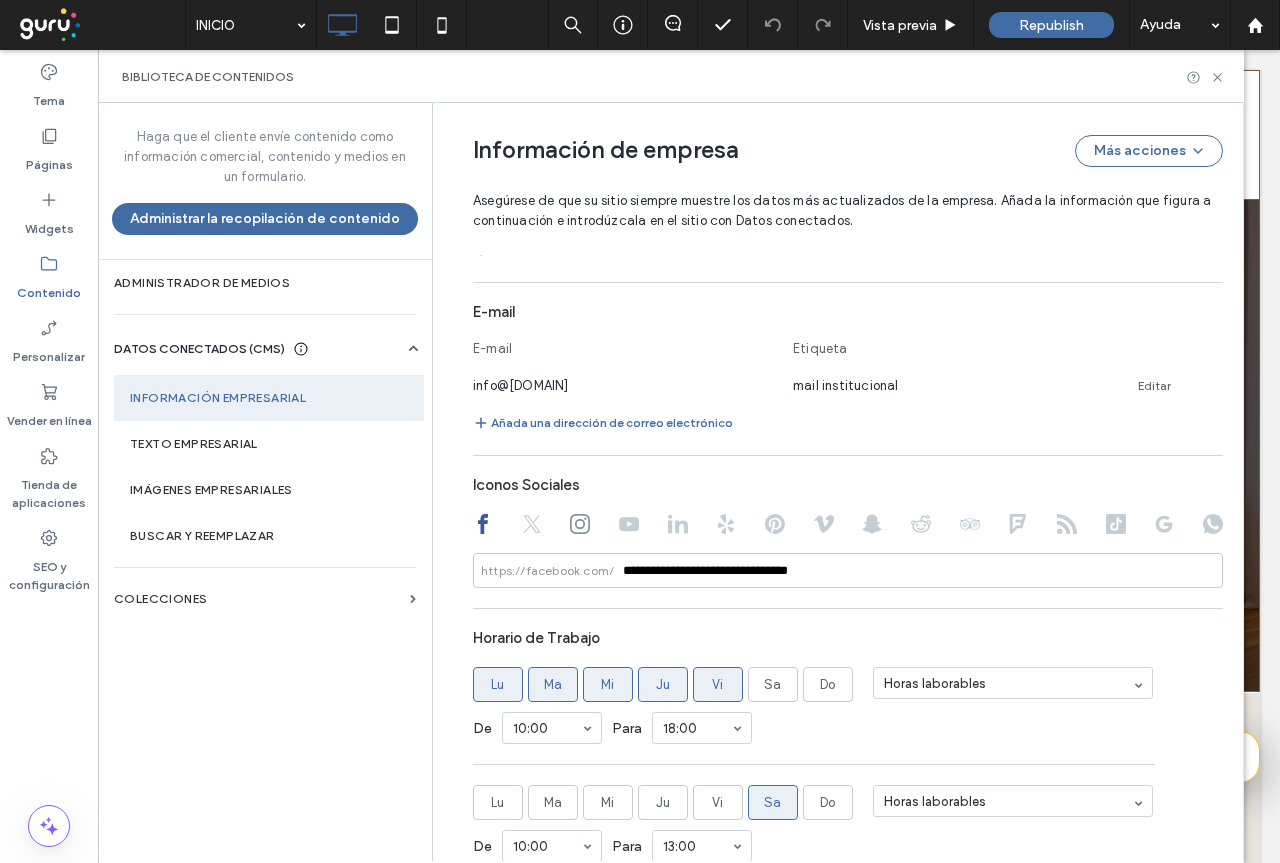 click 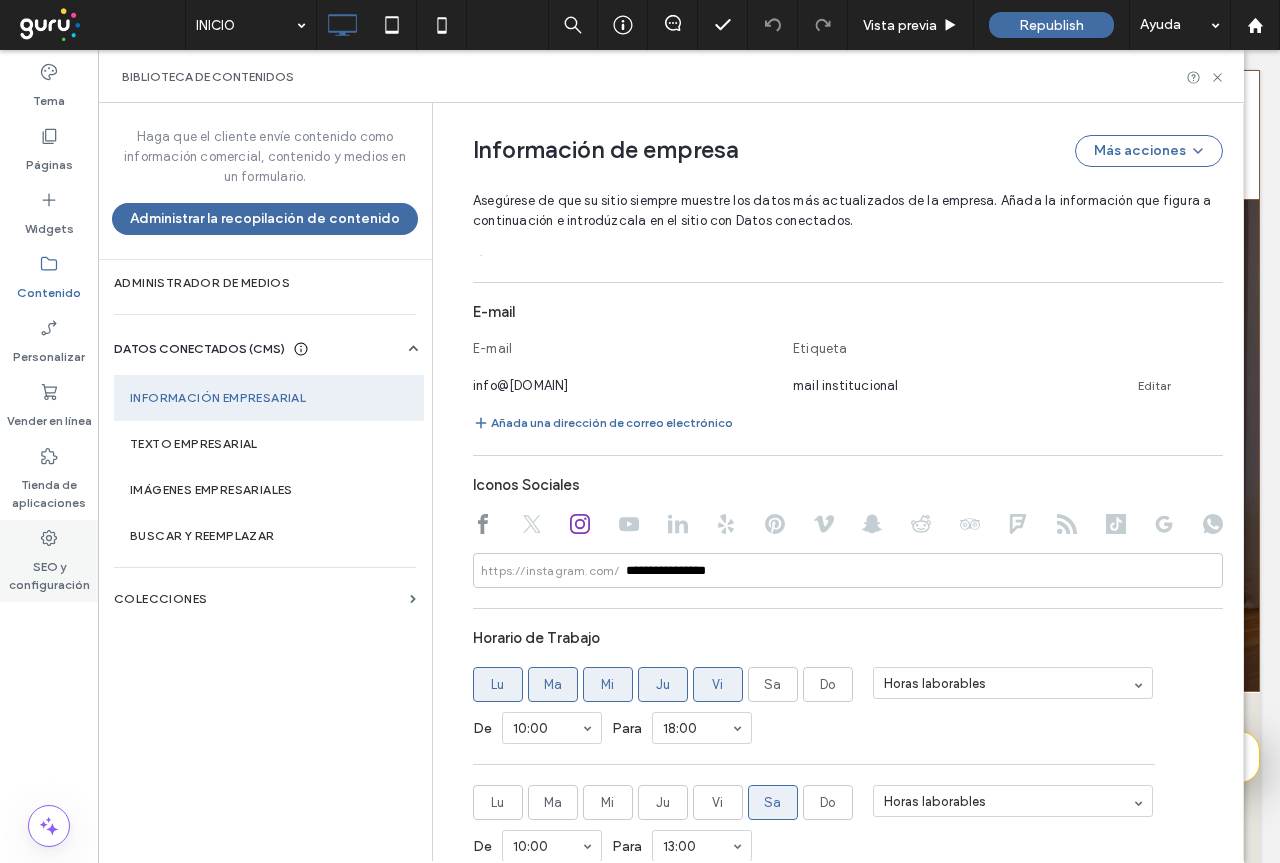 click on "SEO y configuración" at bounding box center (49, 571) 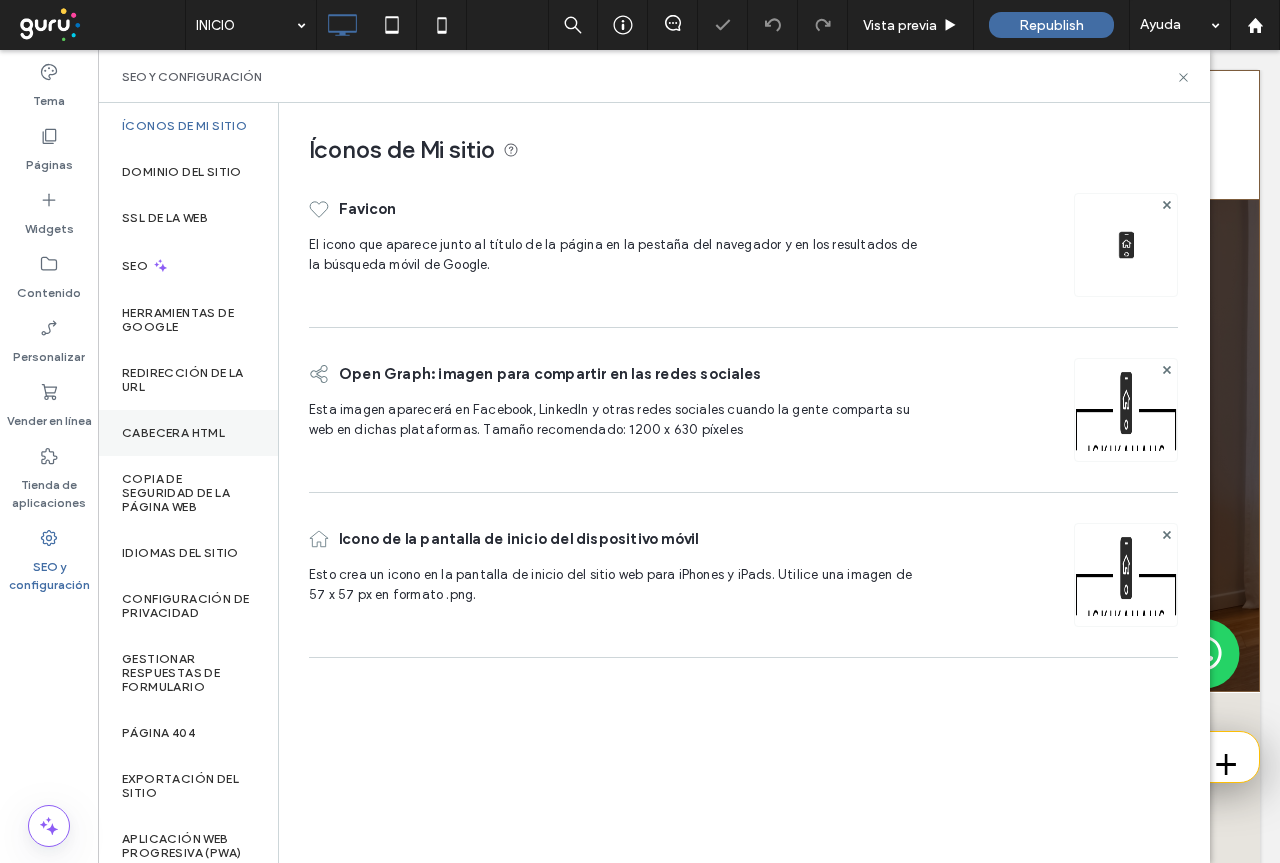 click on "CABECERA HTML" at bounding box center (173, 433) 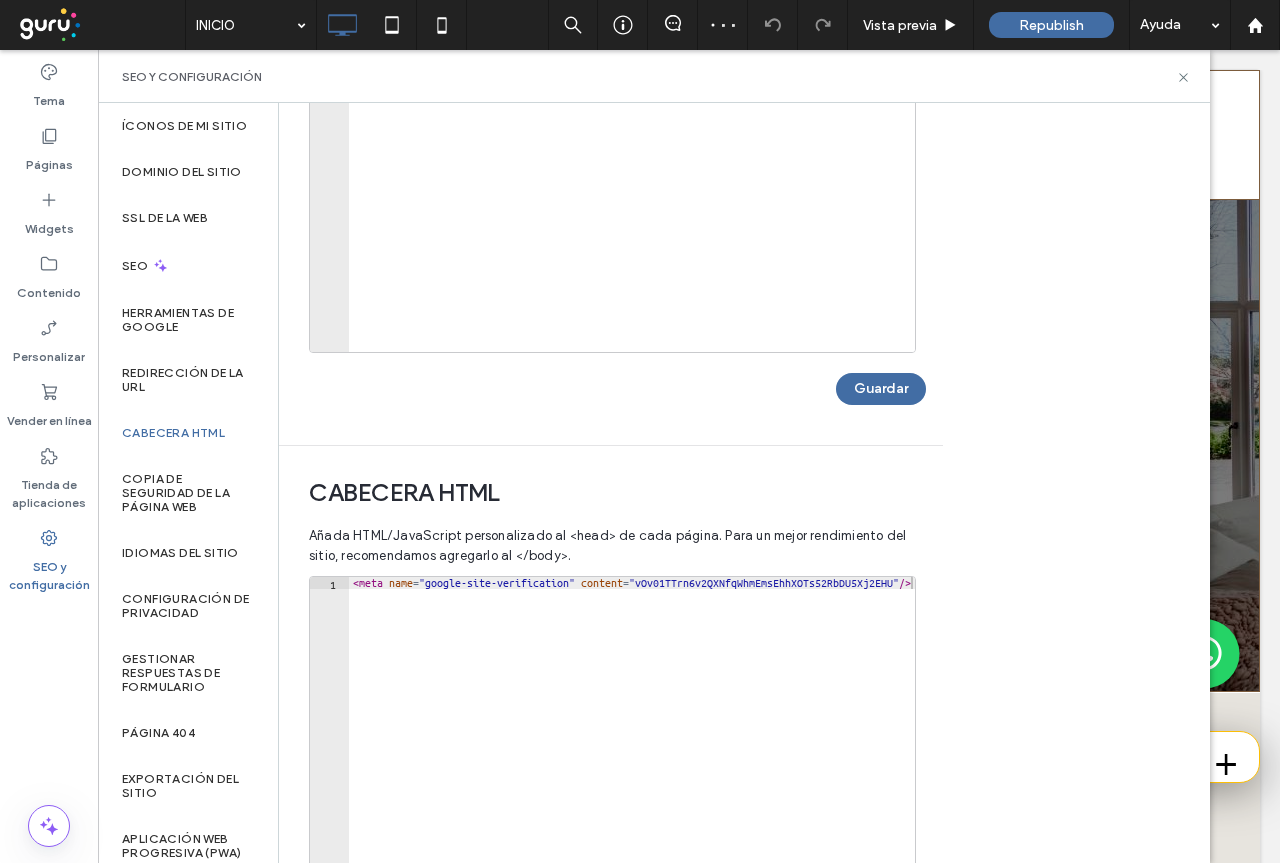 scroll, scrollTop: 507, scrollLeft: 0, axis: vertical 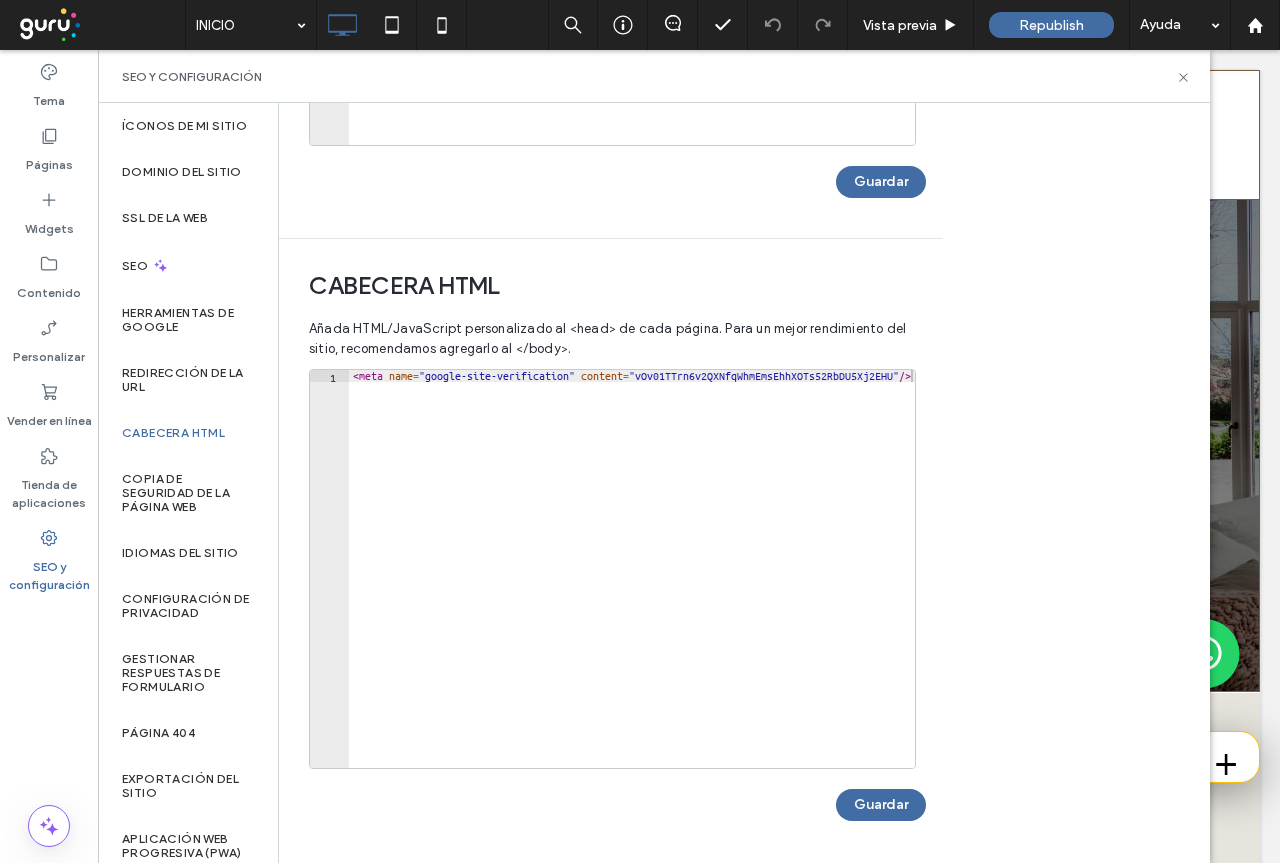 type on "**********" 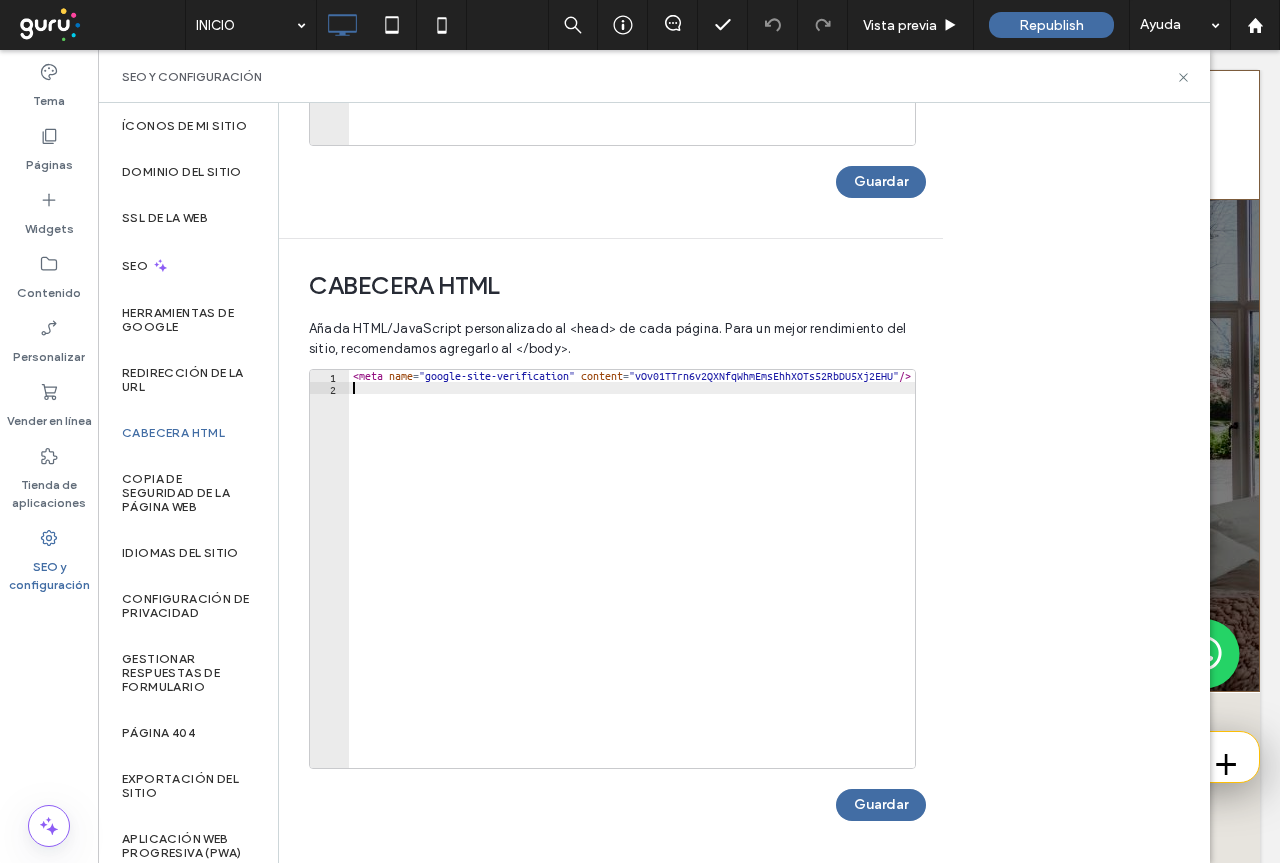 paste on "**********" 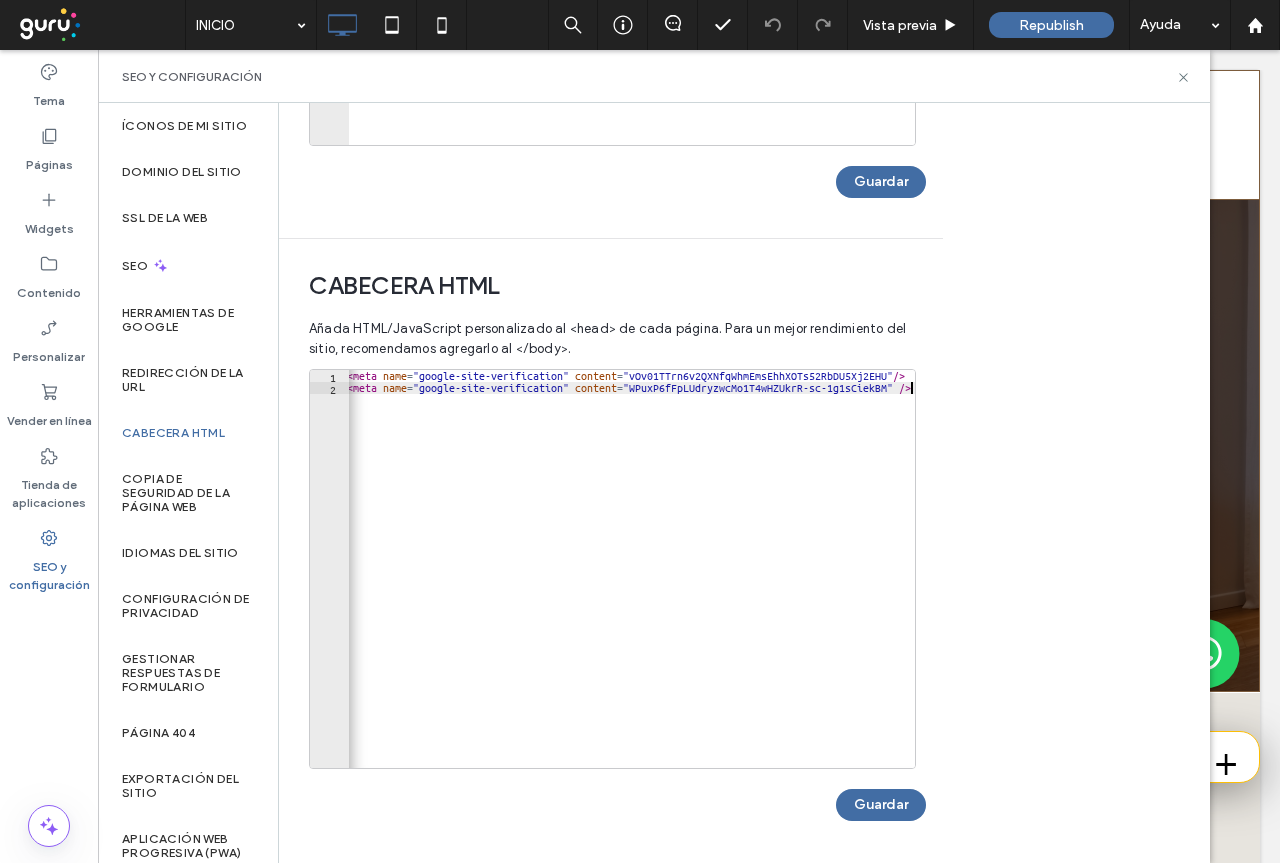 type on "**********" 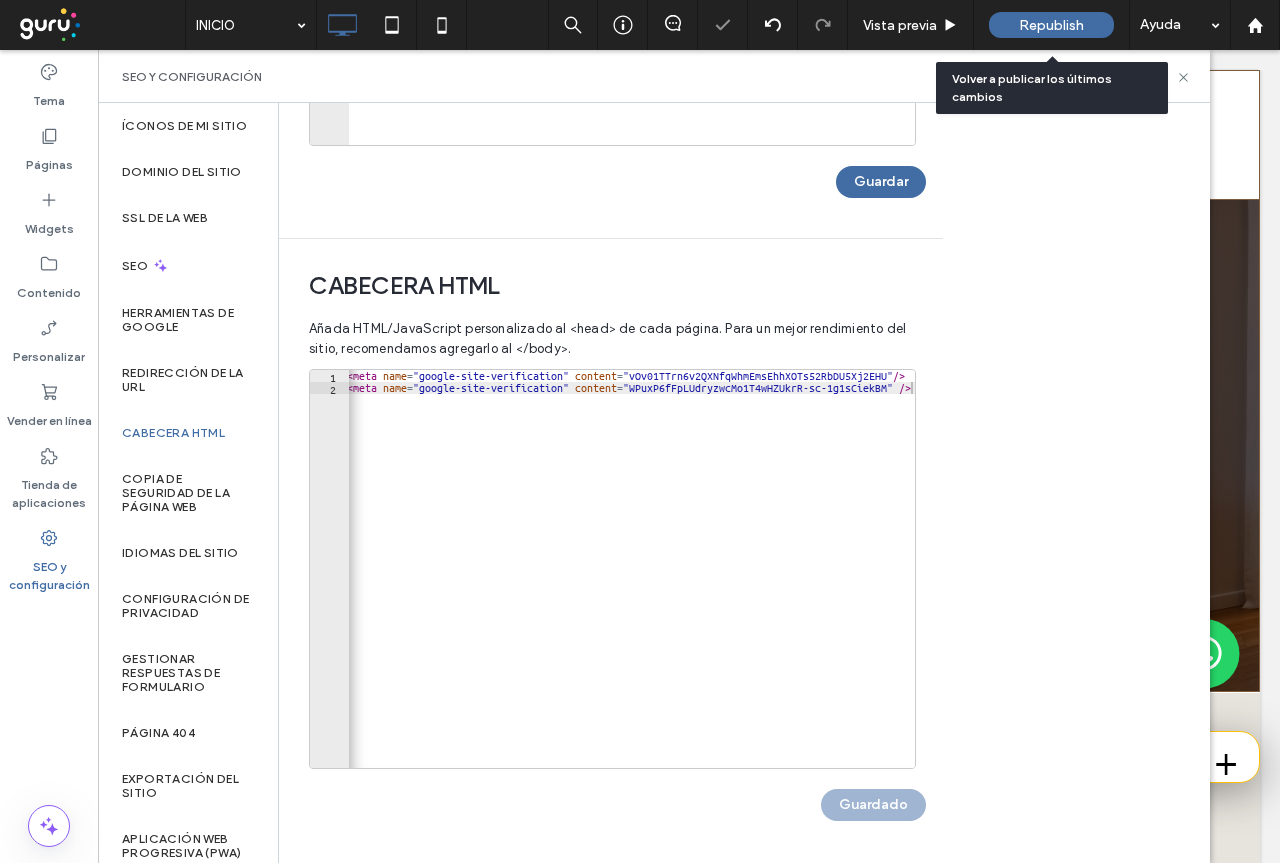 click on "Republish" at bounding box center [1051, 25] 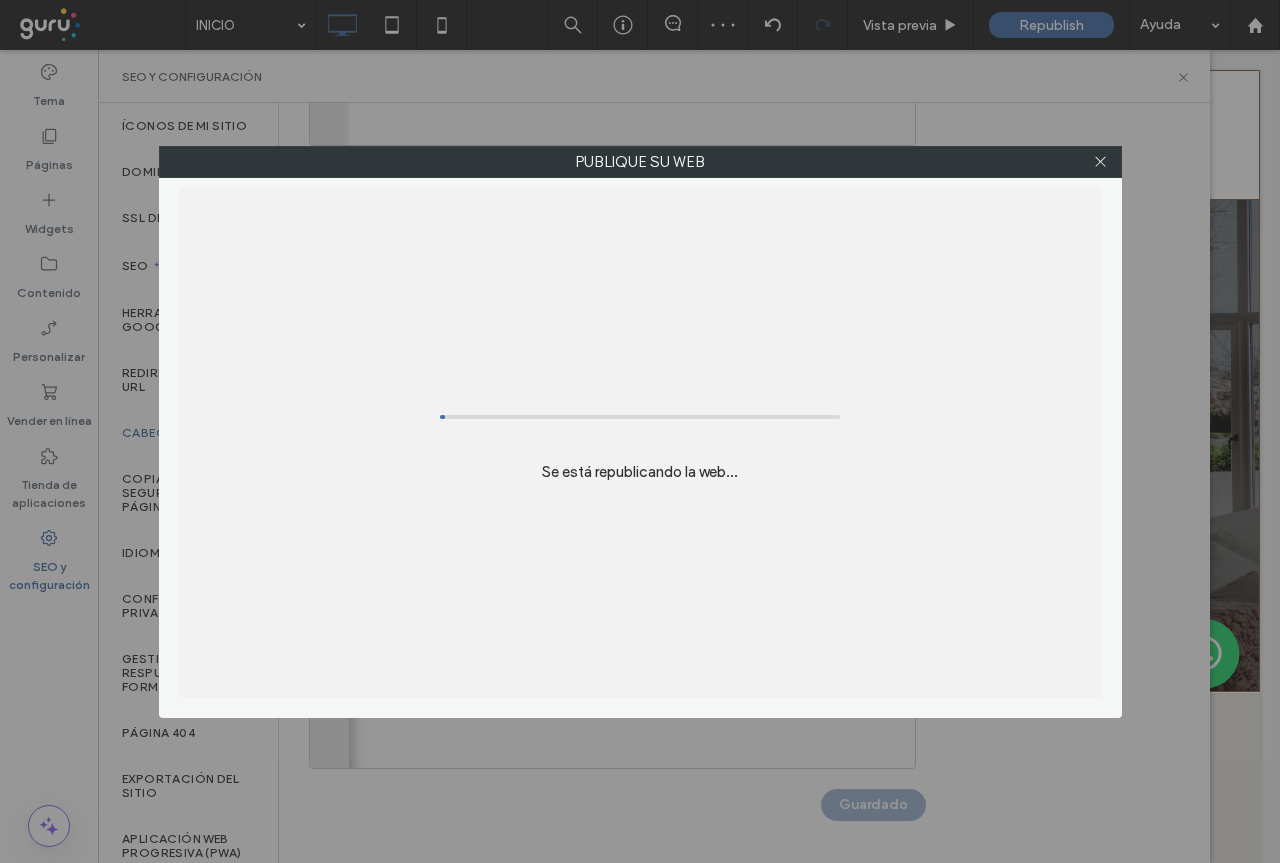scroll, scrollTop: 0, scrollLeft: 0, axis: both 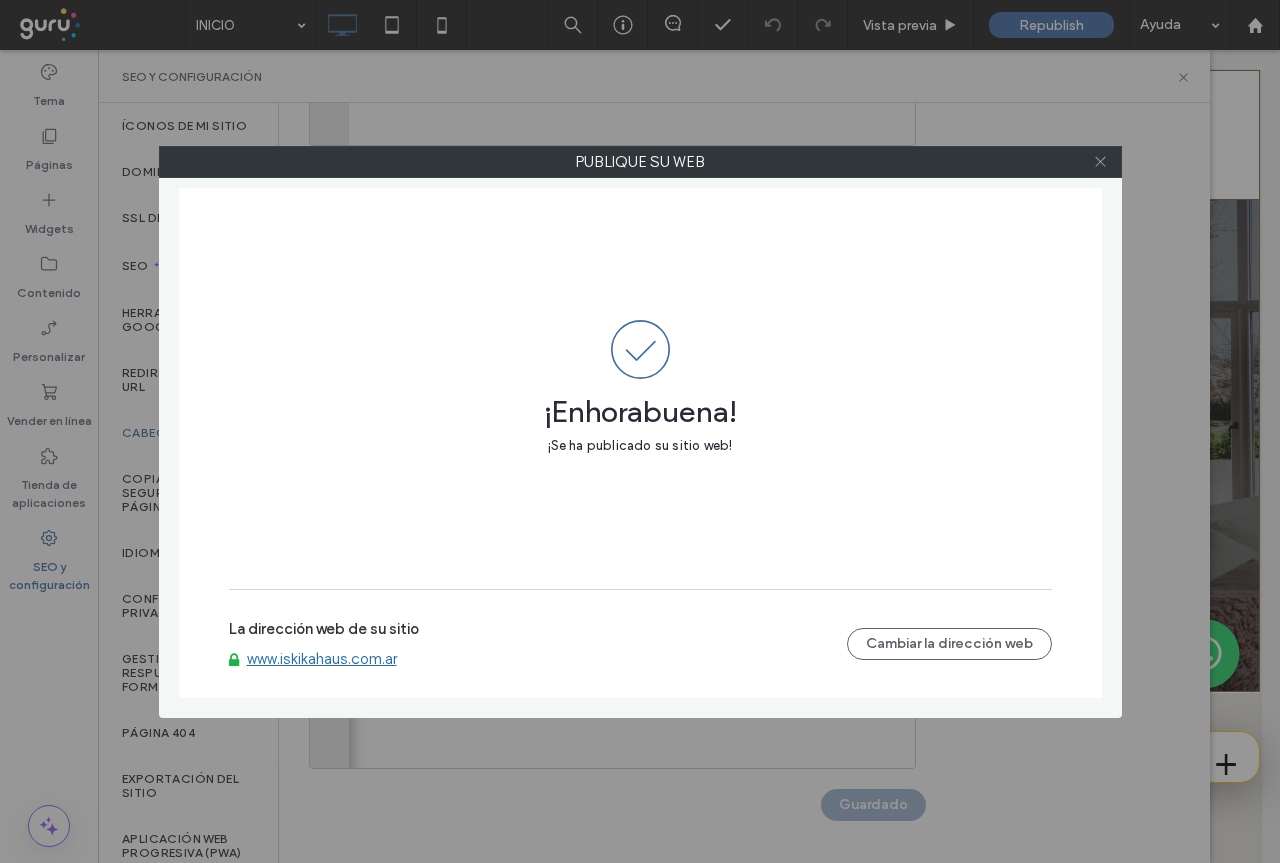 click 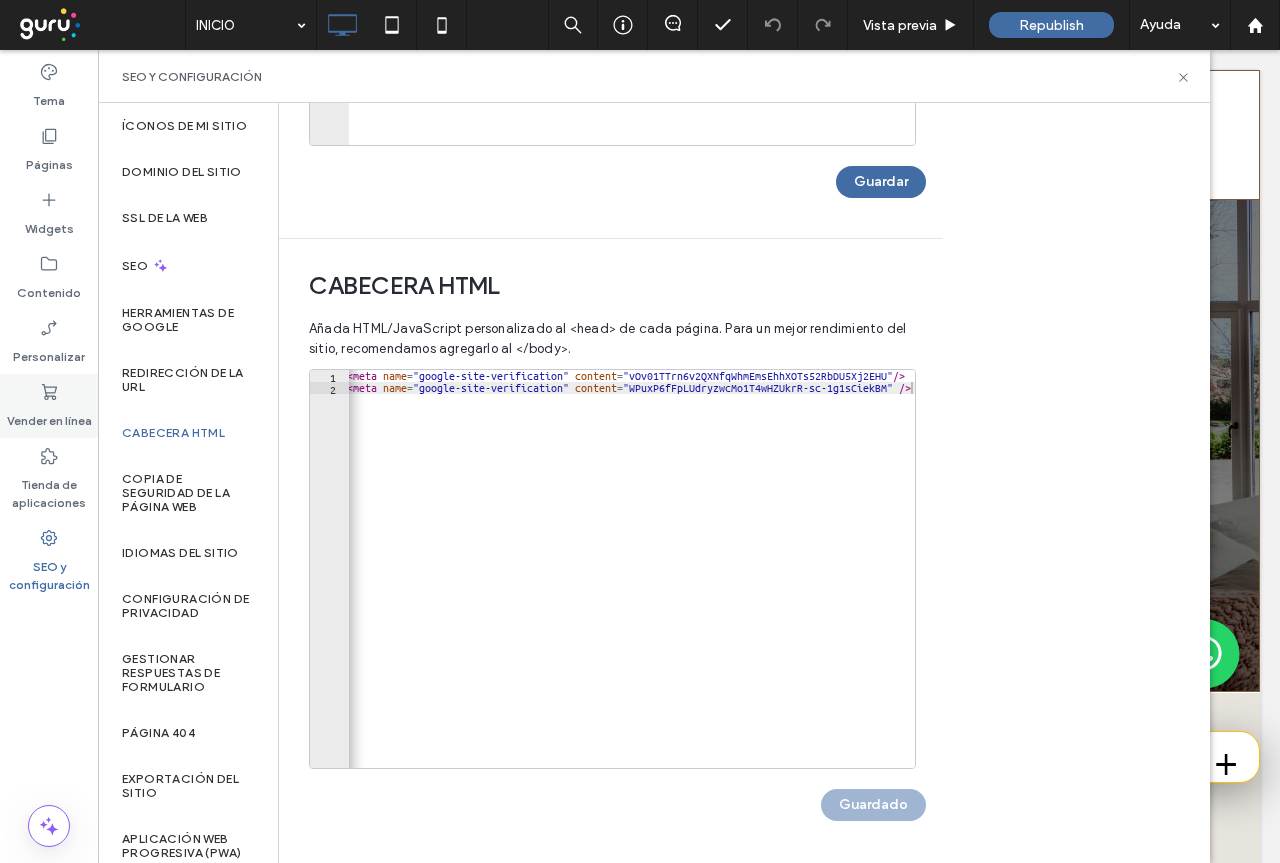 click on "Vender en línea" at bounding box center (49, 416) 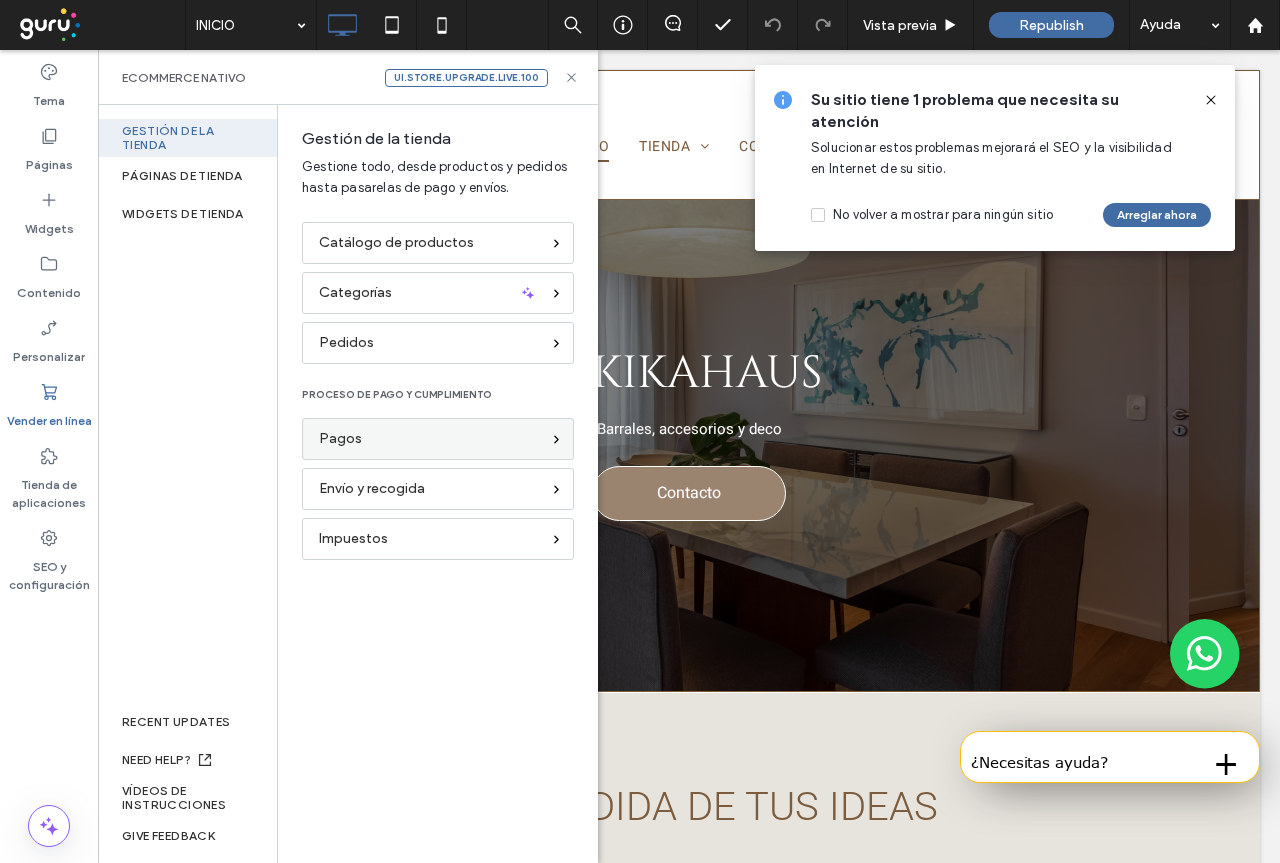 click on "Pagos" at bounding box center [429, 439] 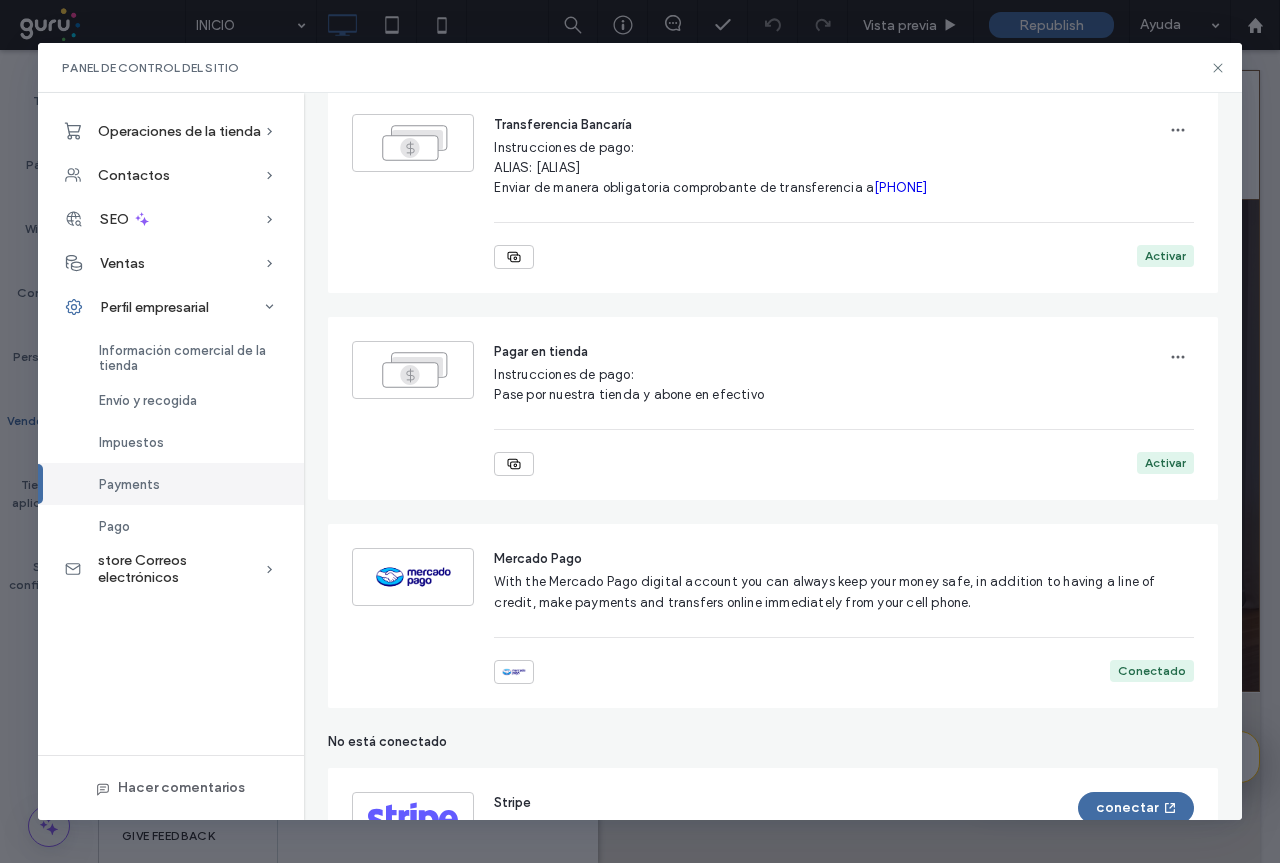 scroll, scrollTop: 100, scrollLeft: 0, axis: vertical 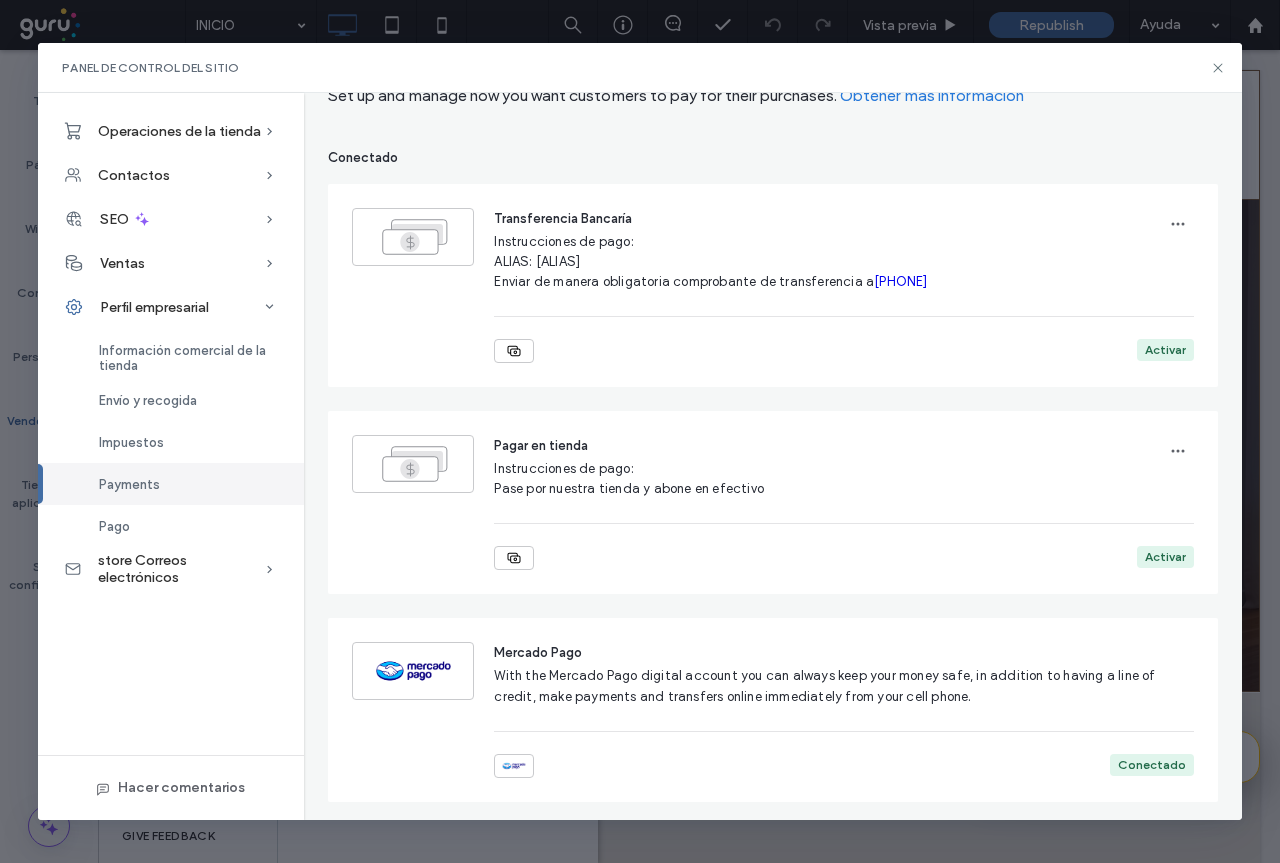 click on "Envío y recogida" at bounding box center (148, 400) 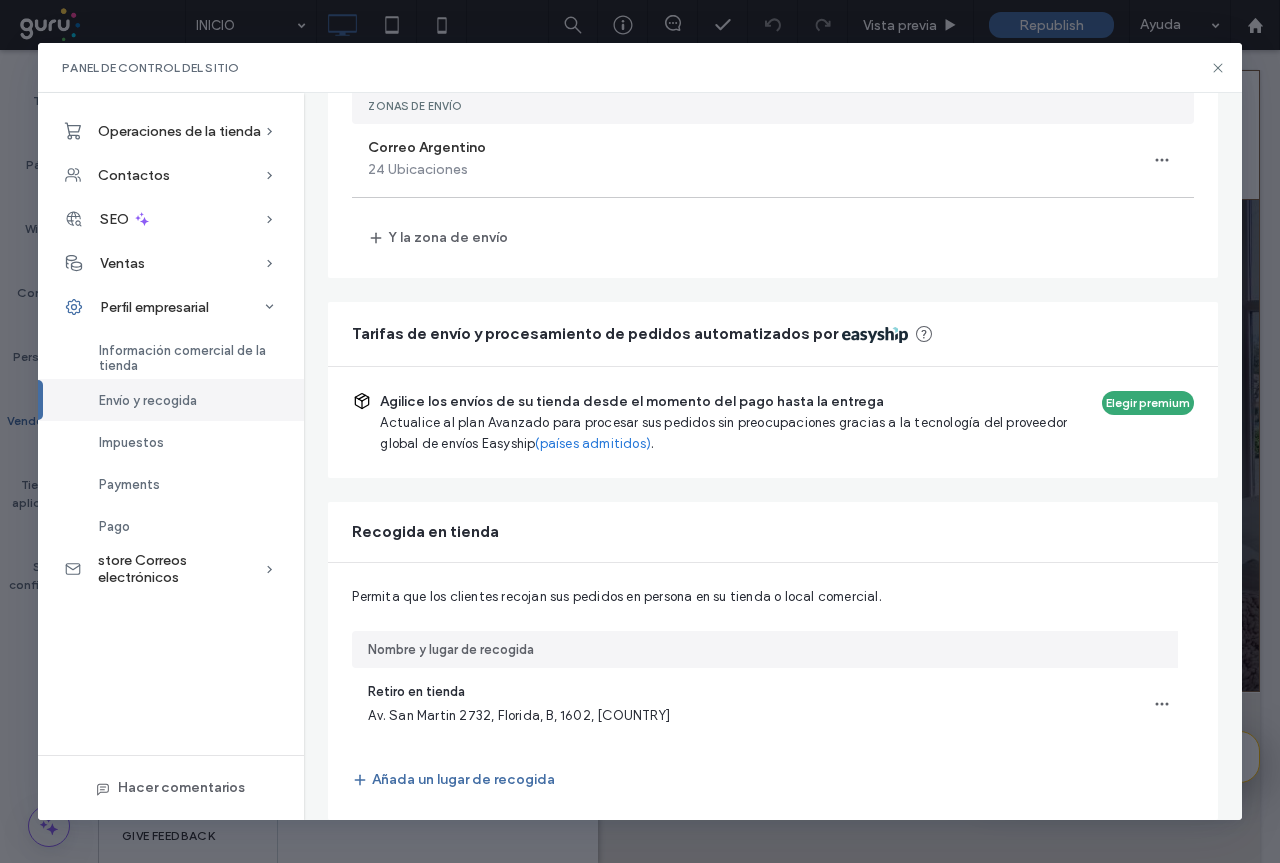 scroll, scrollTop: 0, scrollLeft: 0, axis: both 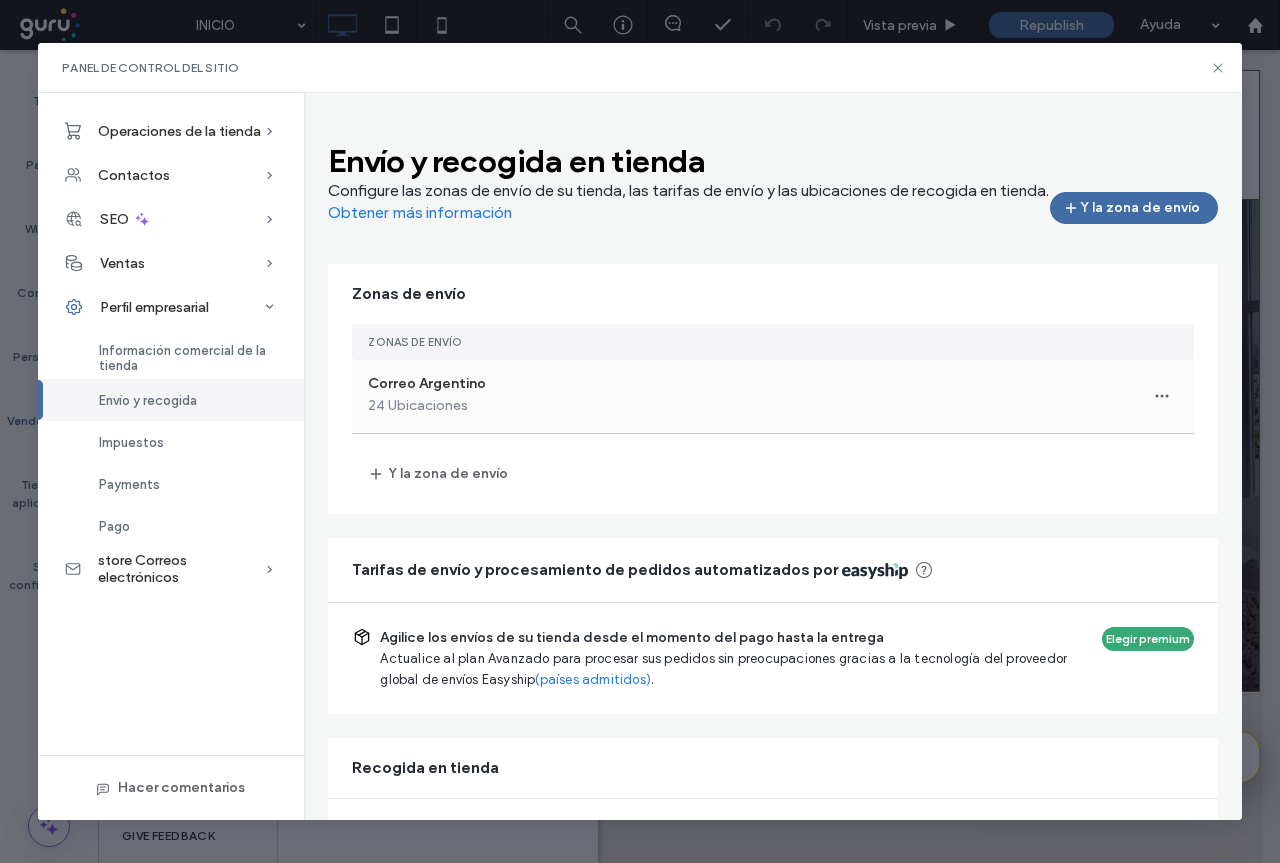 click on "Correo Argentino  24 Ubicaciones" at bounding box center [772, 396] 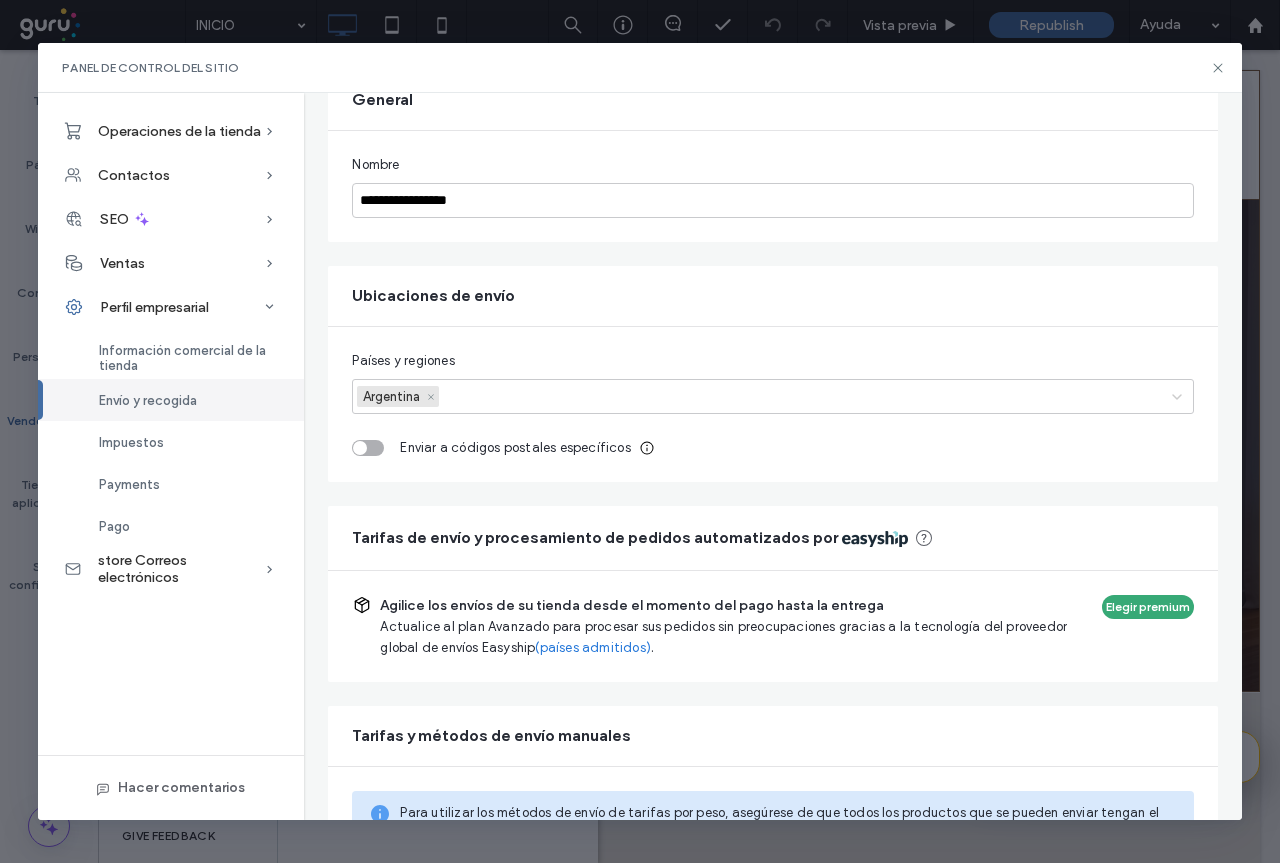 scroll, scrollTop: 0, scrollLeft: 0, axis: both 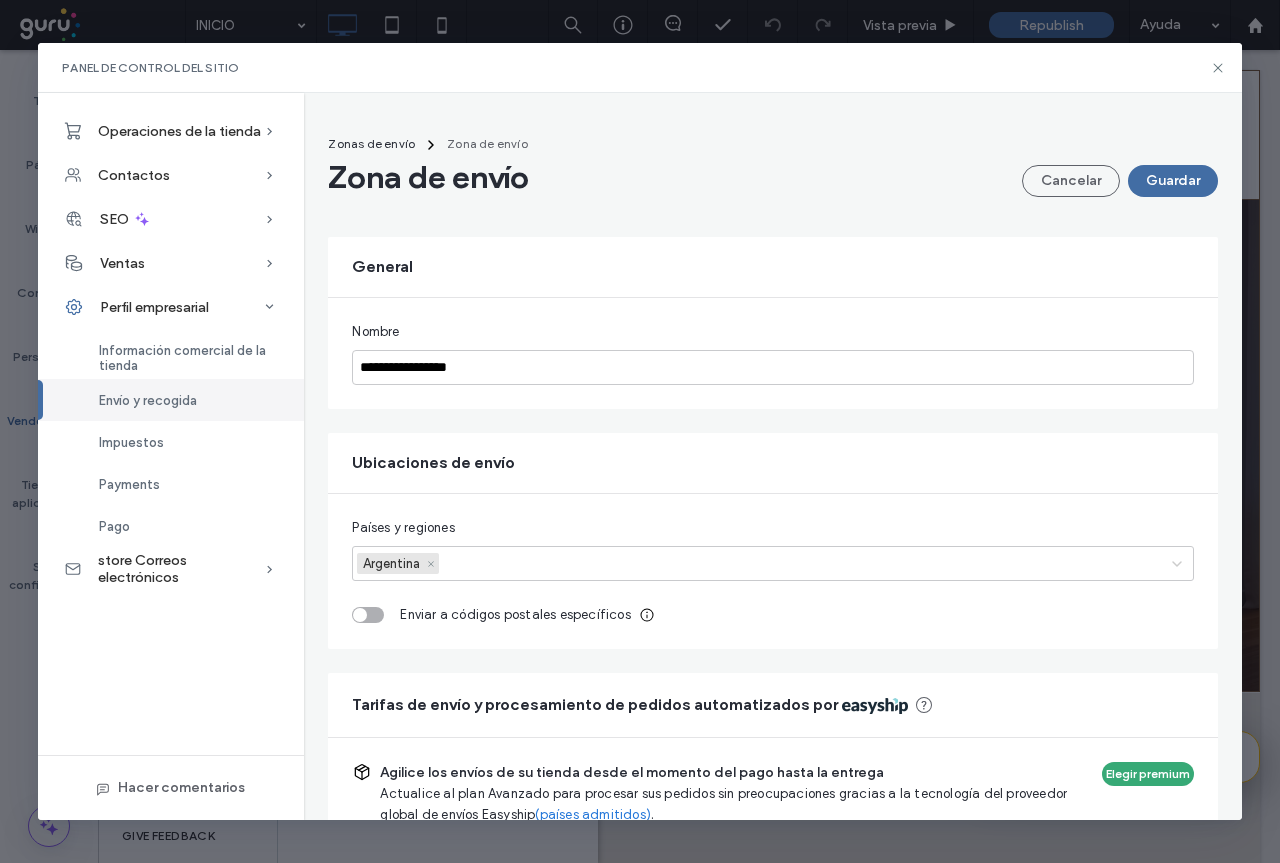 click on "Envío y recogida" at bounding box center (148, 400) 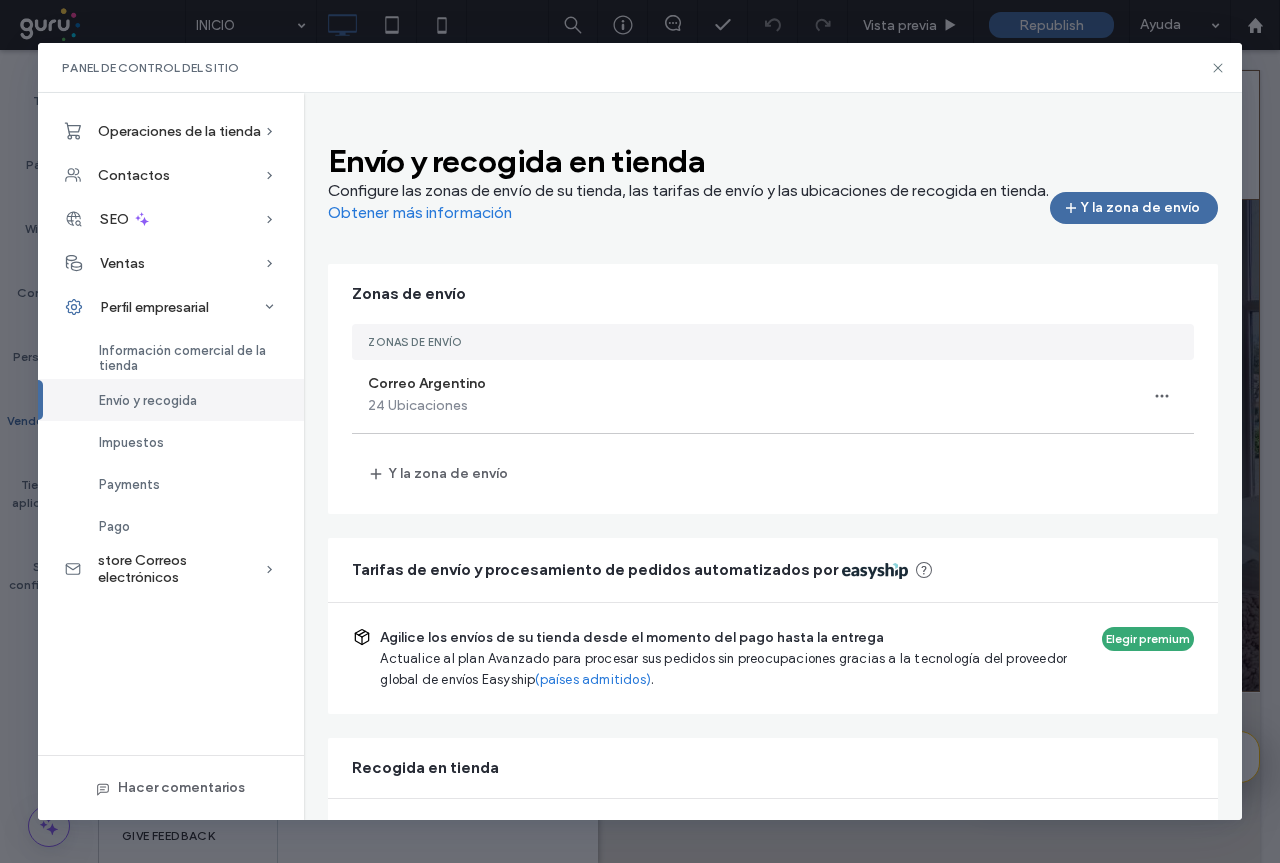 click on "store Correos electrónicos" at bounding box center [181, 569] 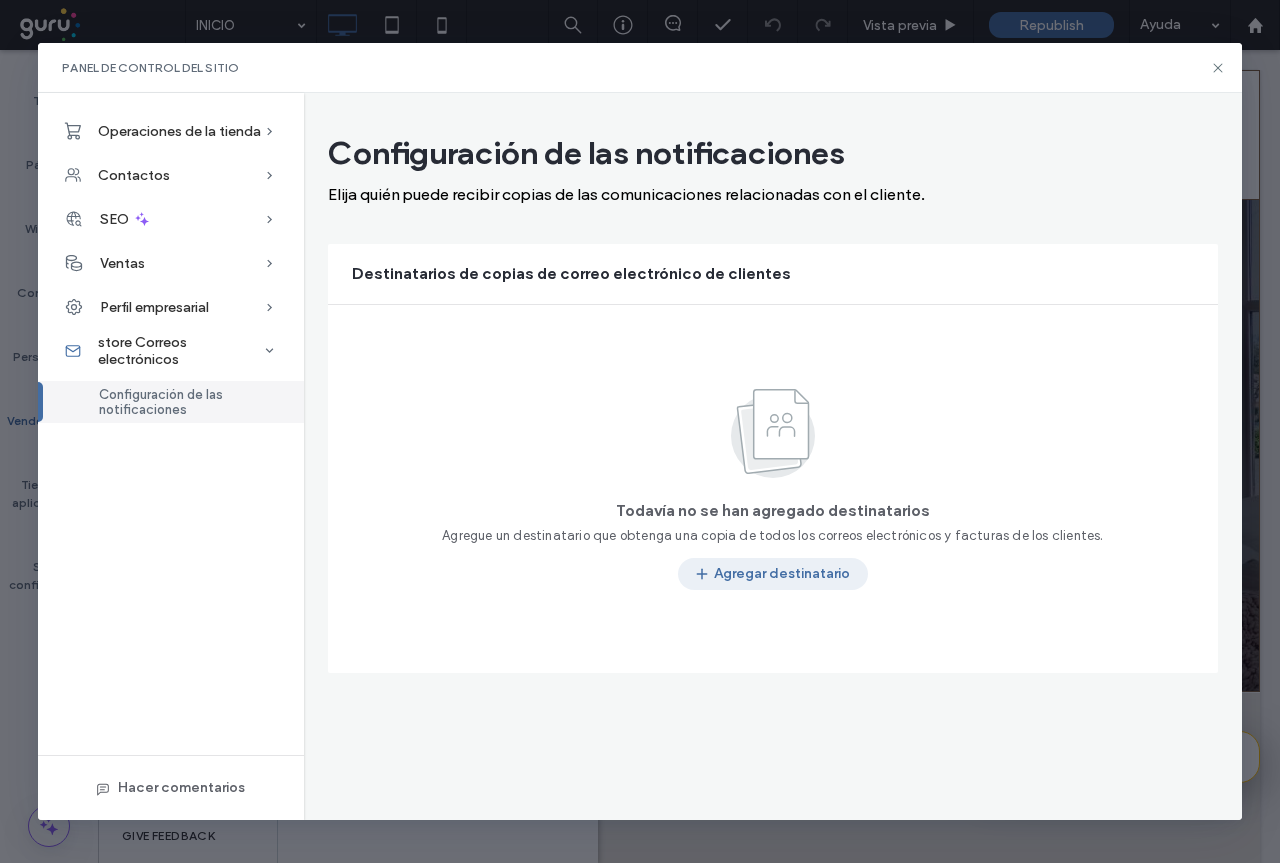 click on "Agregar destinatario" at bounding box center [773, 574] 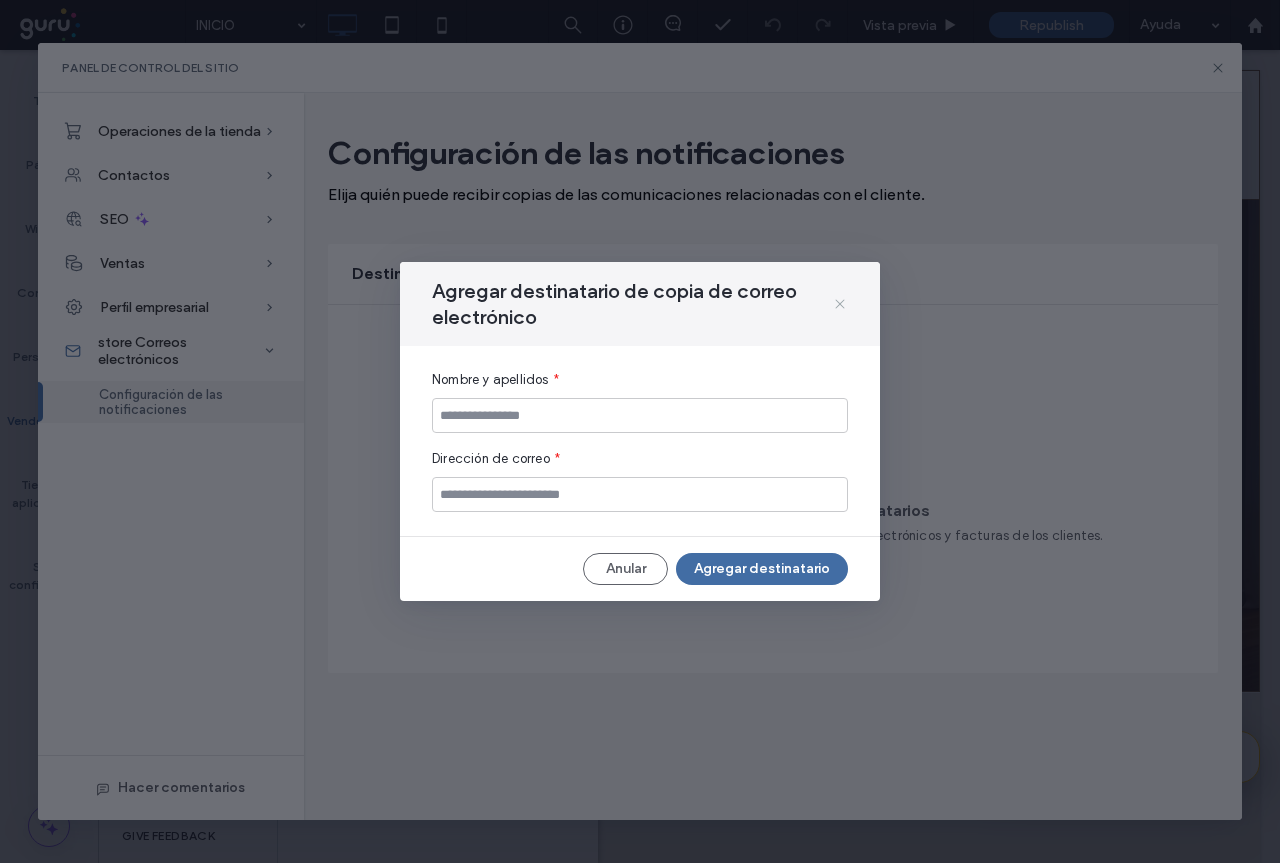 click 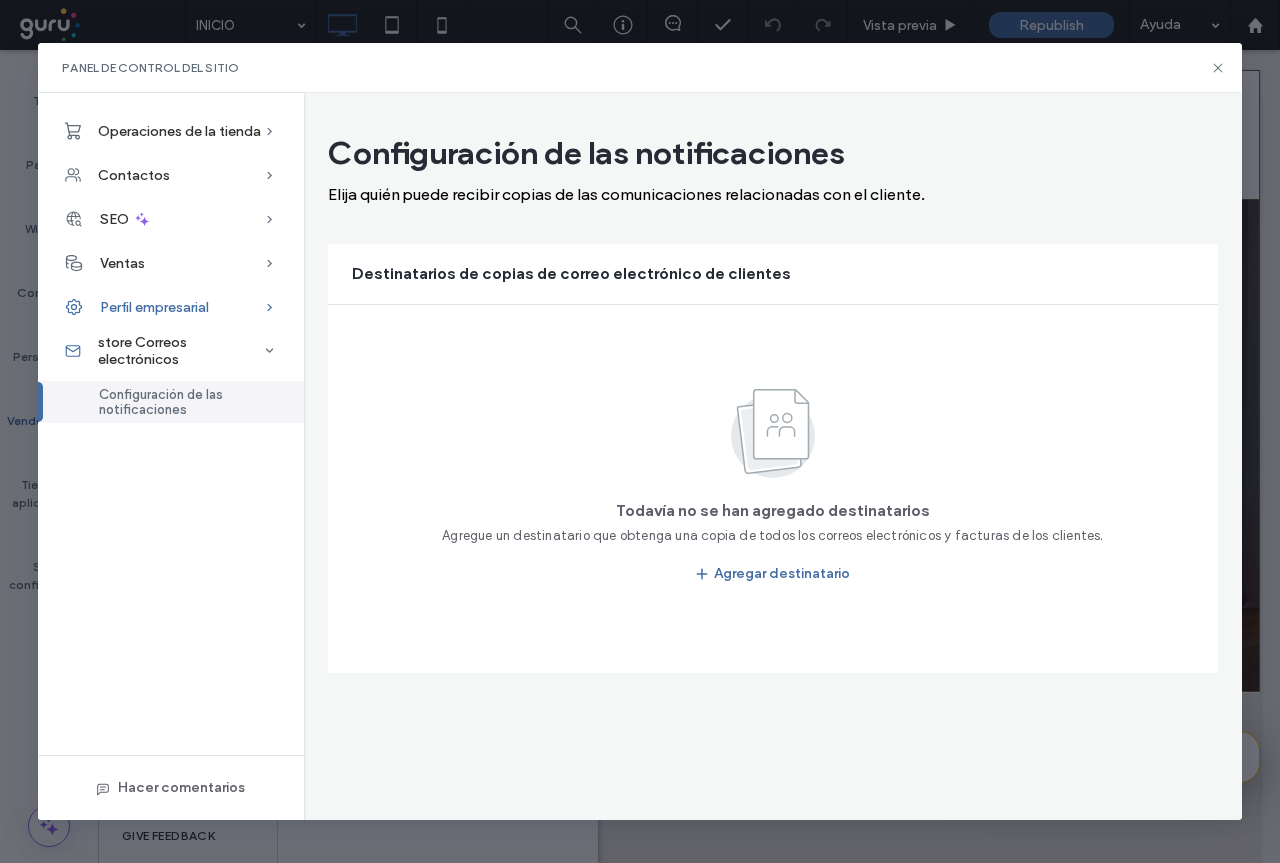click on "Perfil empresarial" at bounding box center (154, 307) 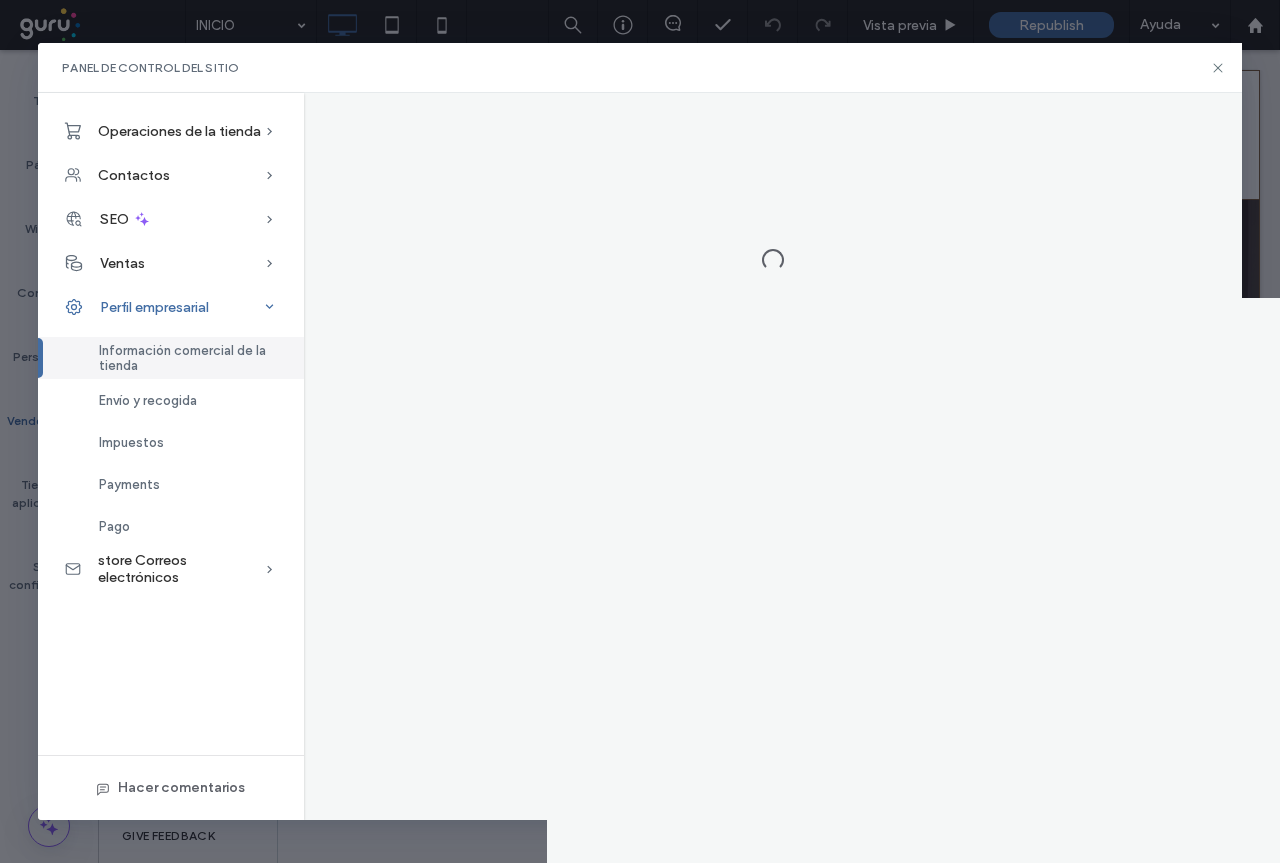 click on "Perfil empresarial" at bounding box center (154, 307) 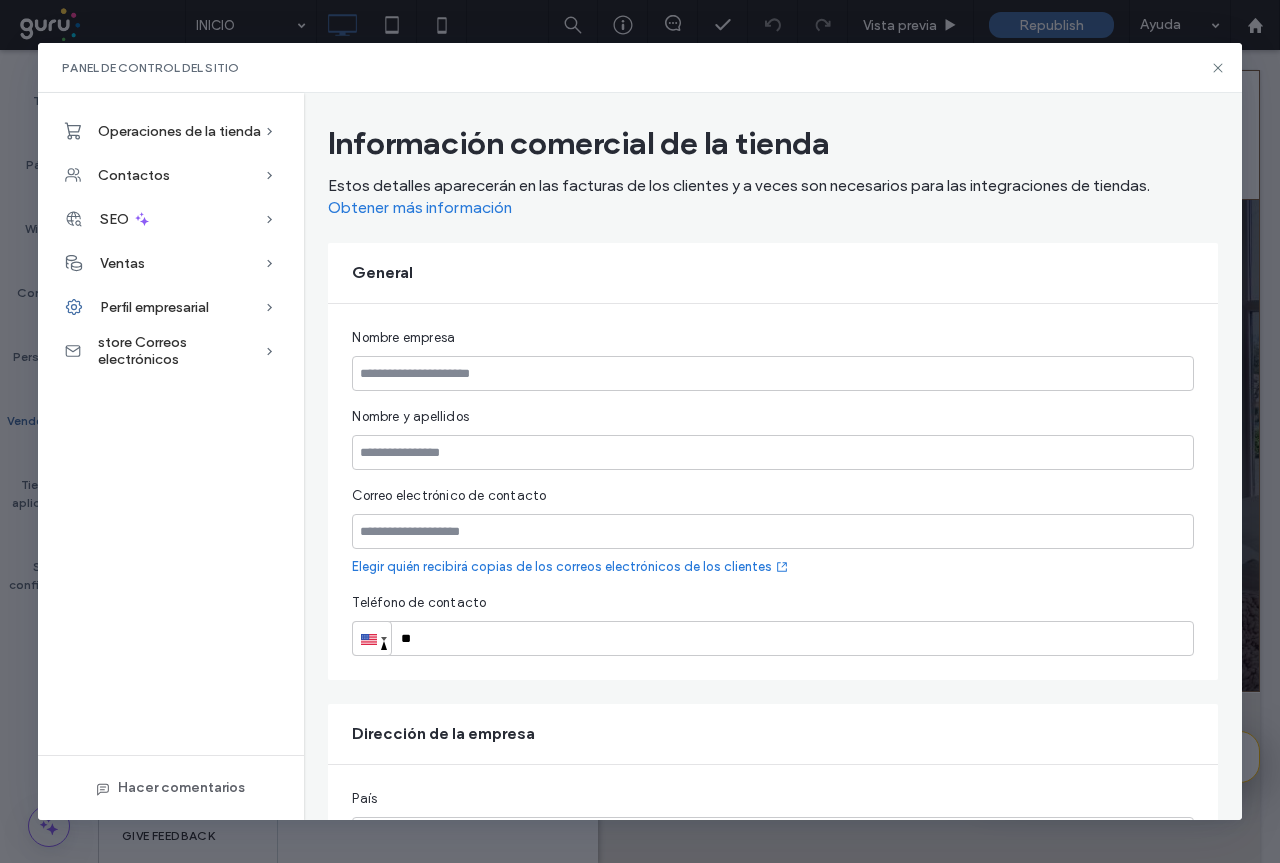 scroll, scrollTop: 0, scrollLeft: 0, axis: both 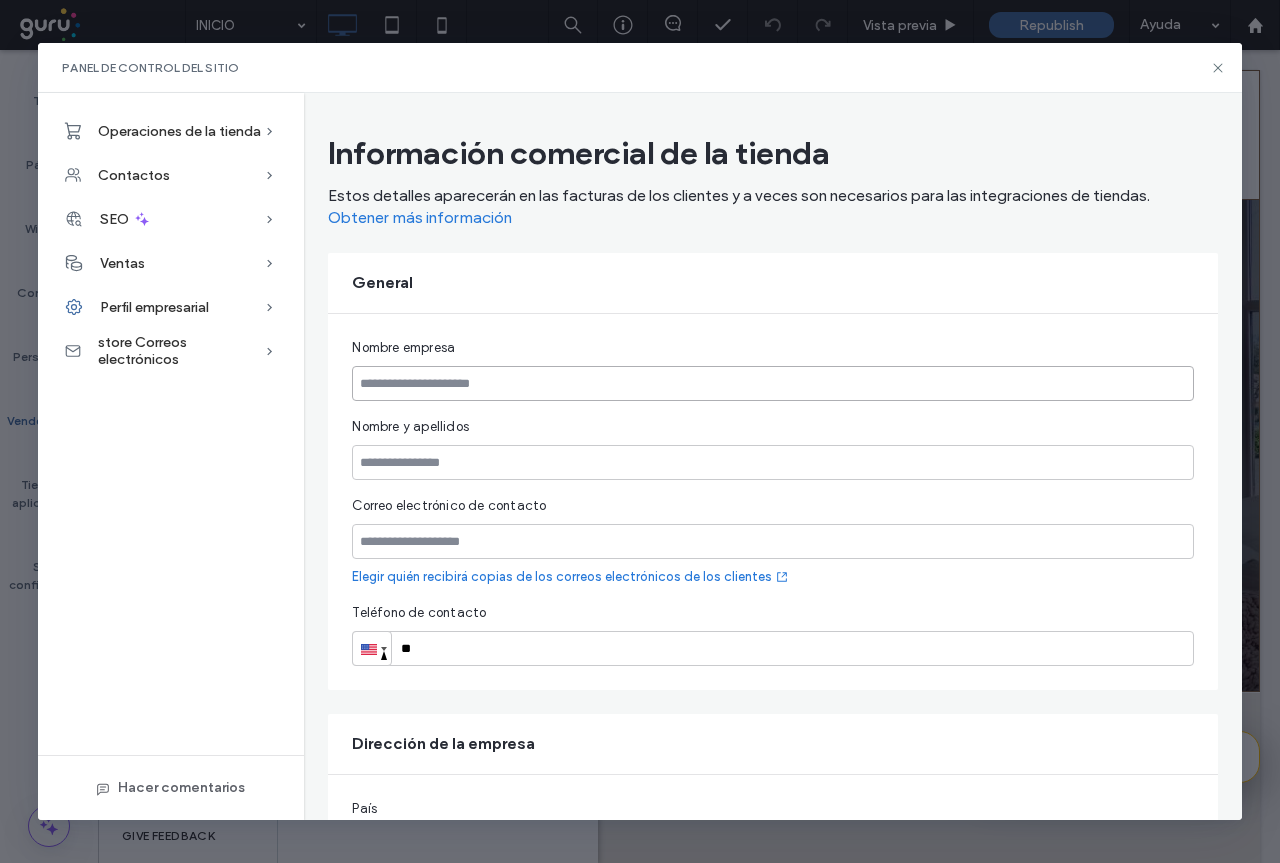 click at bounding box center (772, 383) 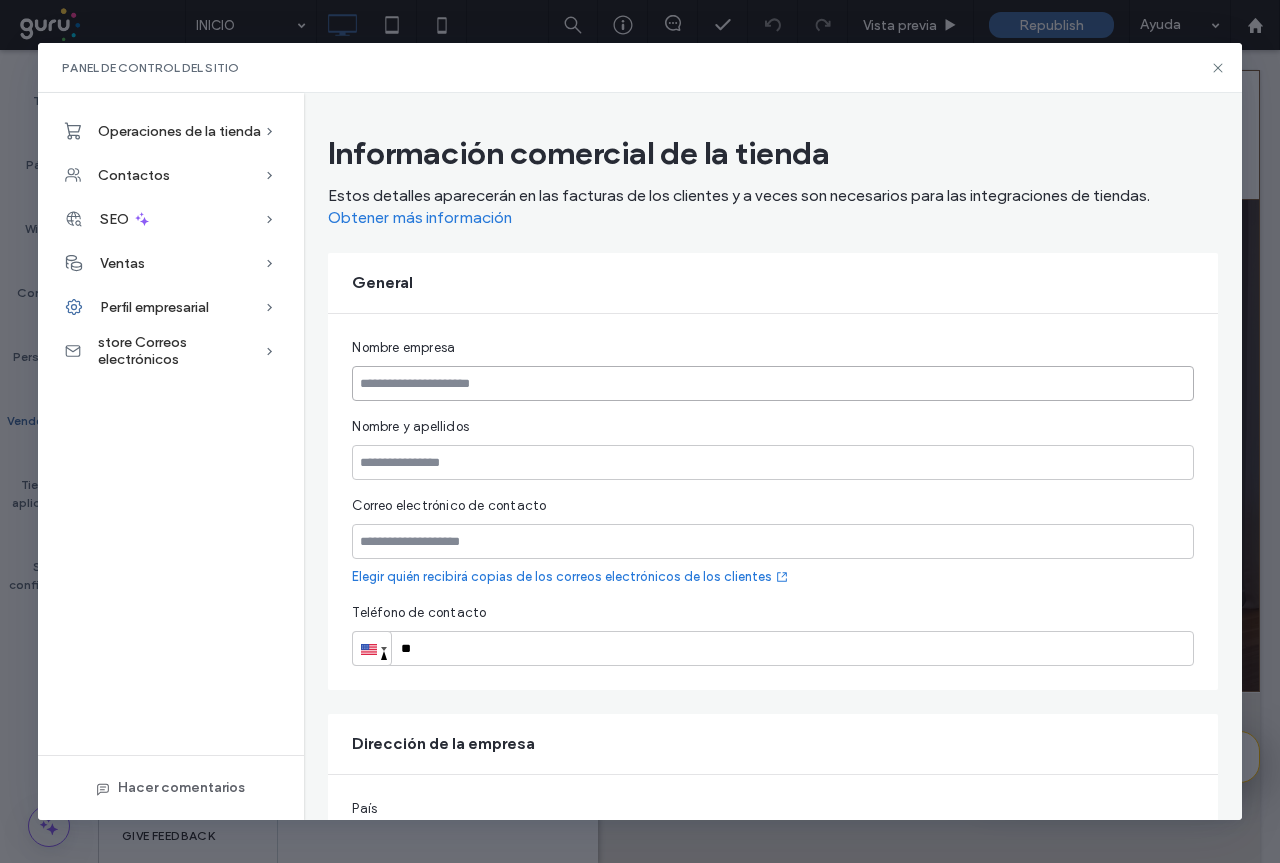 paste on "**********" 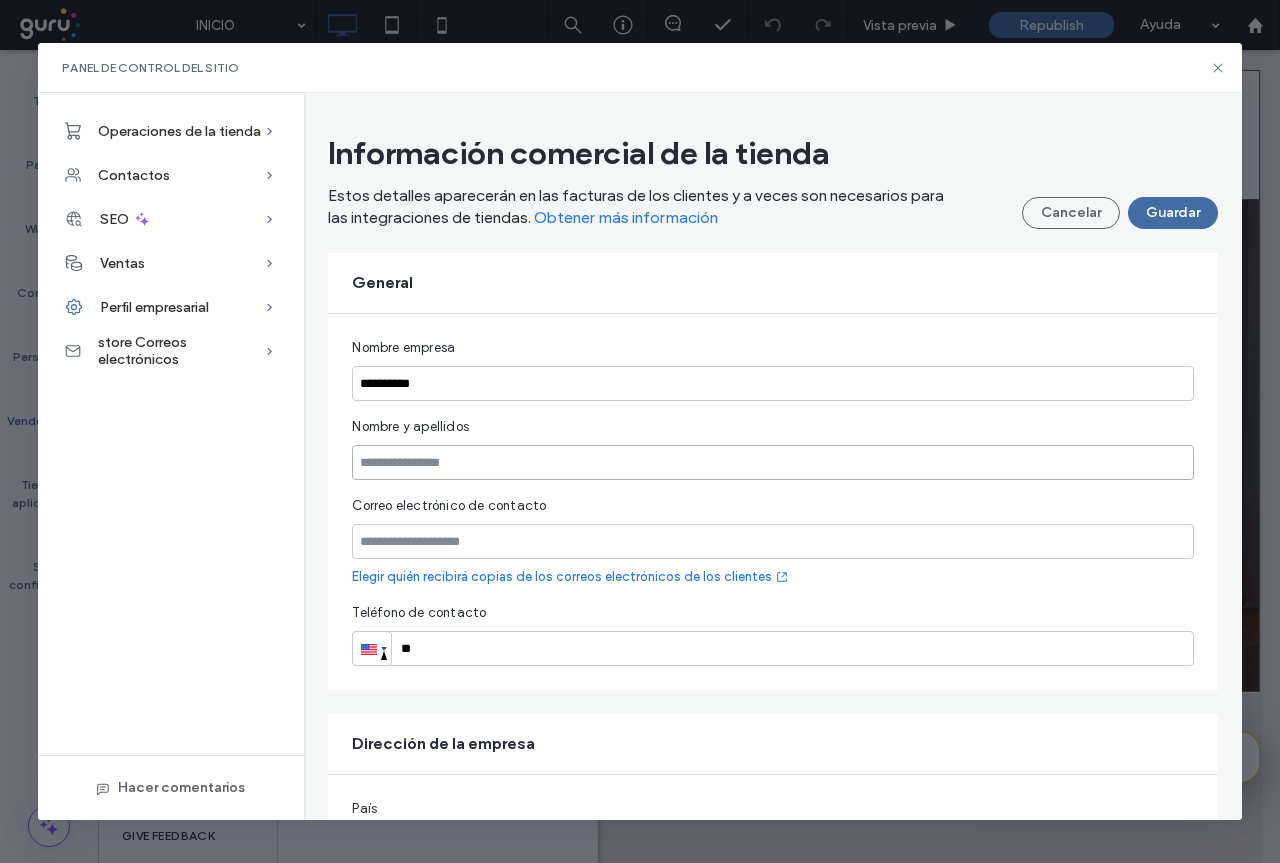 click at bounding box center (772, 462) 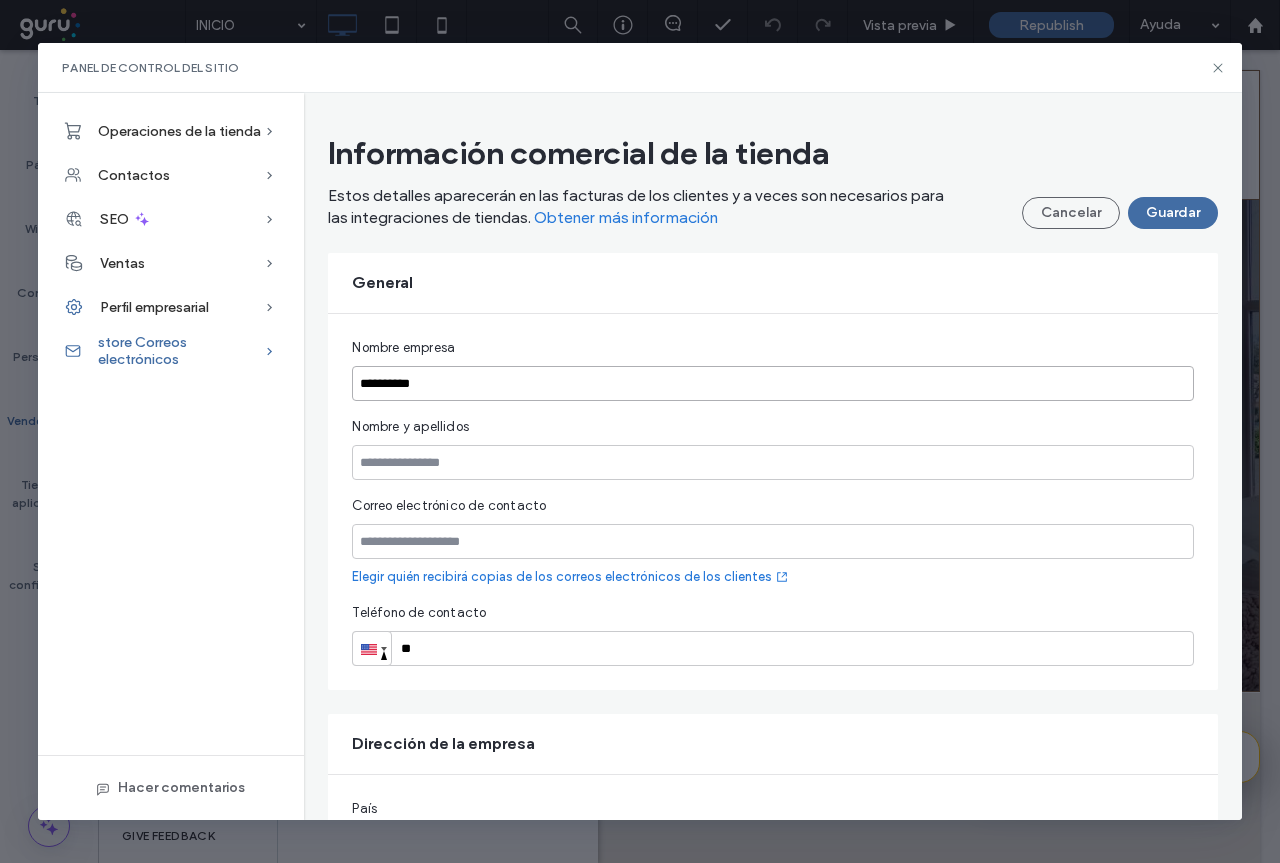 click on "**********" at bounding box center [639, 456] 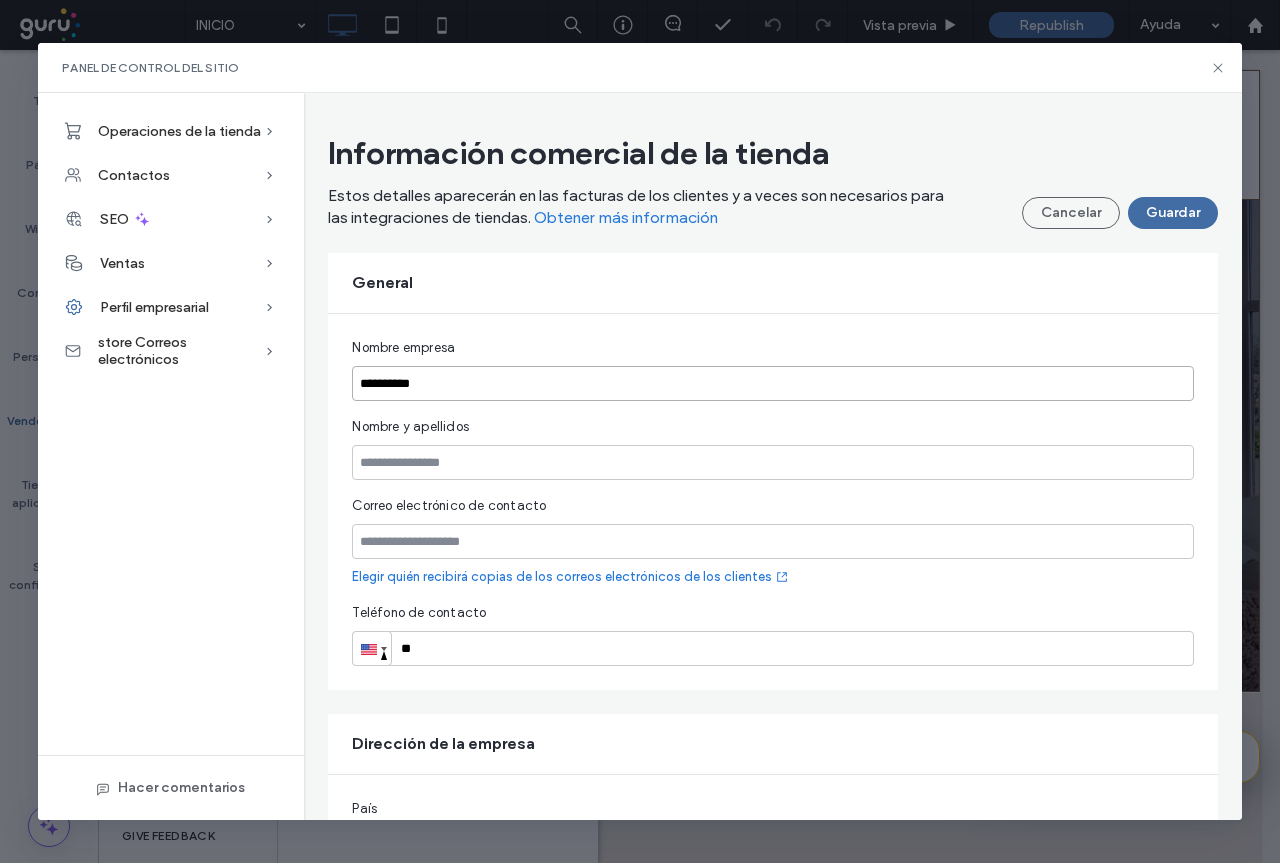 paste on "**********" 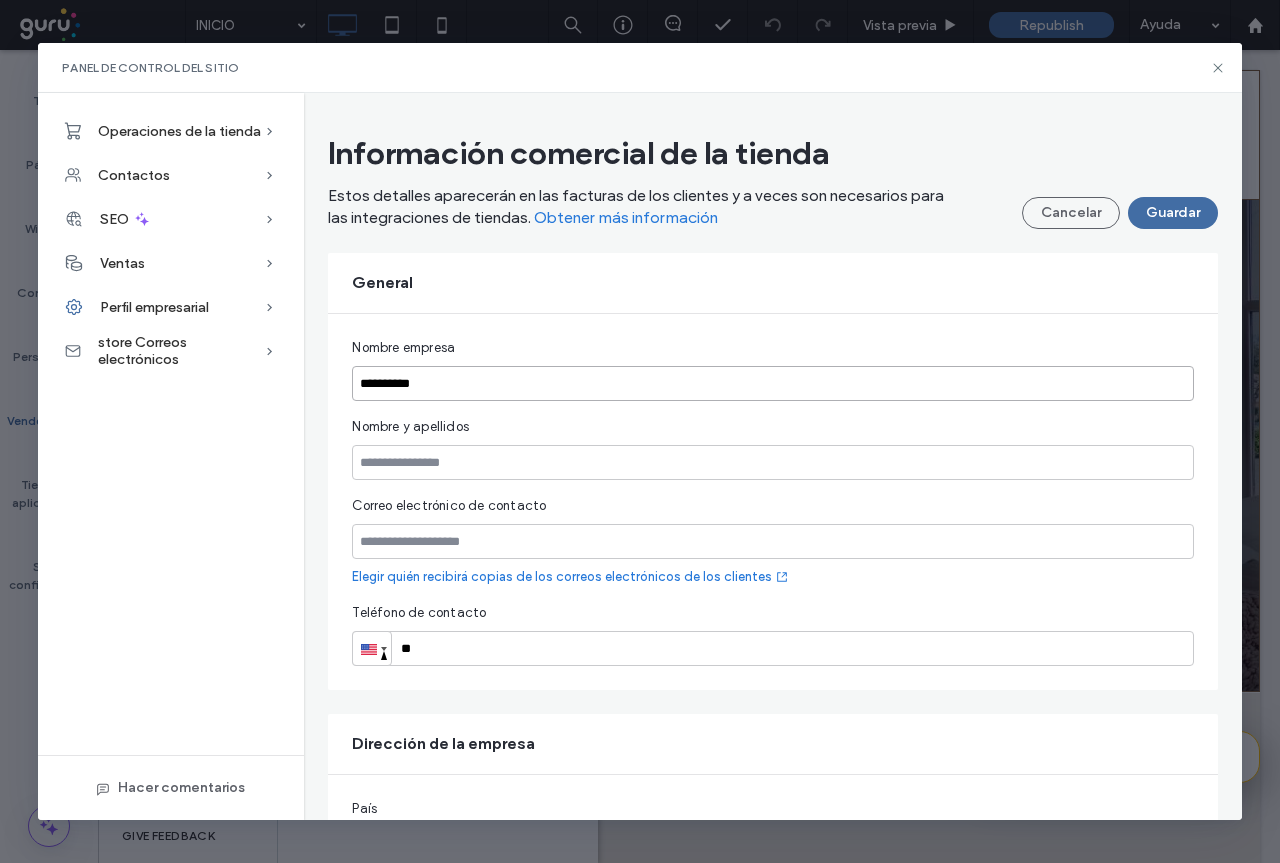 click on "**********" at bounding box center (772, 383) 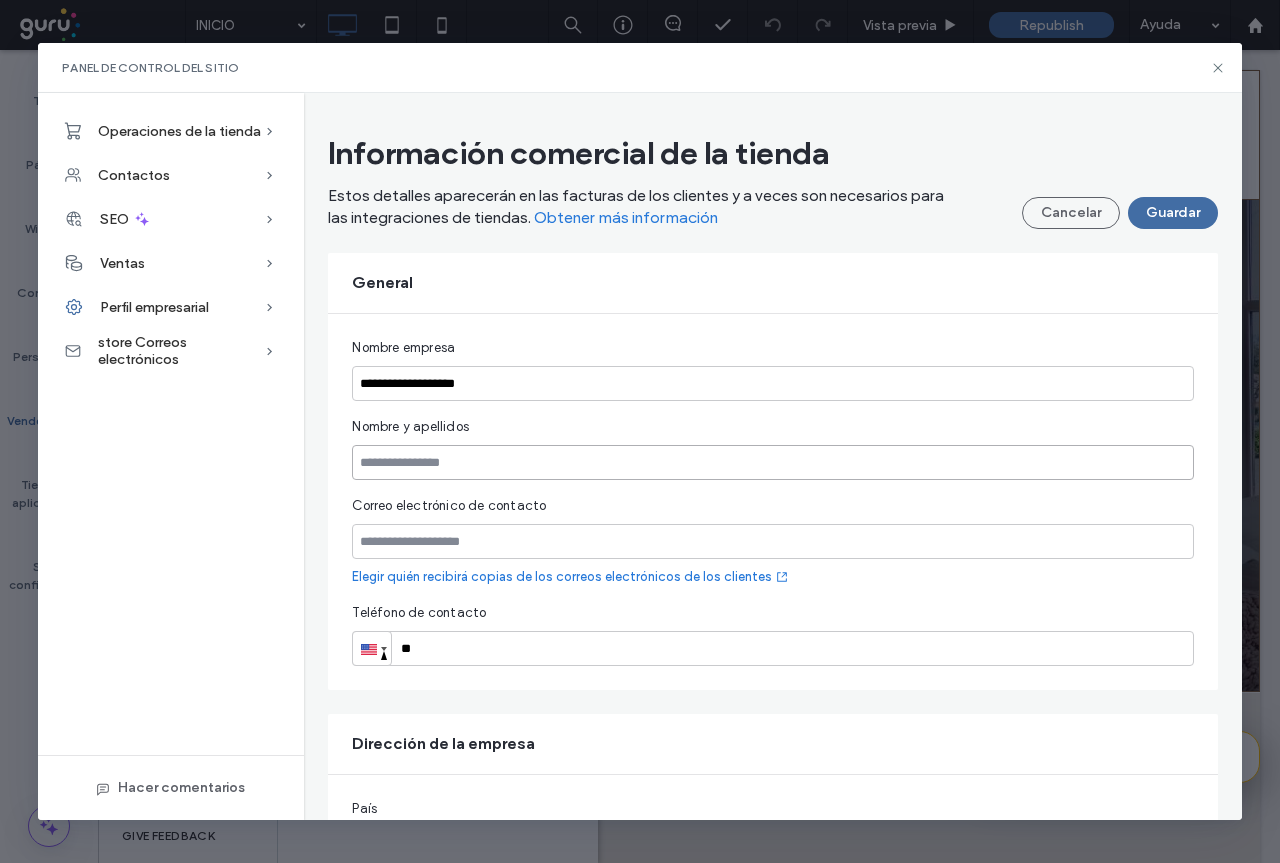 click at bounding box center (772, 462) 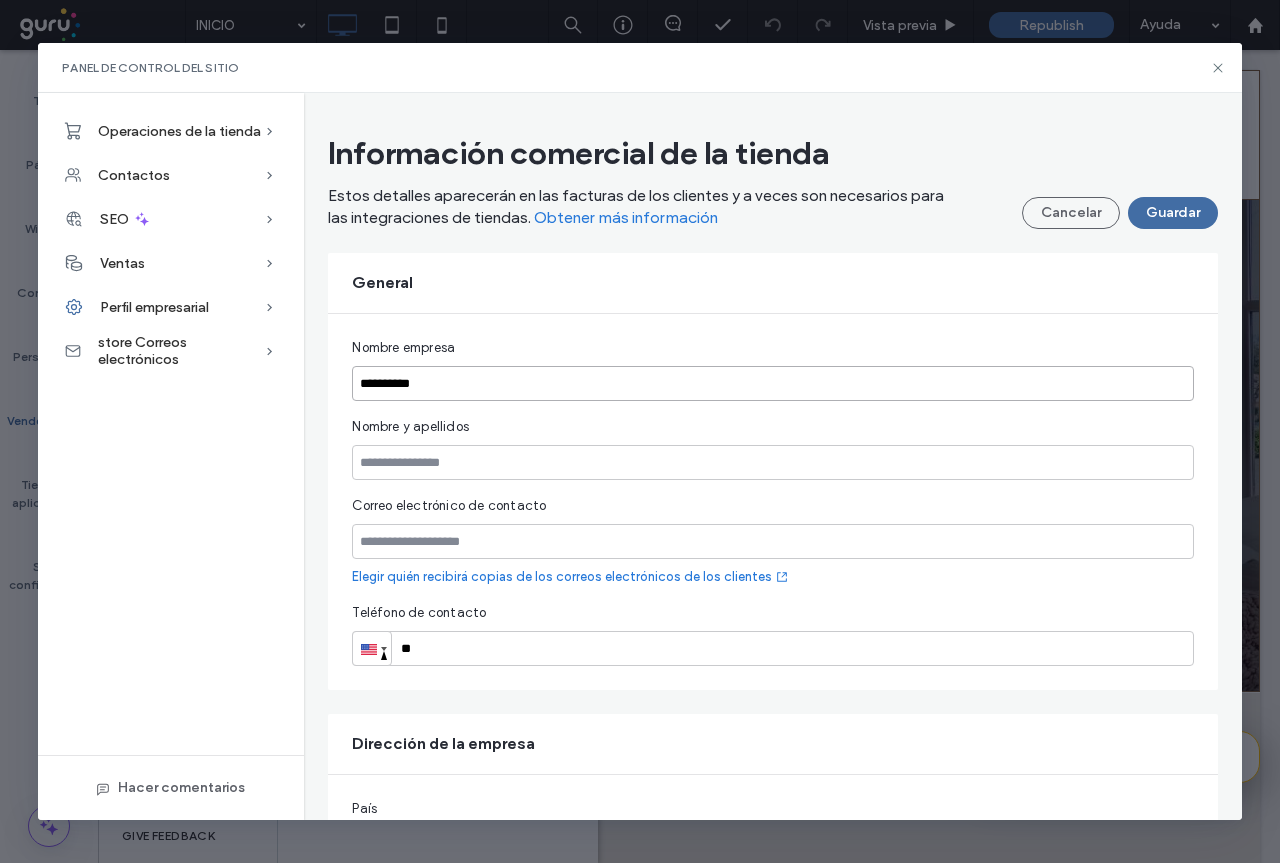 type on "**********" 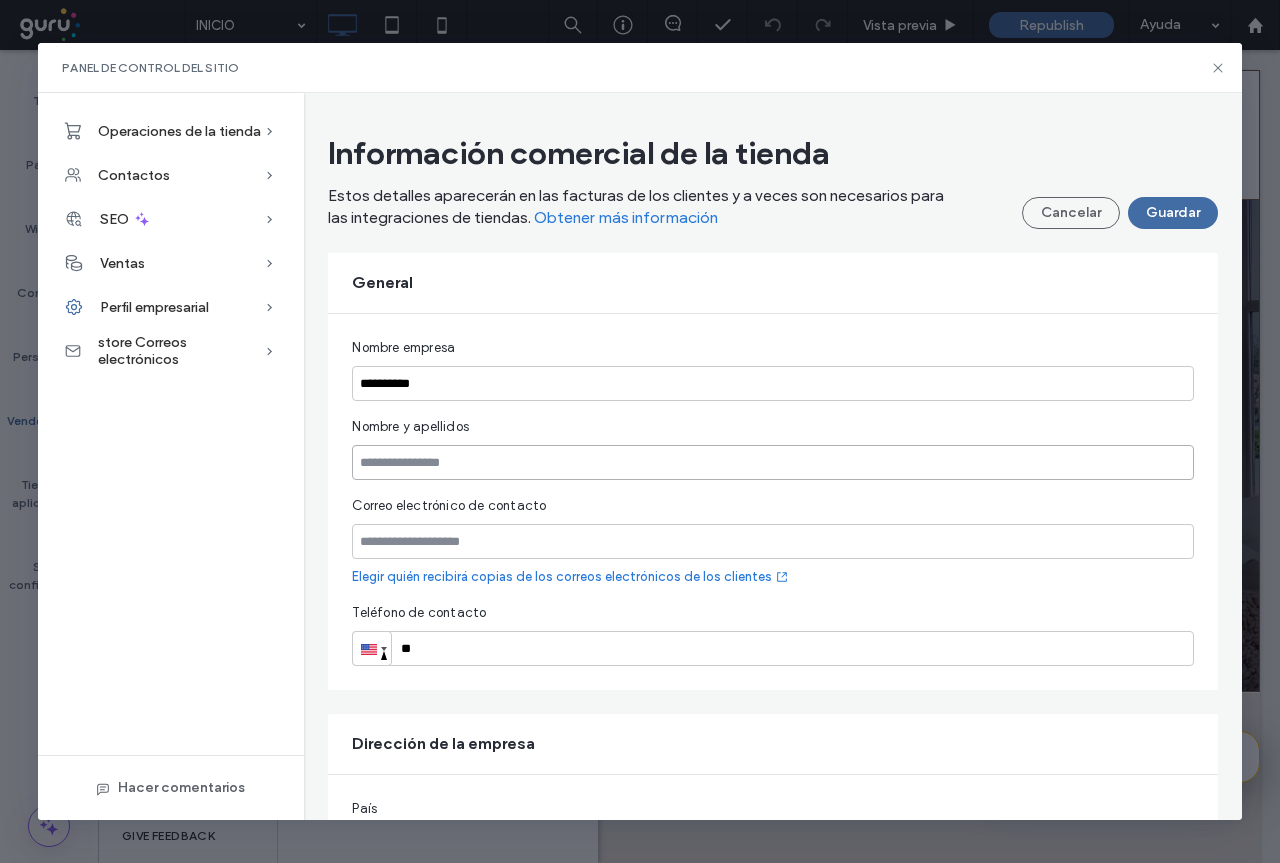 click at bounding box center [772, 462] 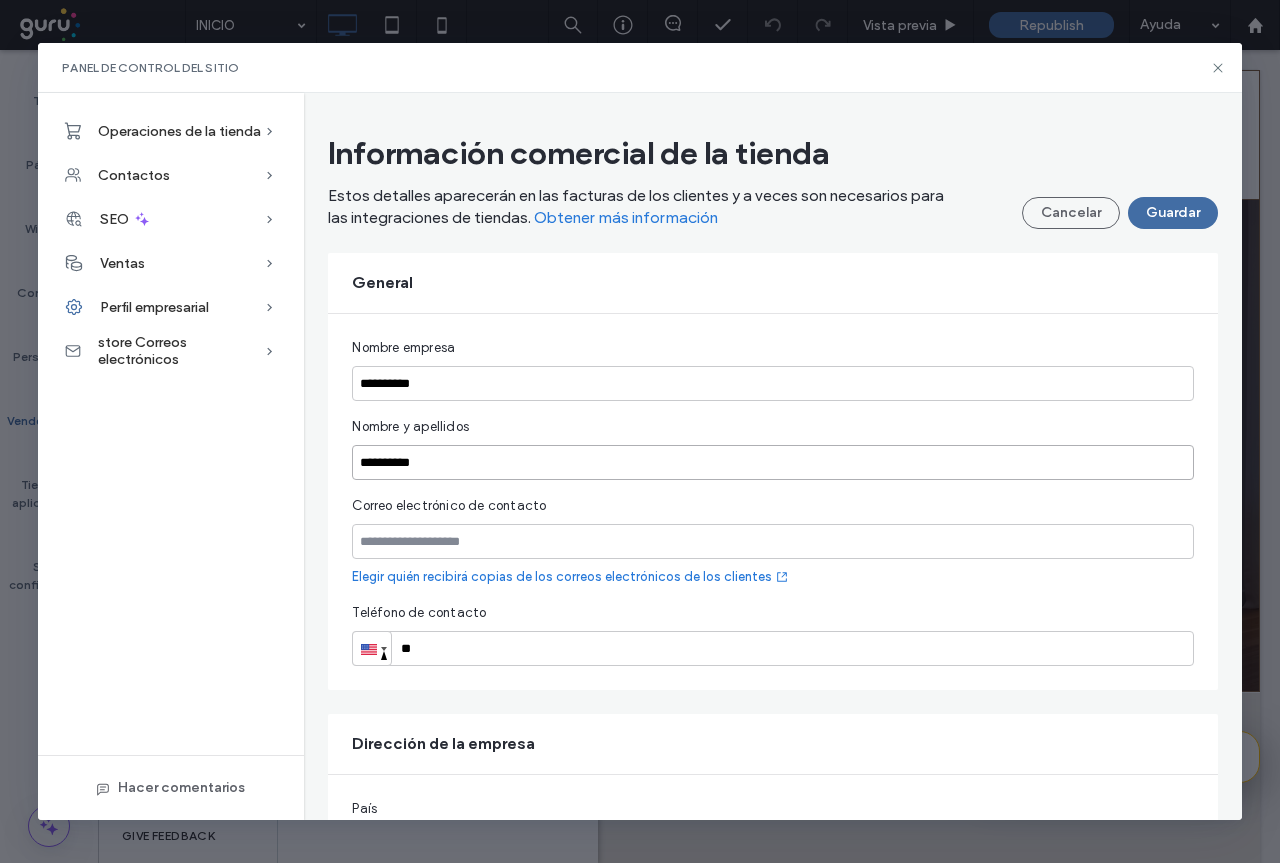 type on "**********" 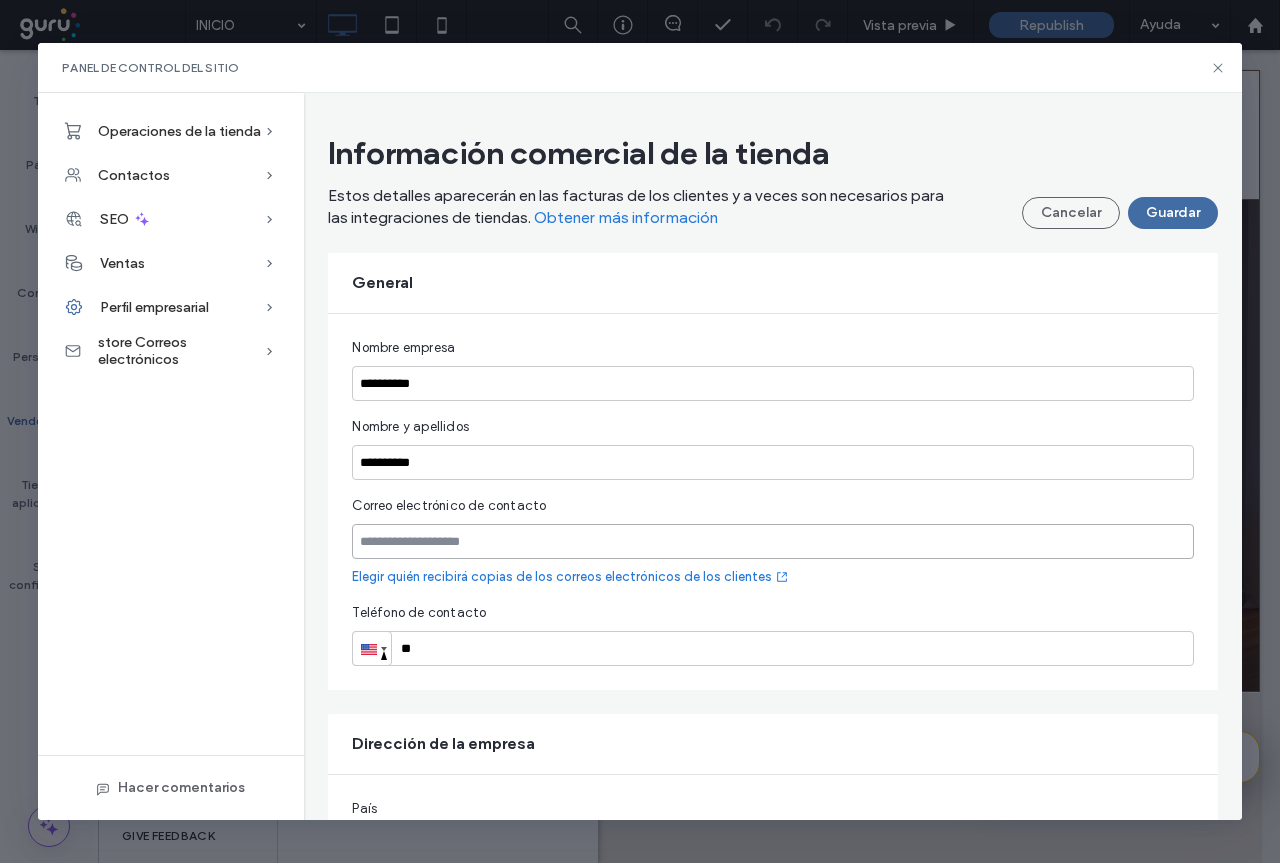 drag, startPoint x: 452, startPoint y: 550, endPoint x: 445, endPoint y: 524, distance: 26.925823 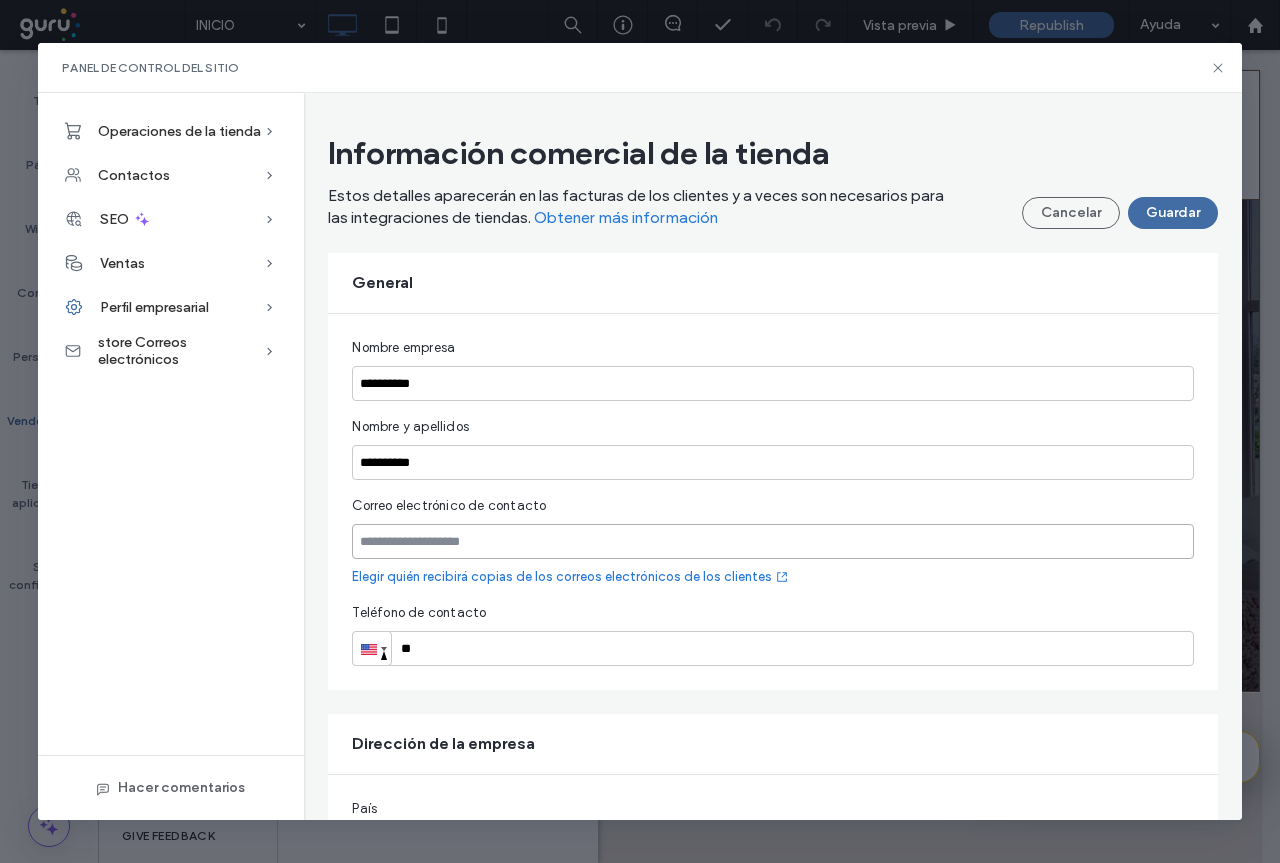 paste on "**********" 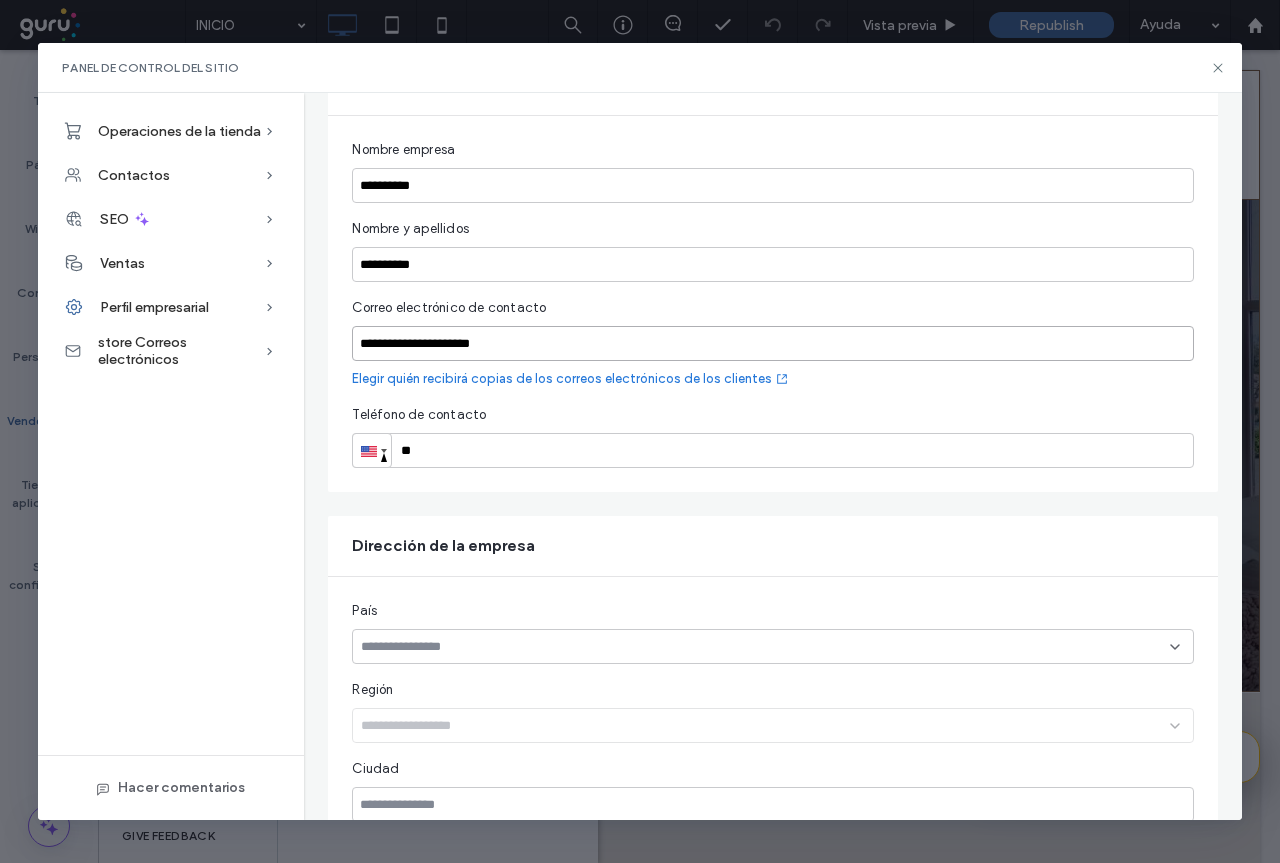 scroll, scrollTop: 200, scrollLeft: 0, axis: vertical 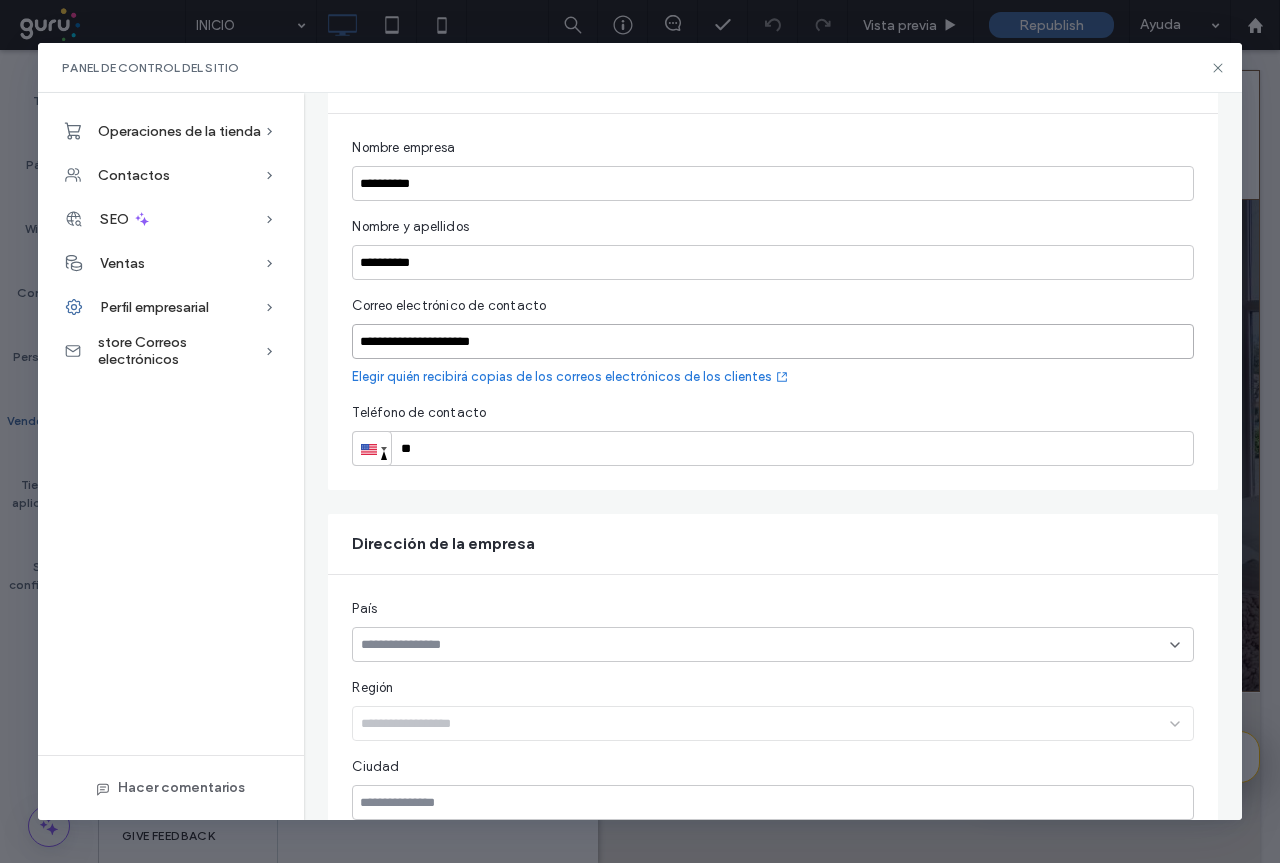 type on "**********" 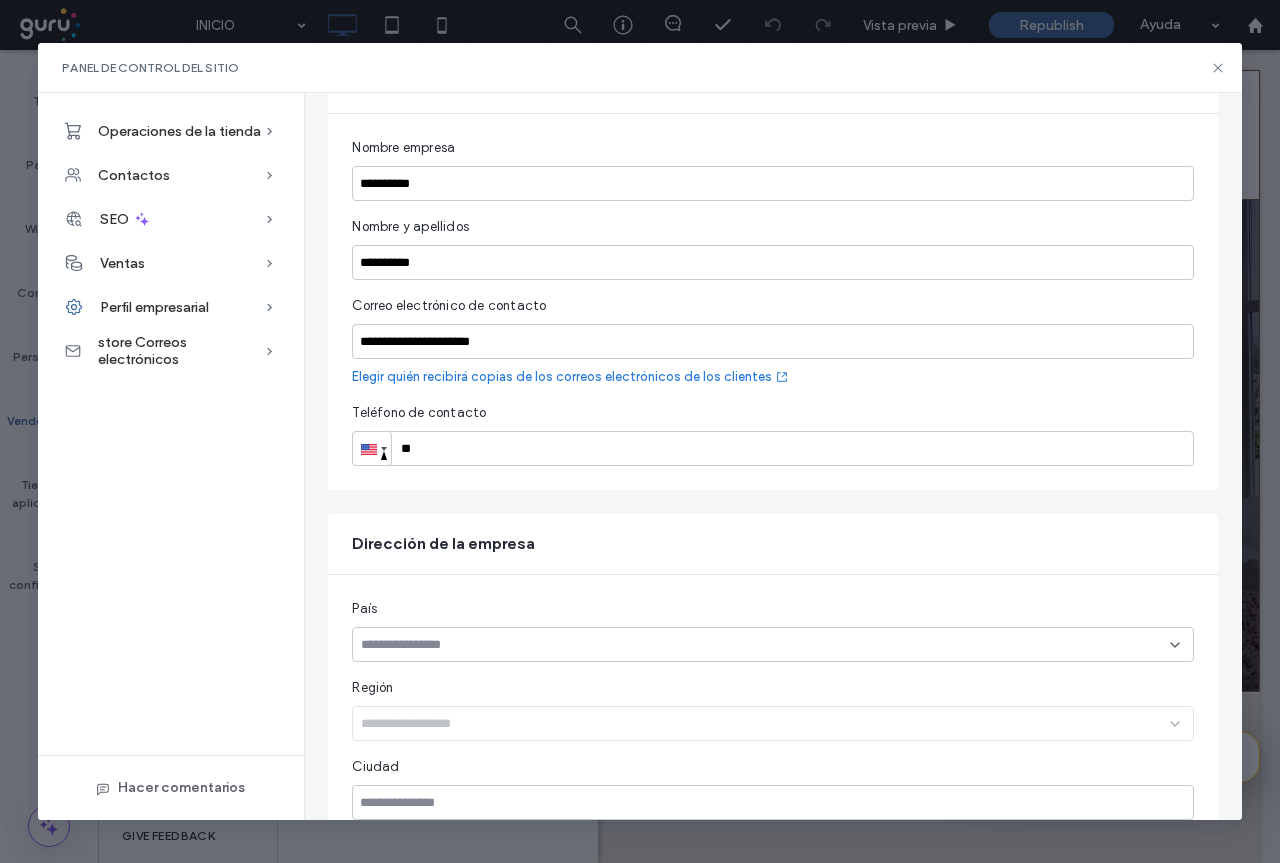 click on "**" at bounding box center (772, 448) 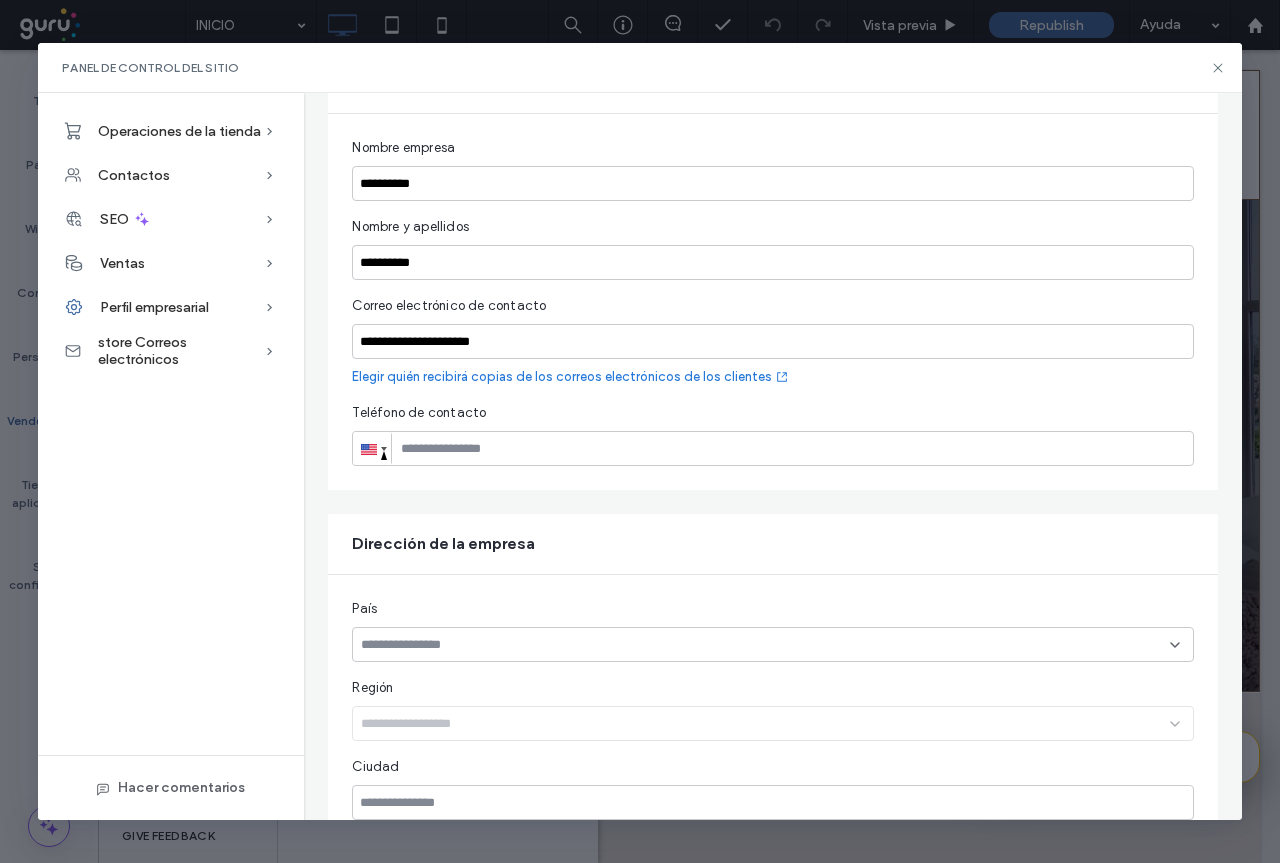 click at bounding box center [384, 453] 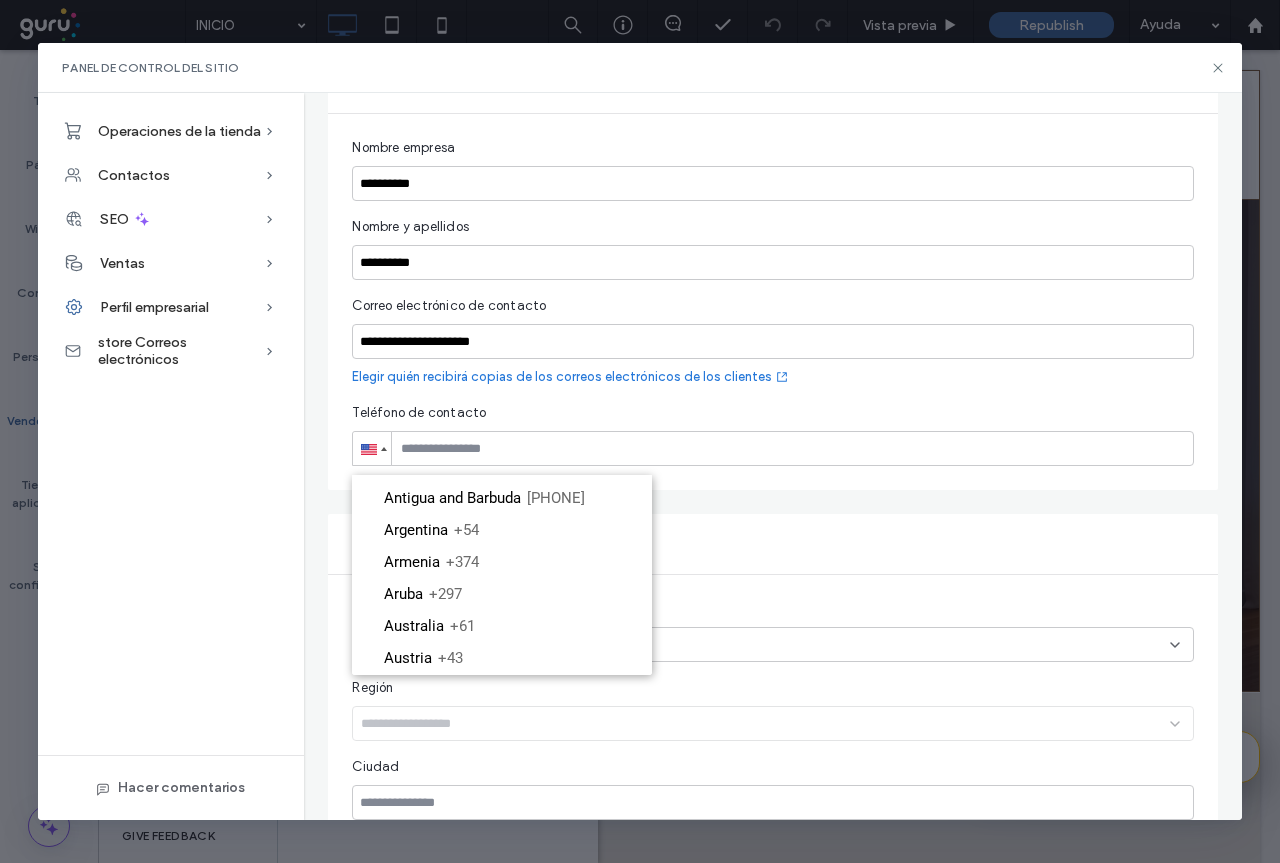 scroll, scrollTop: 200, scrollLeft: 0, axis: vertical 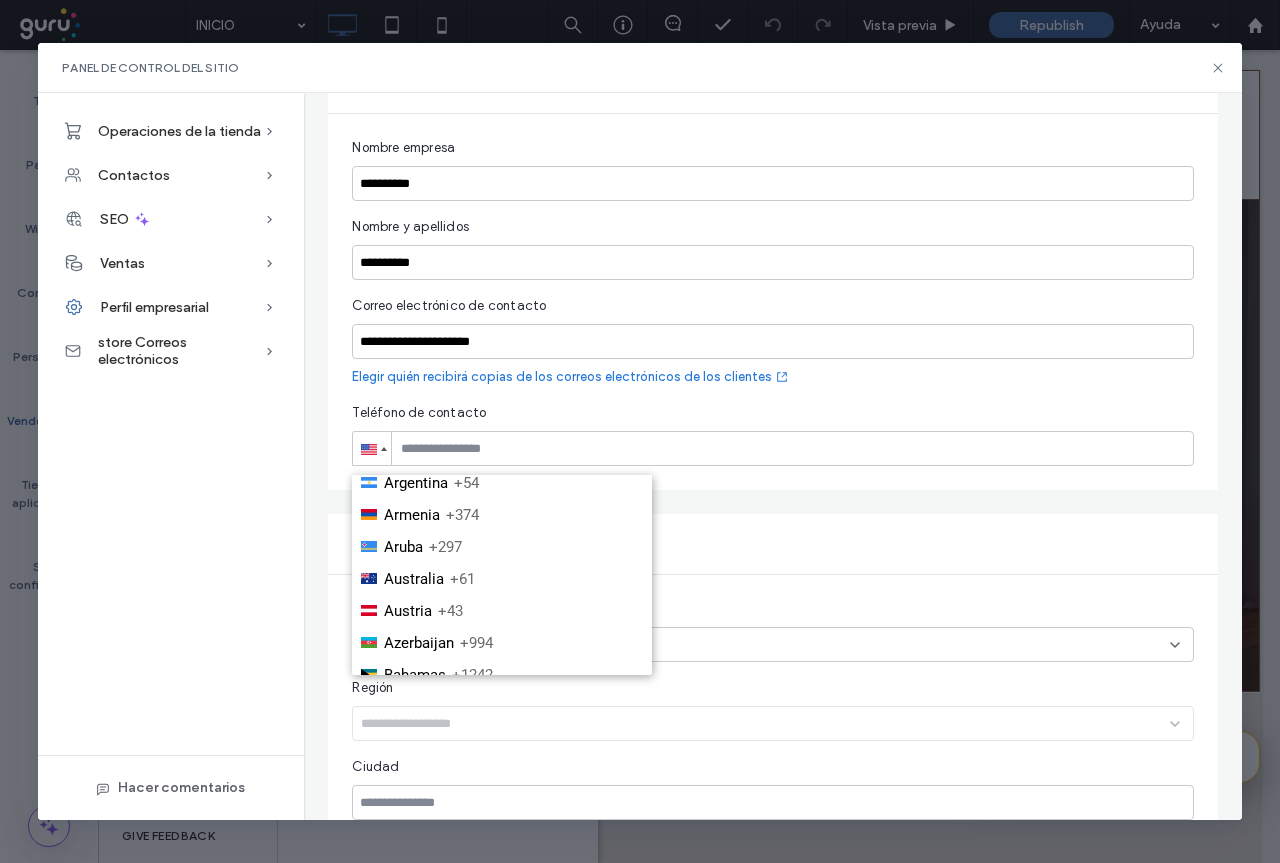 click on "+54" at bounding box center [466, 483] 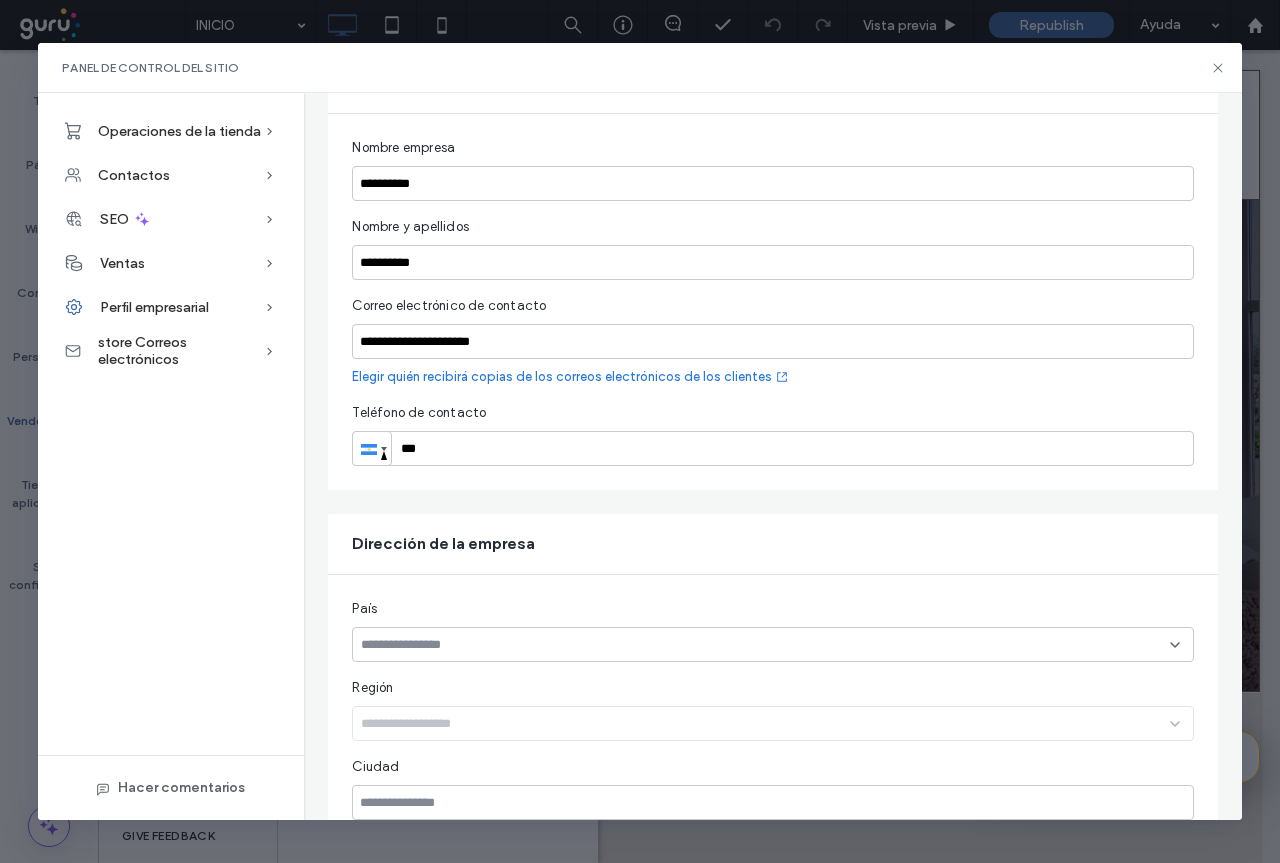 click on "***" at bounding box center [772, 448] 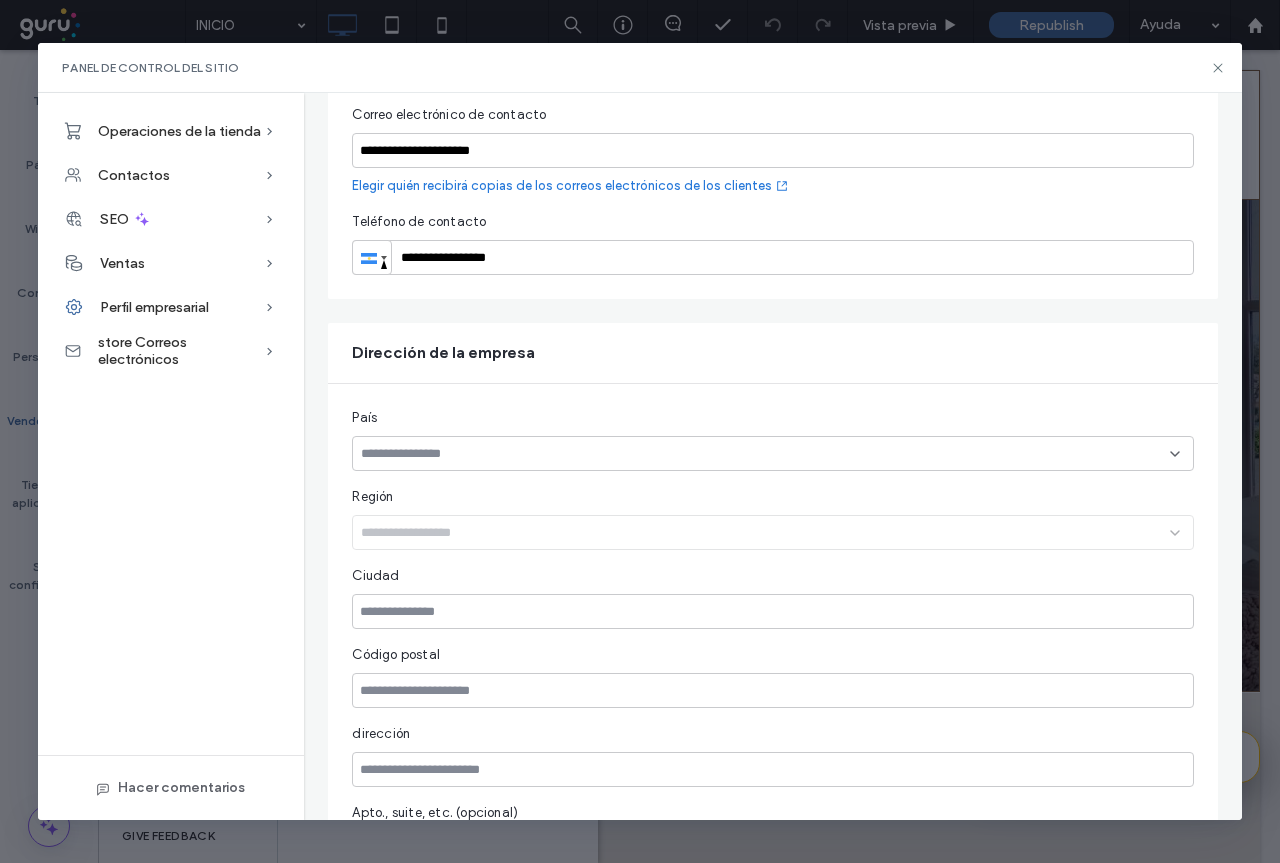 scroll, scrollTop: 400, scrollLeft: 0, axis: vertical 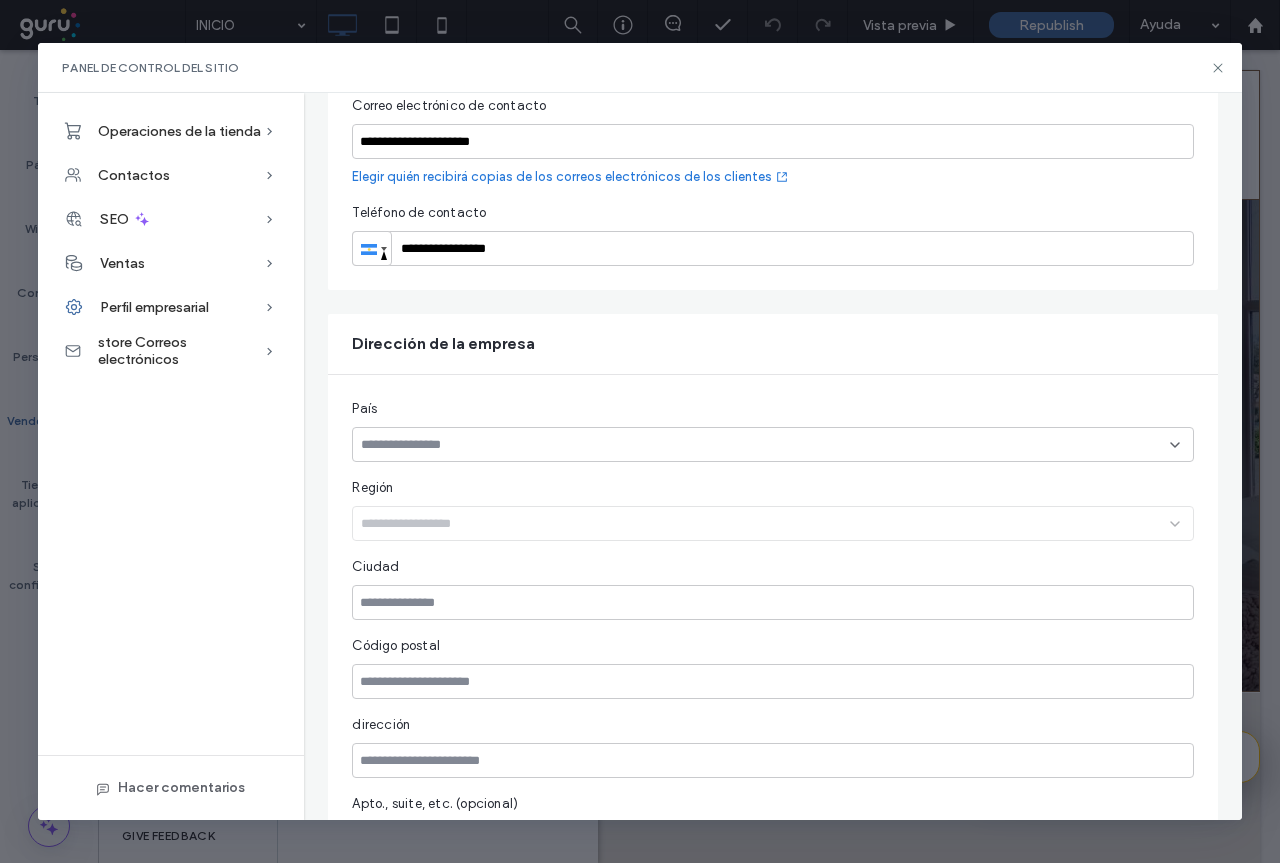 type on "**********" 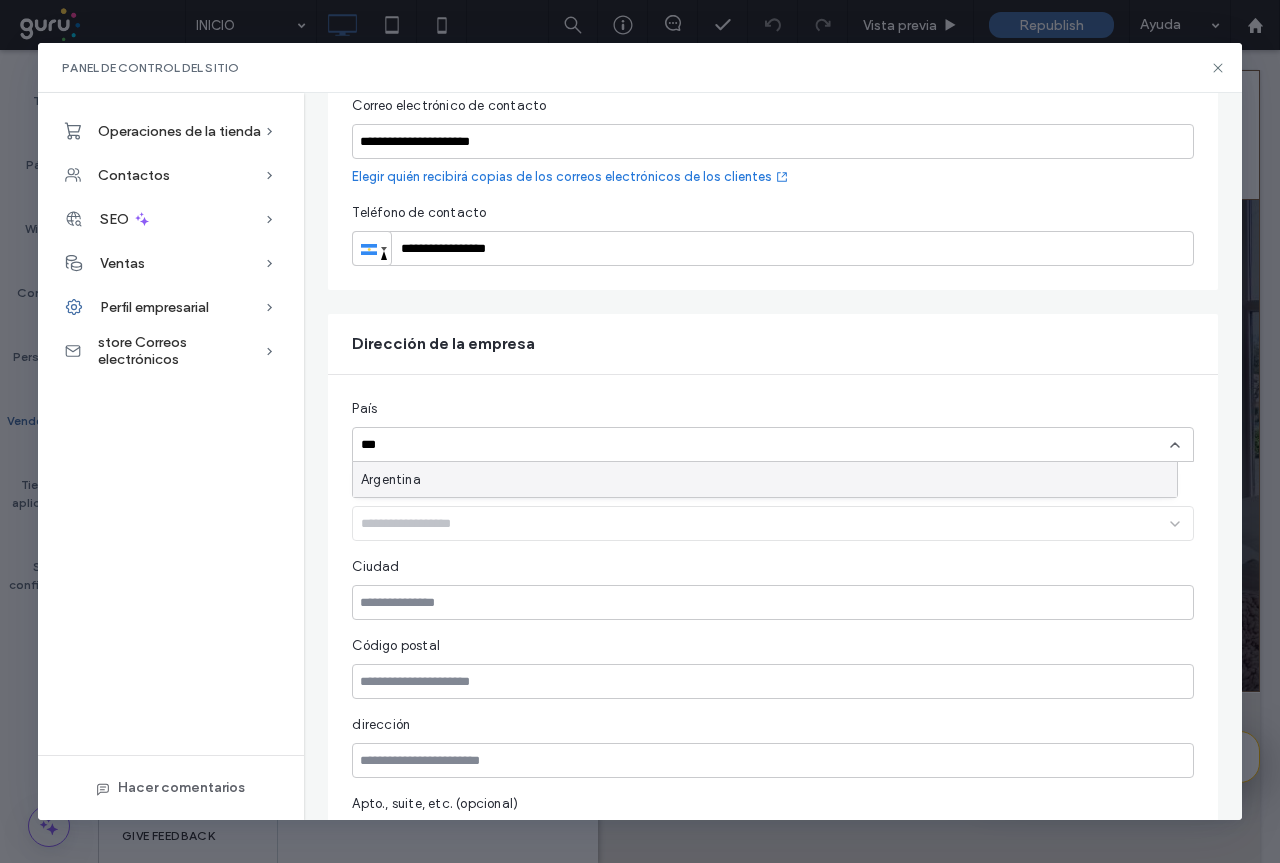 type on "***" 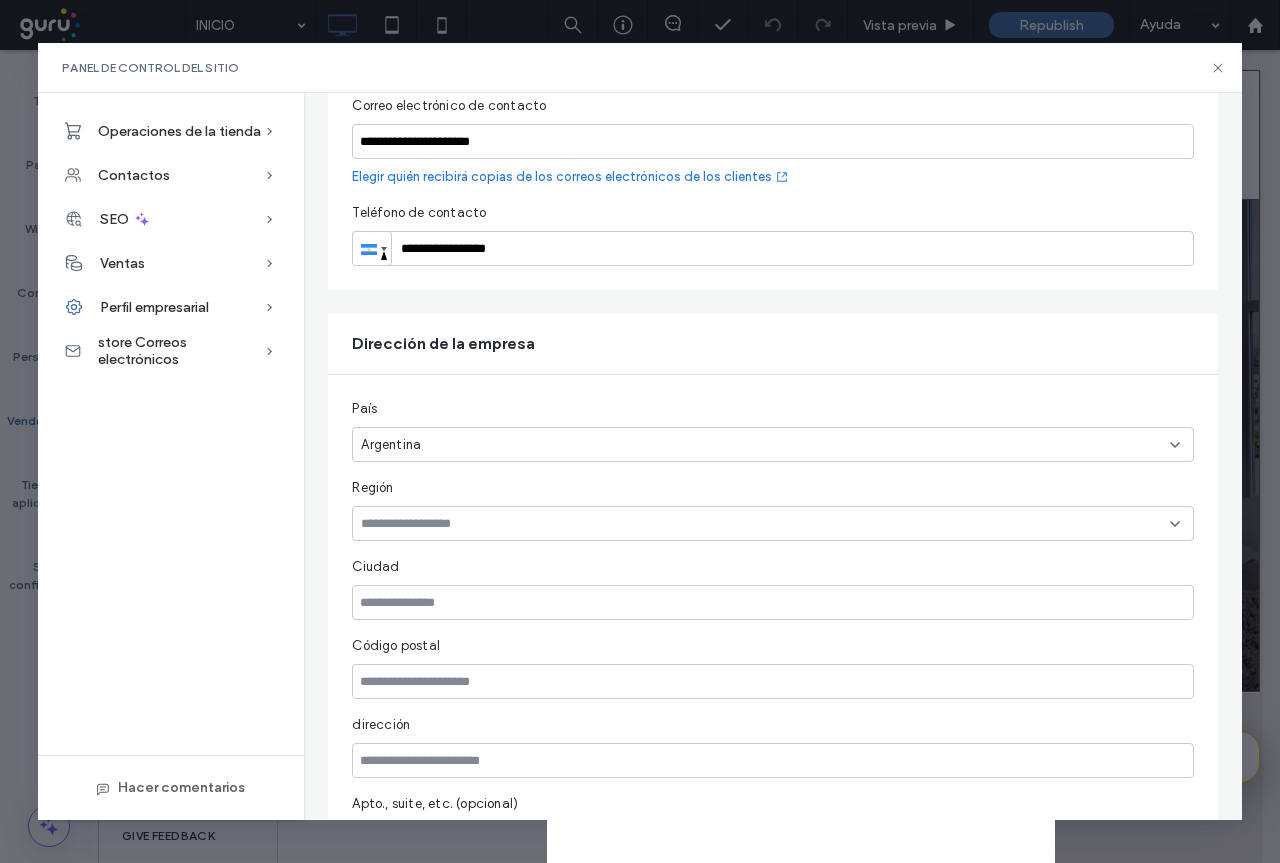 click at bounding box center (765, 524) 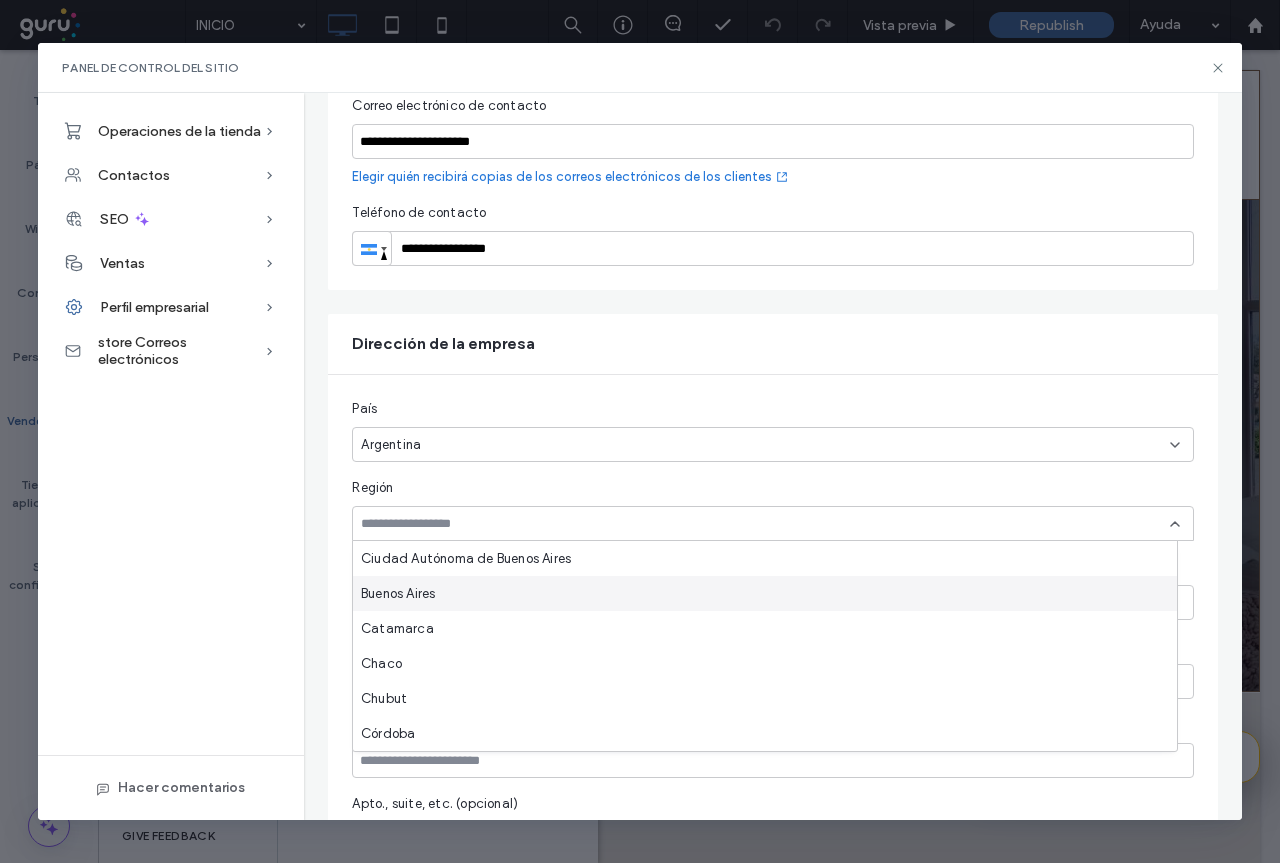 click on "Buenos Aires" at bounding box center (765, 593) 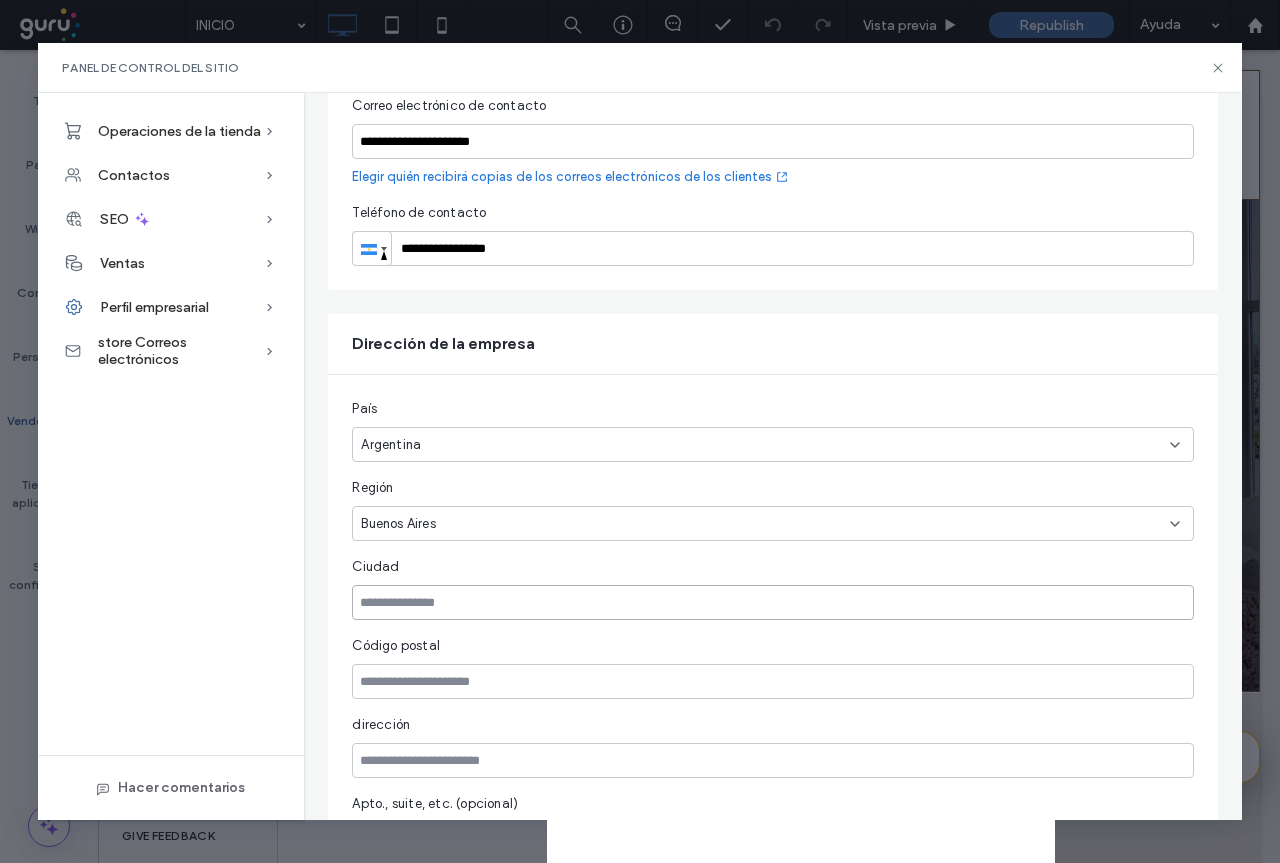click at bounding box center [772, 602] 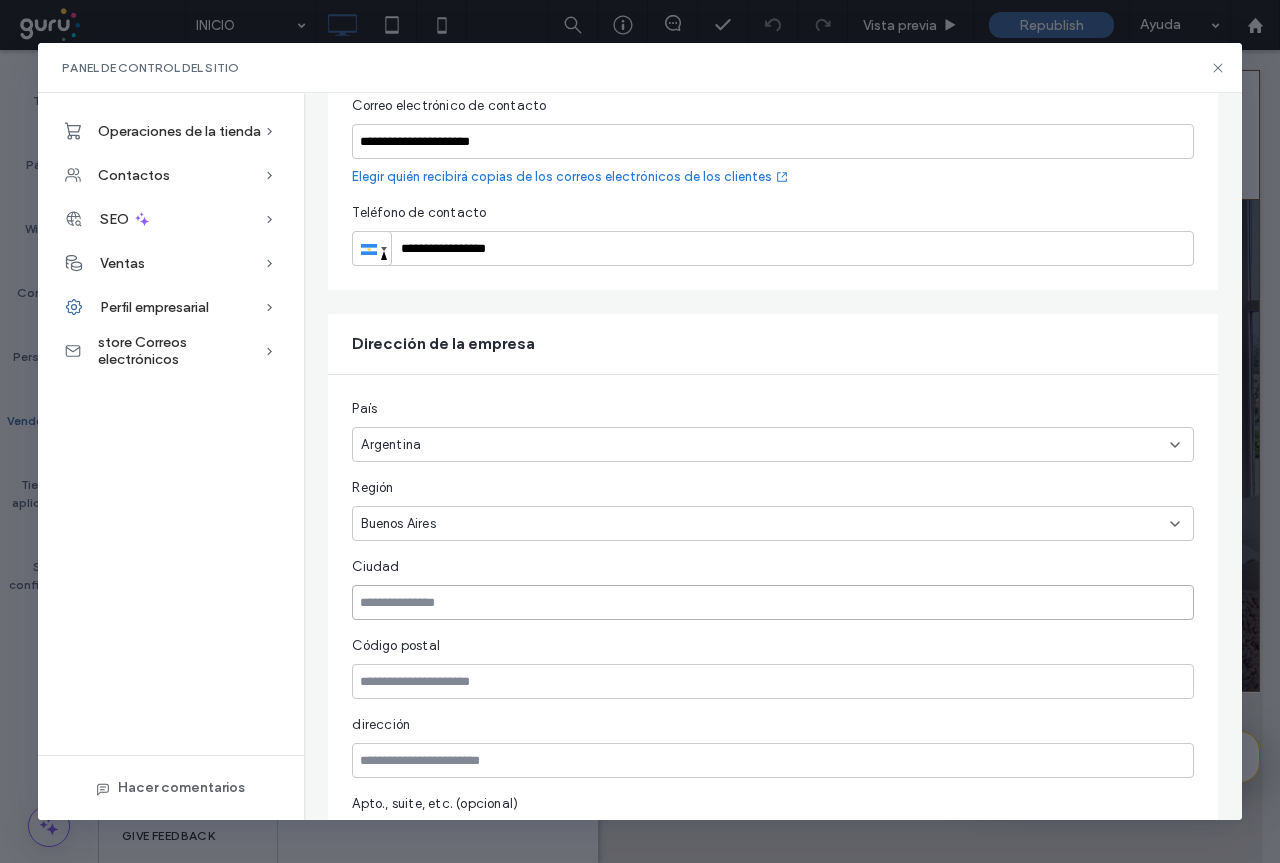paste on "**********" 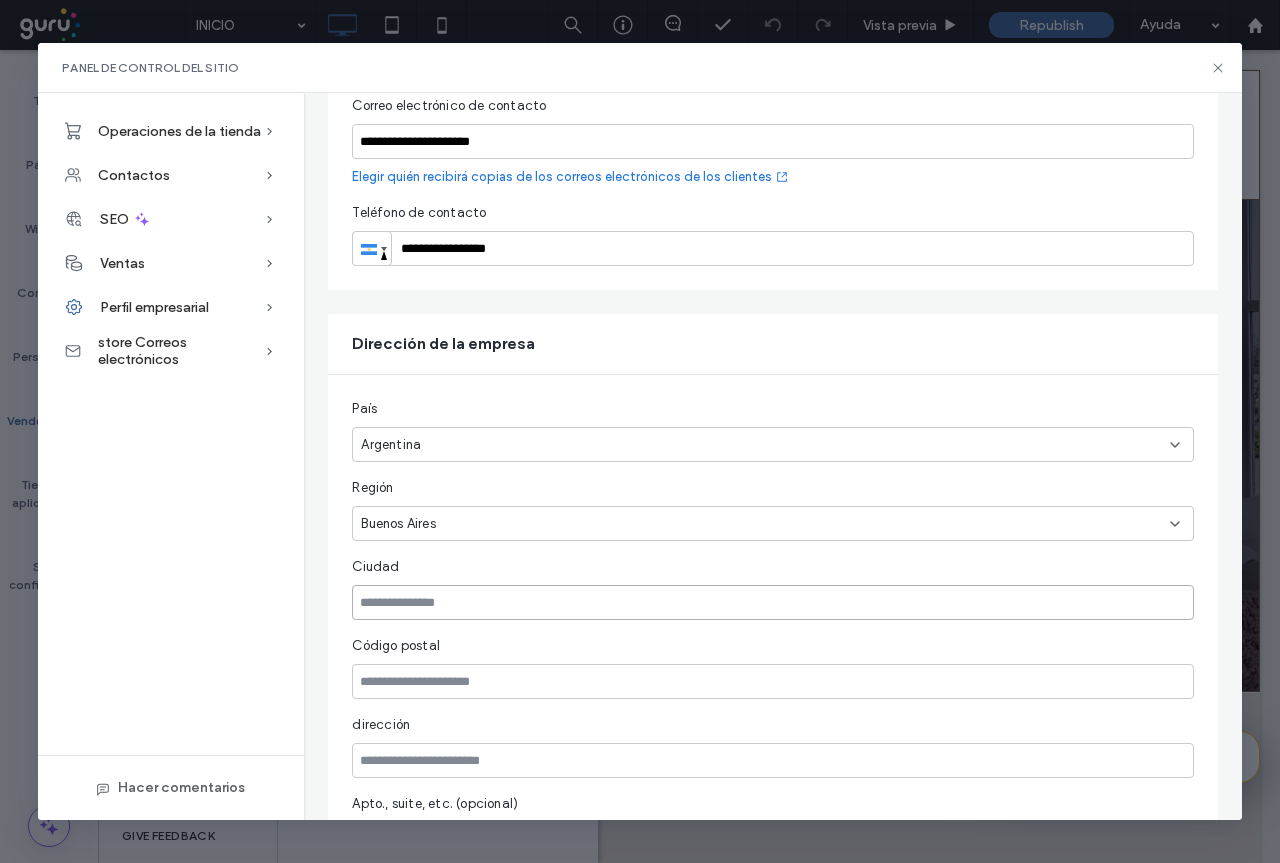 type on "**********" 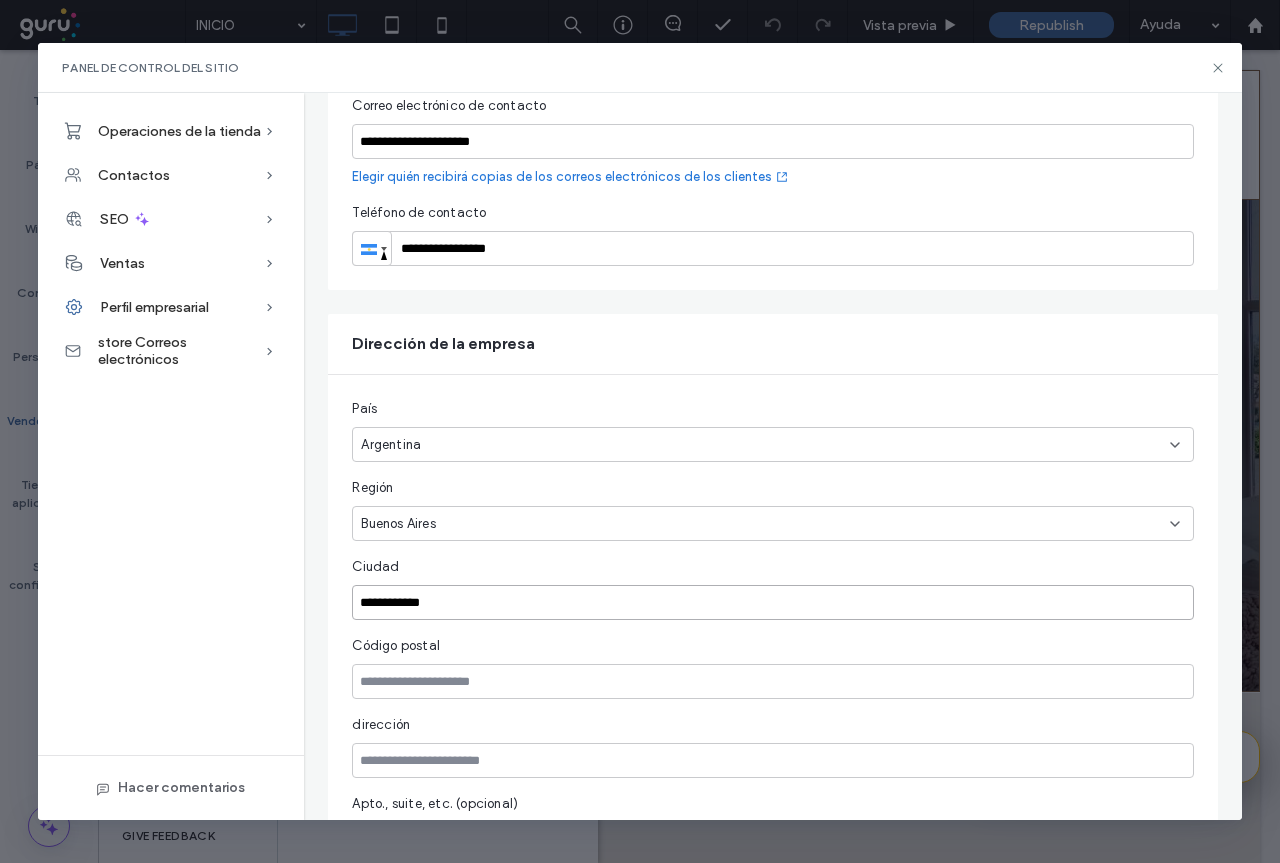 type 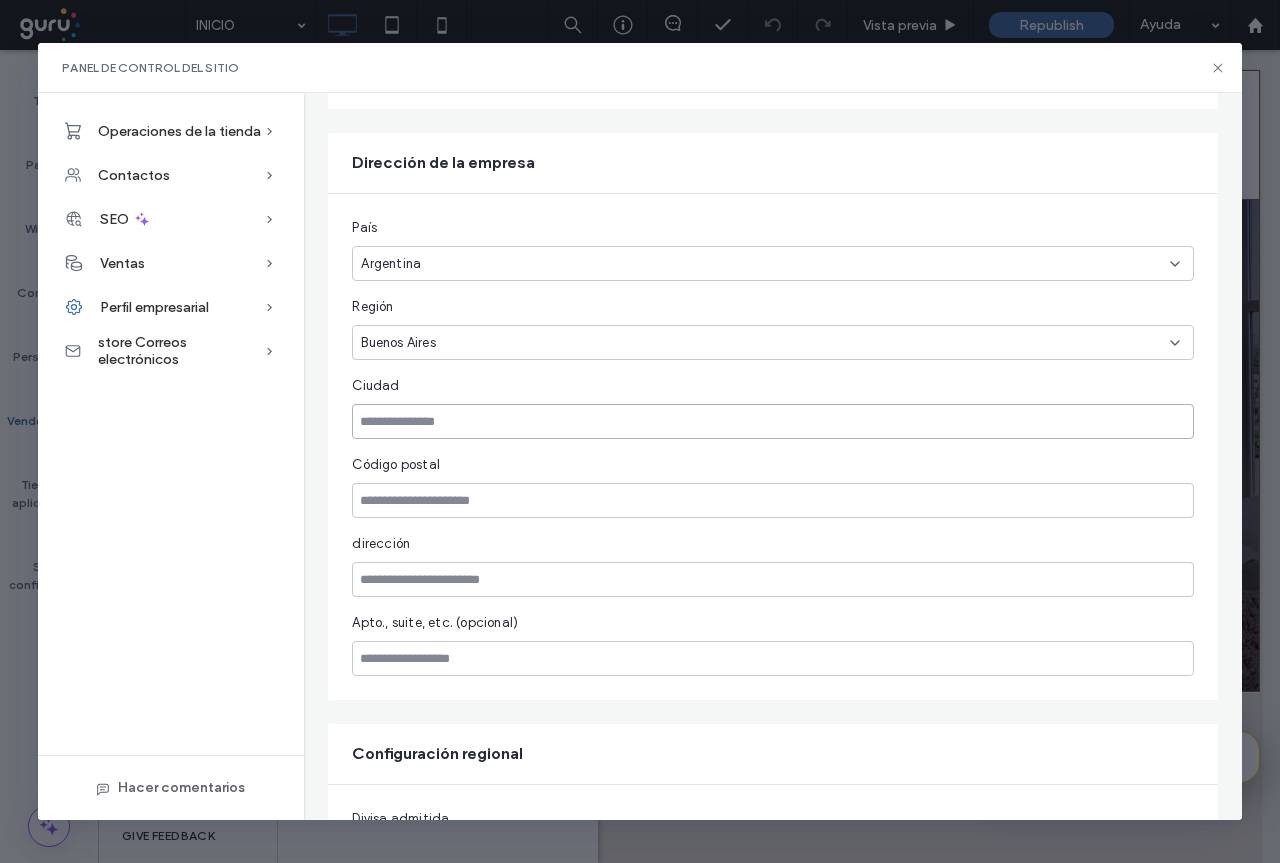scroll, scrollTop: 600, scrollLeft: 0, axis: vertical 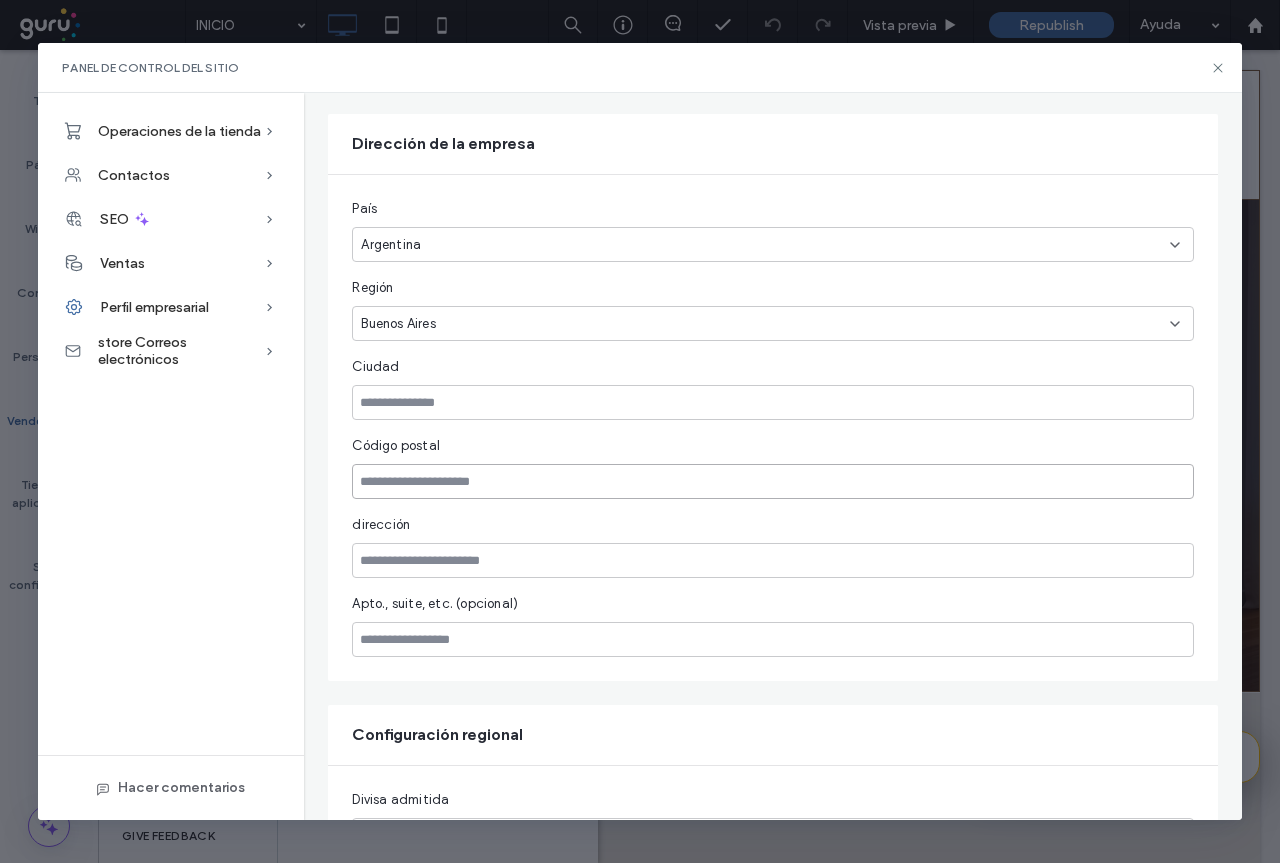 click at bounding box center (772, 481) 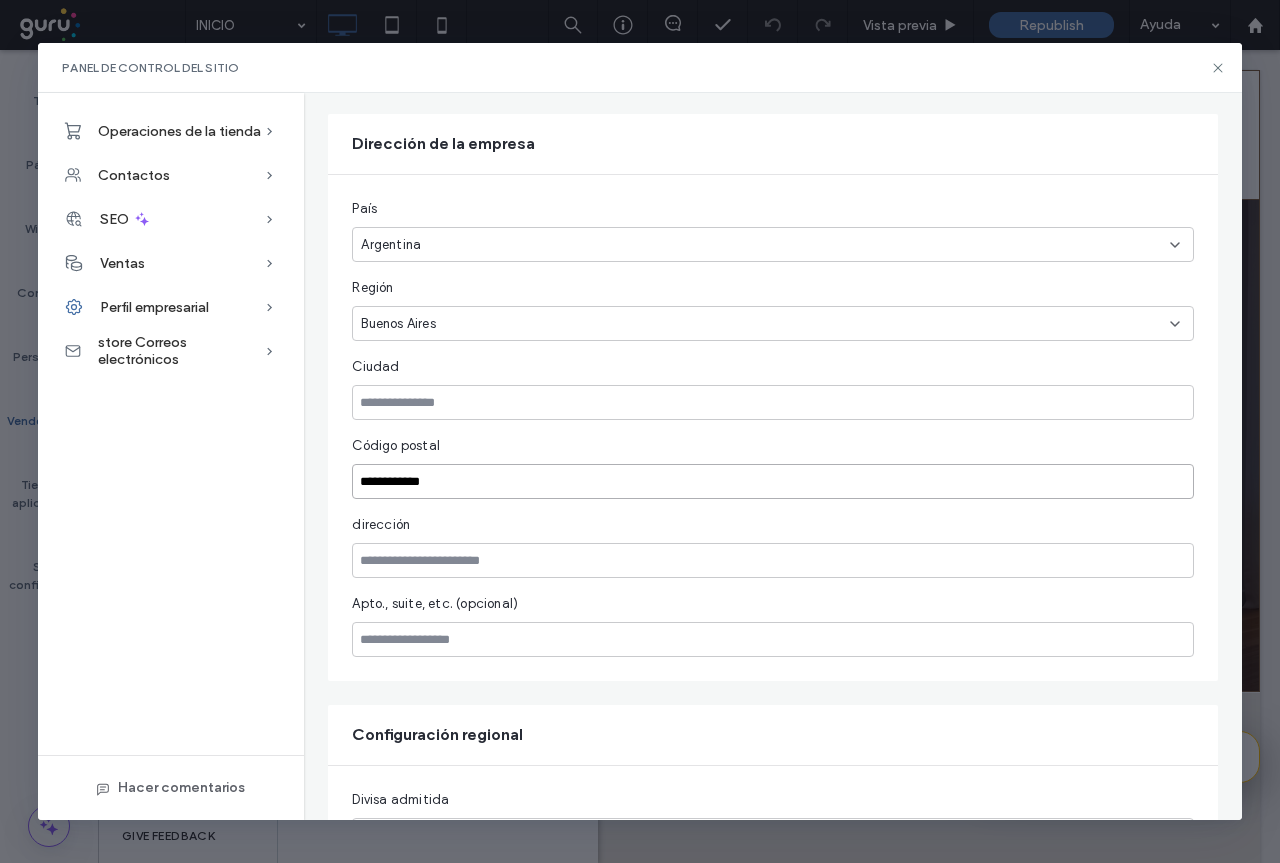 click on "**********" at bounding box center (772, 481) 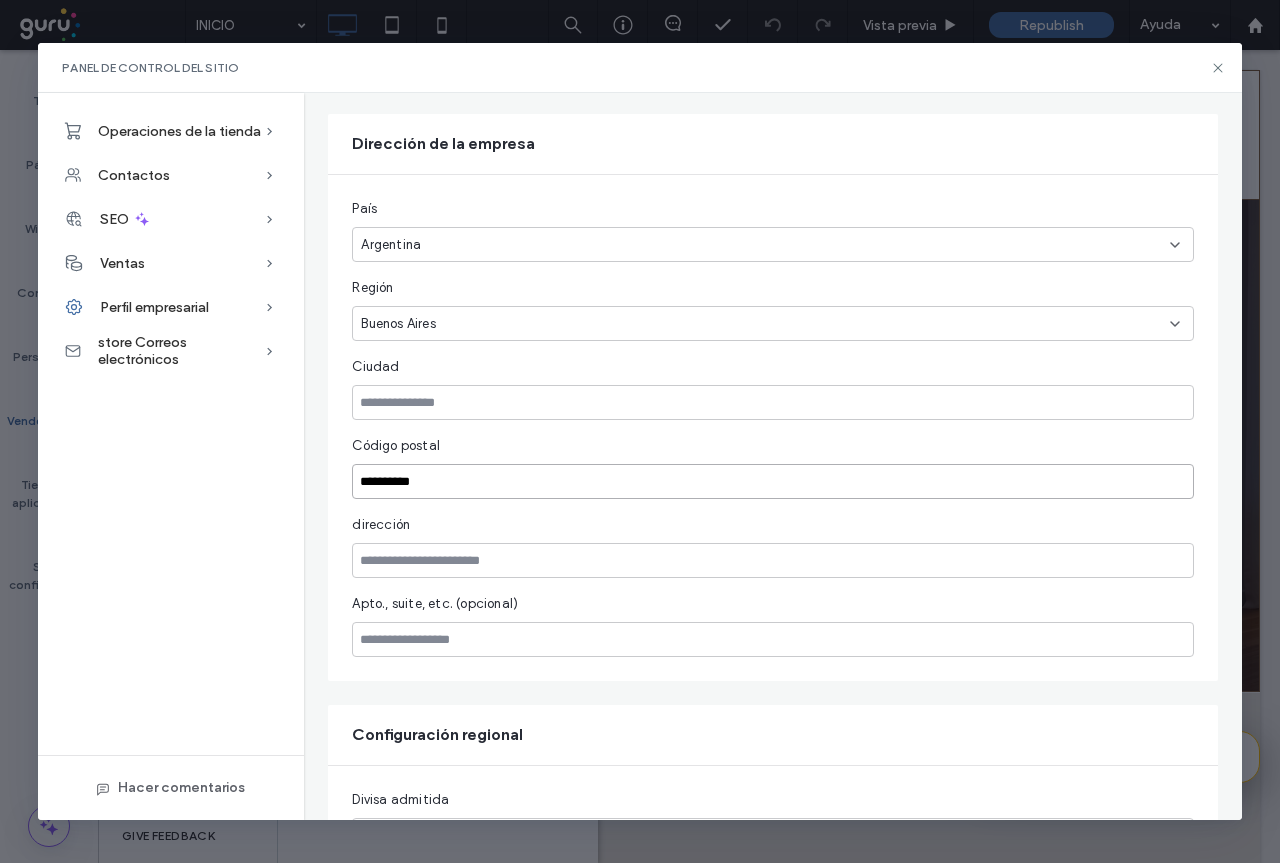 scroll, scrollTop: 700, scrollLeft: 0, axis: vertical 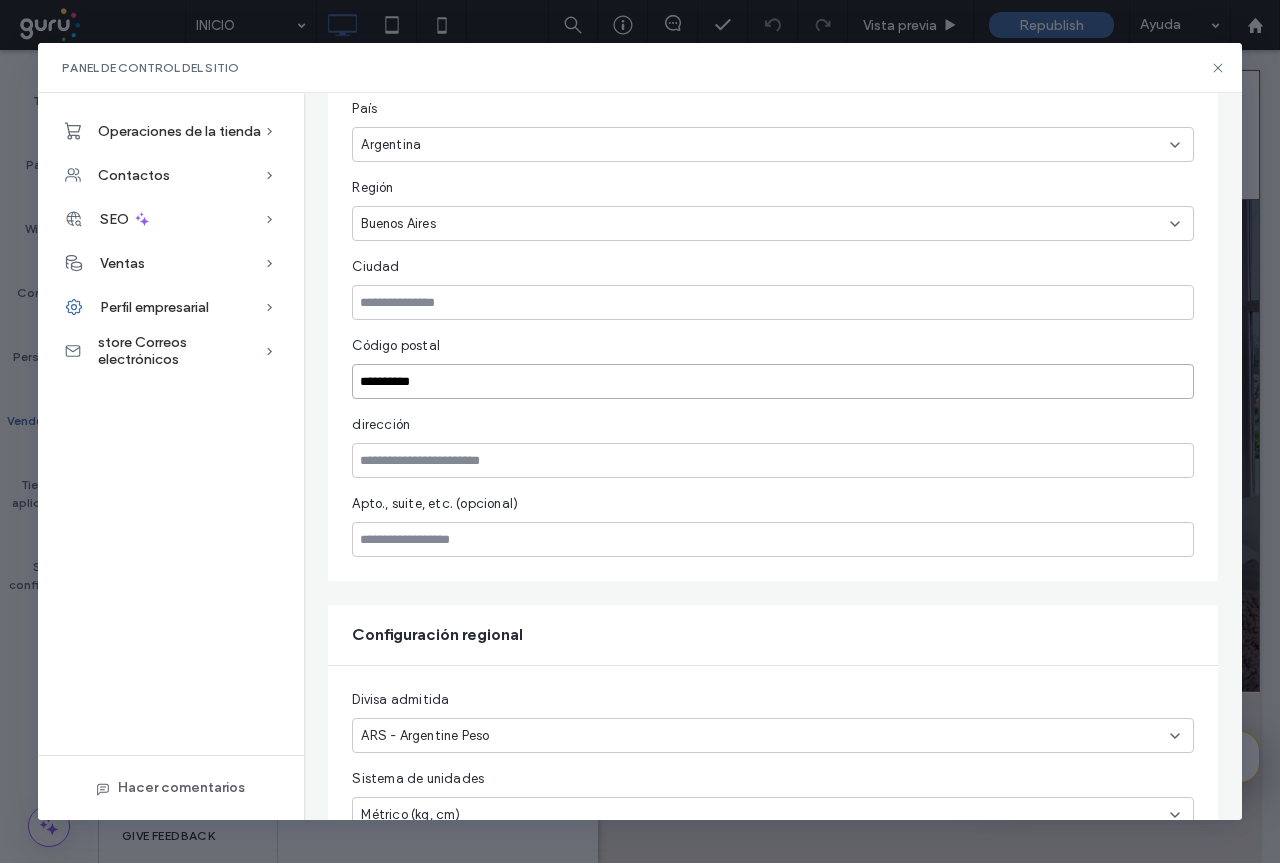 type on "**********" 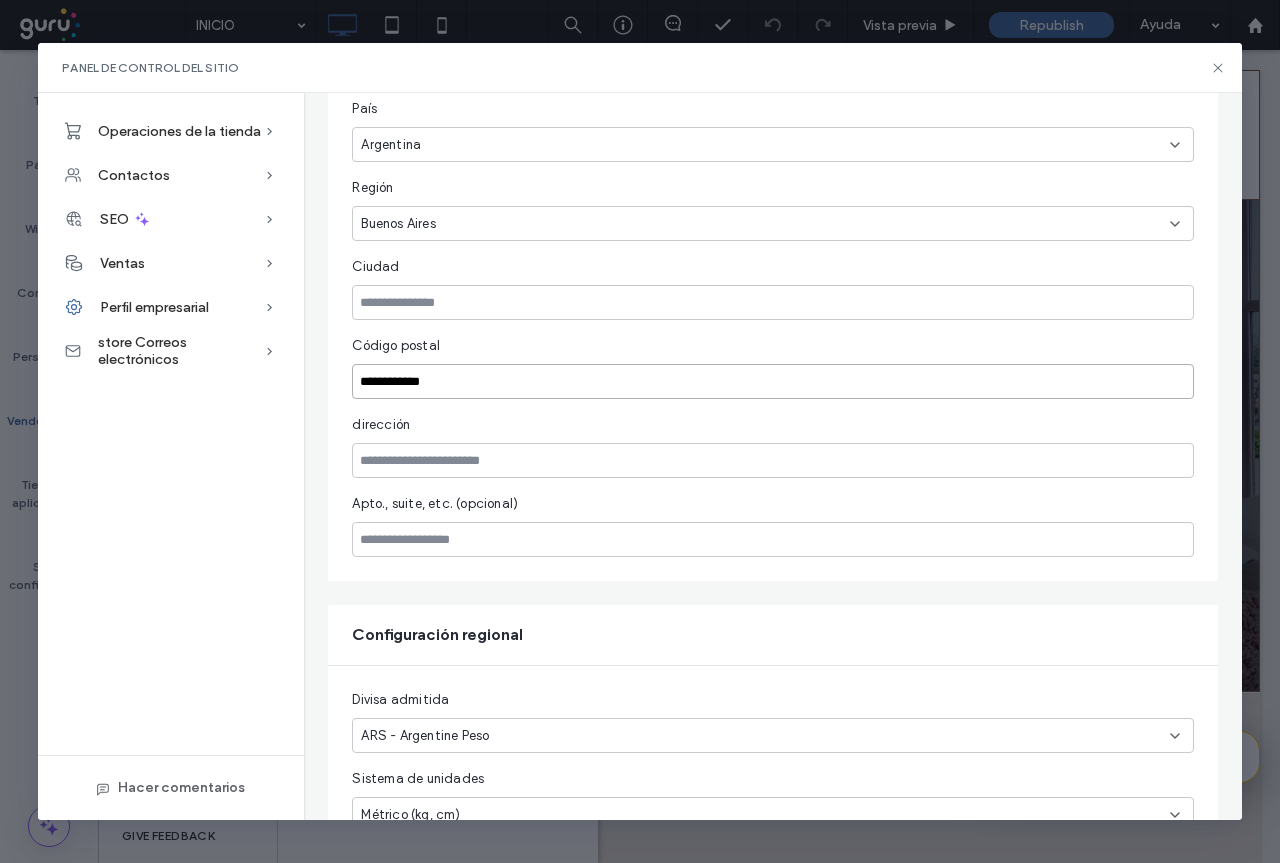 drag, startPoint x: 411, startPoint y: 378, endPoint x: 319, endPoint y: 380, distance: 92.021736 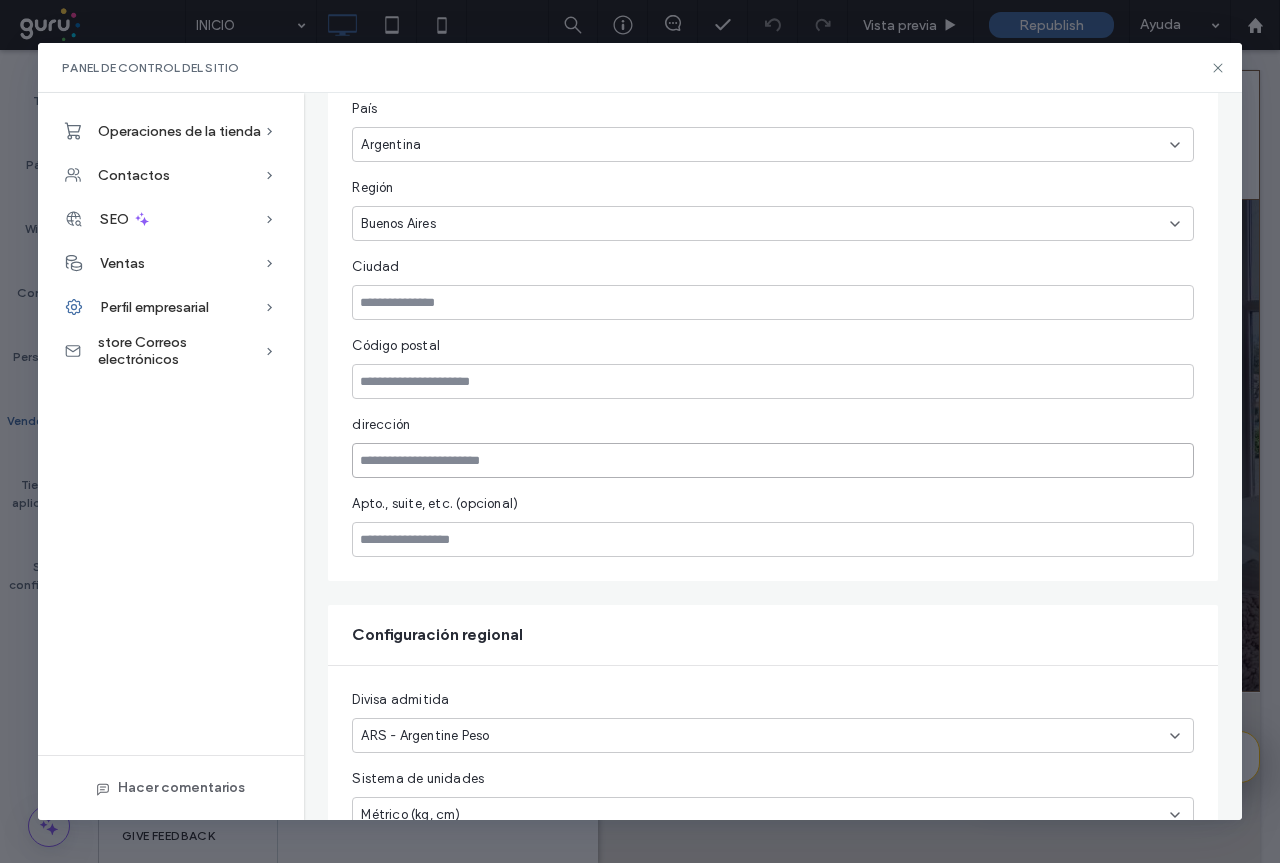 click at bounding box center [772, 460] 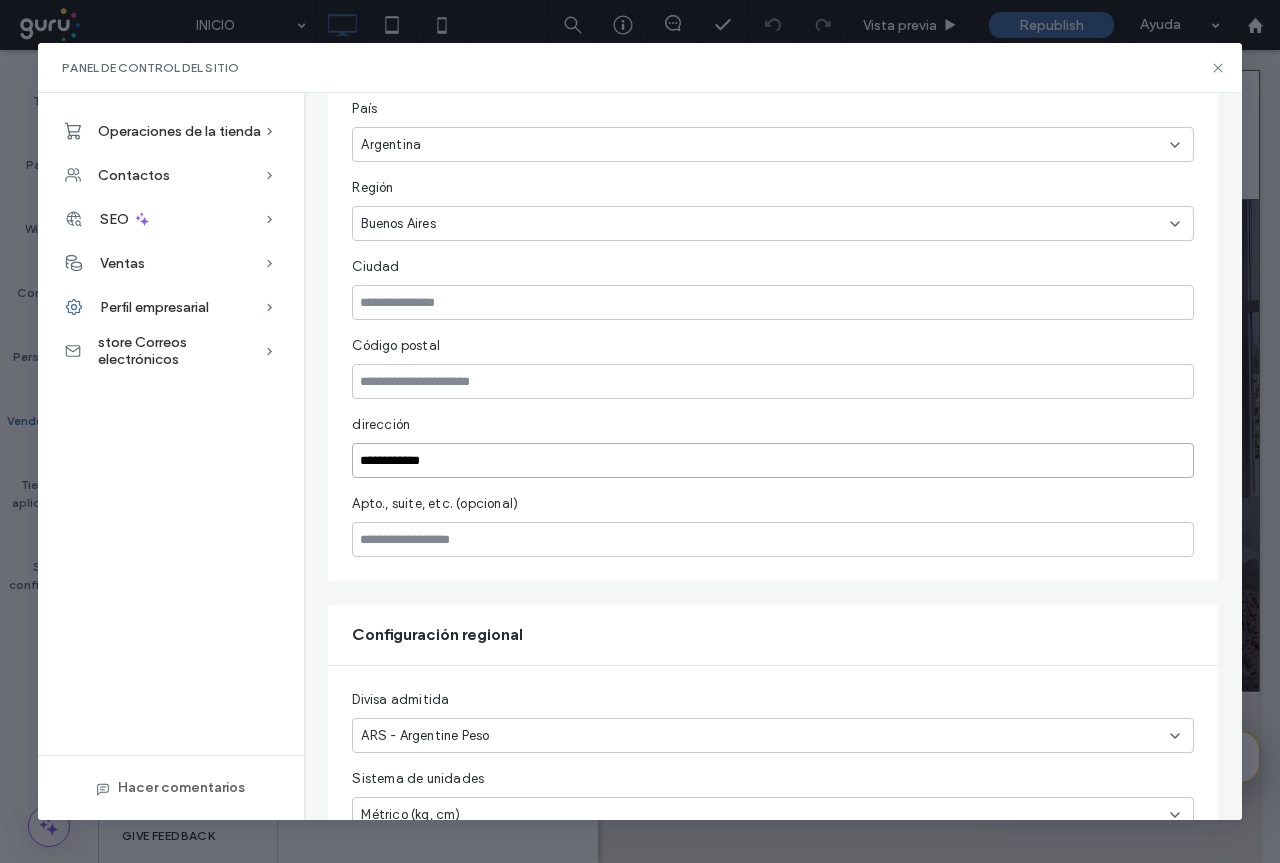 click on "**********" at bounding box center (772, 460) 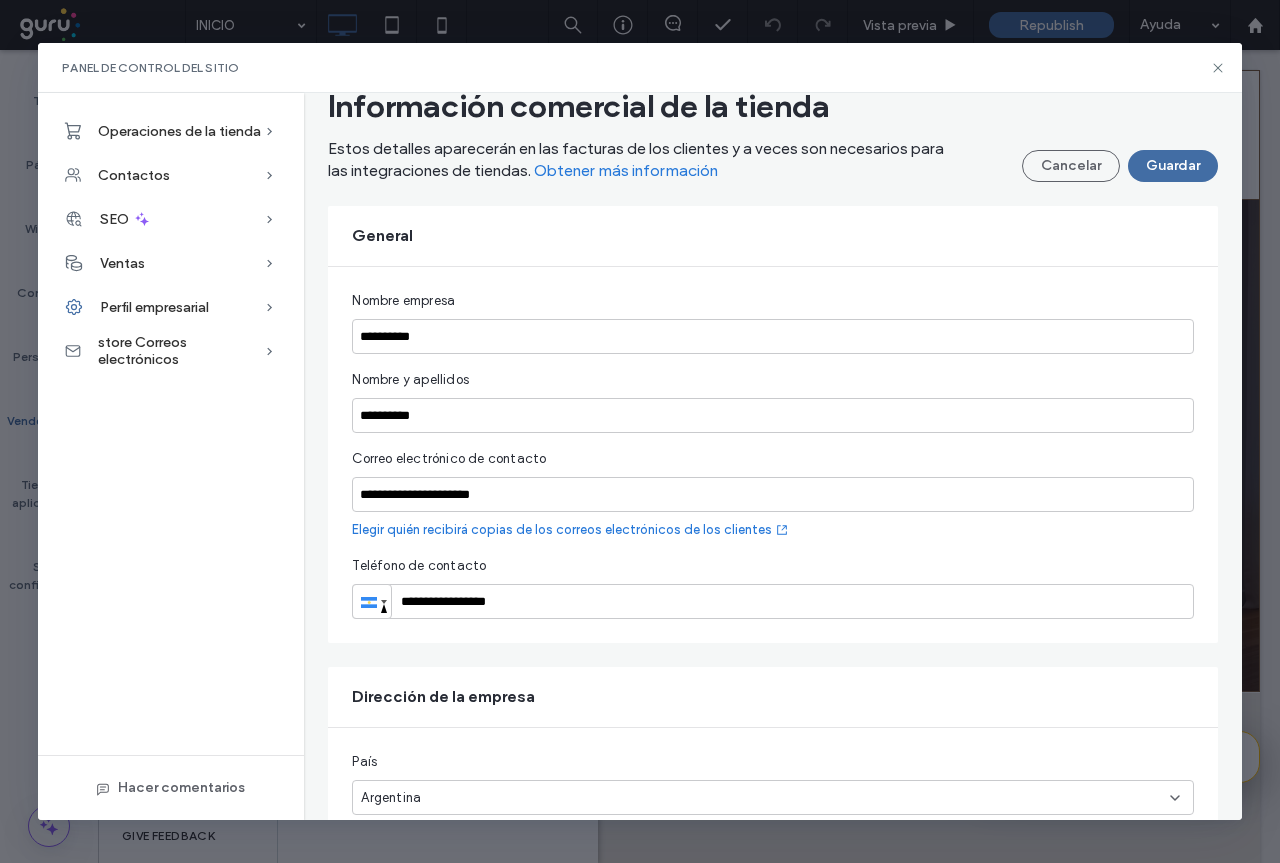 scroll, scrollTop: 0, scrollLeft: 0, axis: both 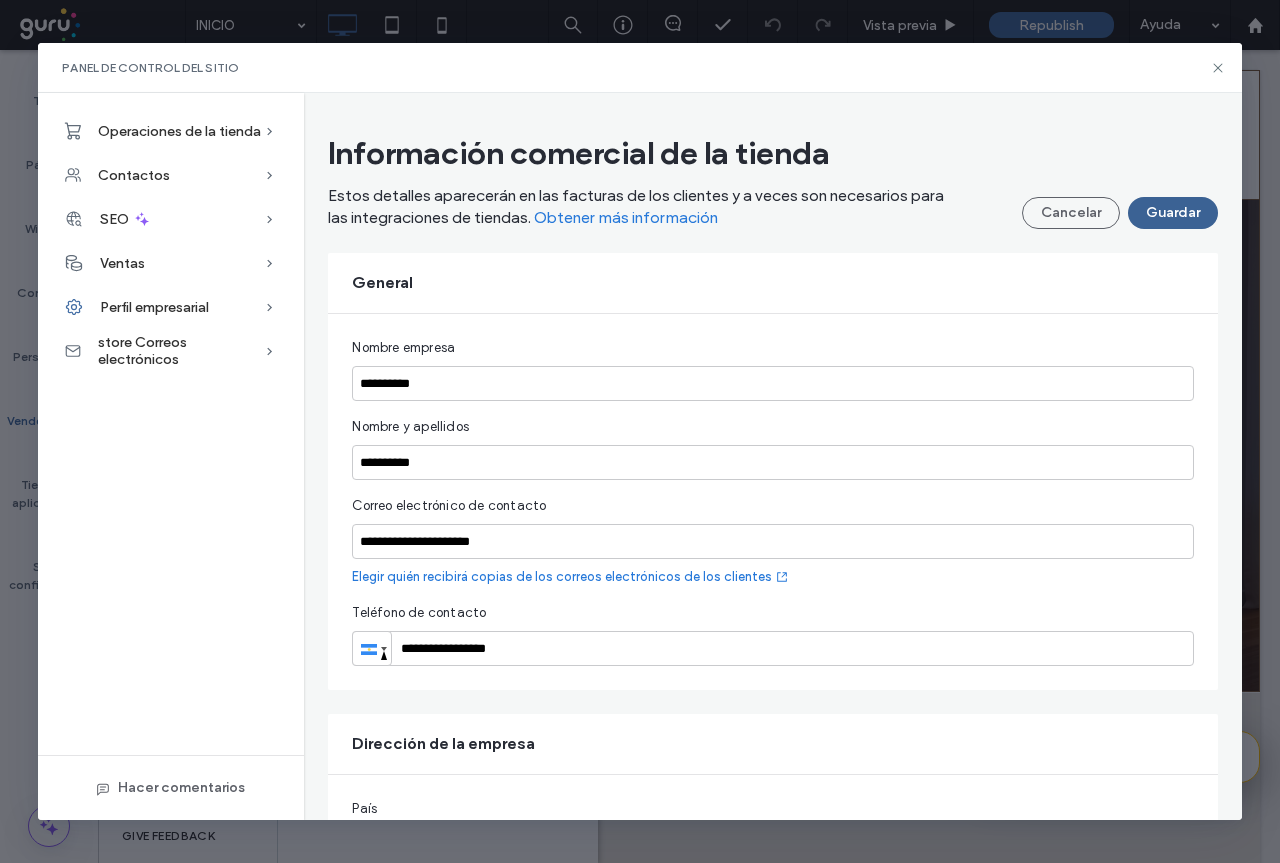 type on "**********" 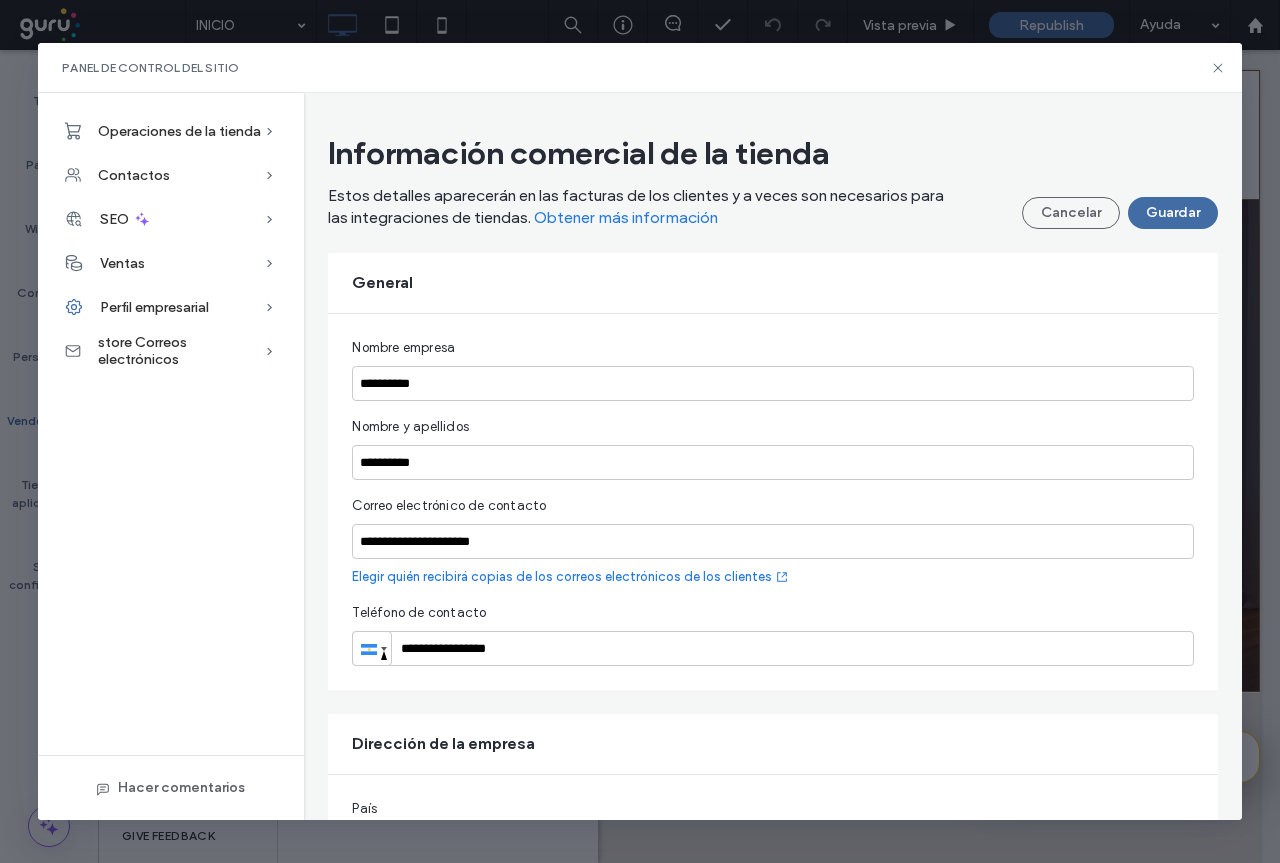 click at bounding box center (772, 1081) 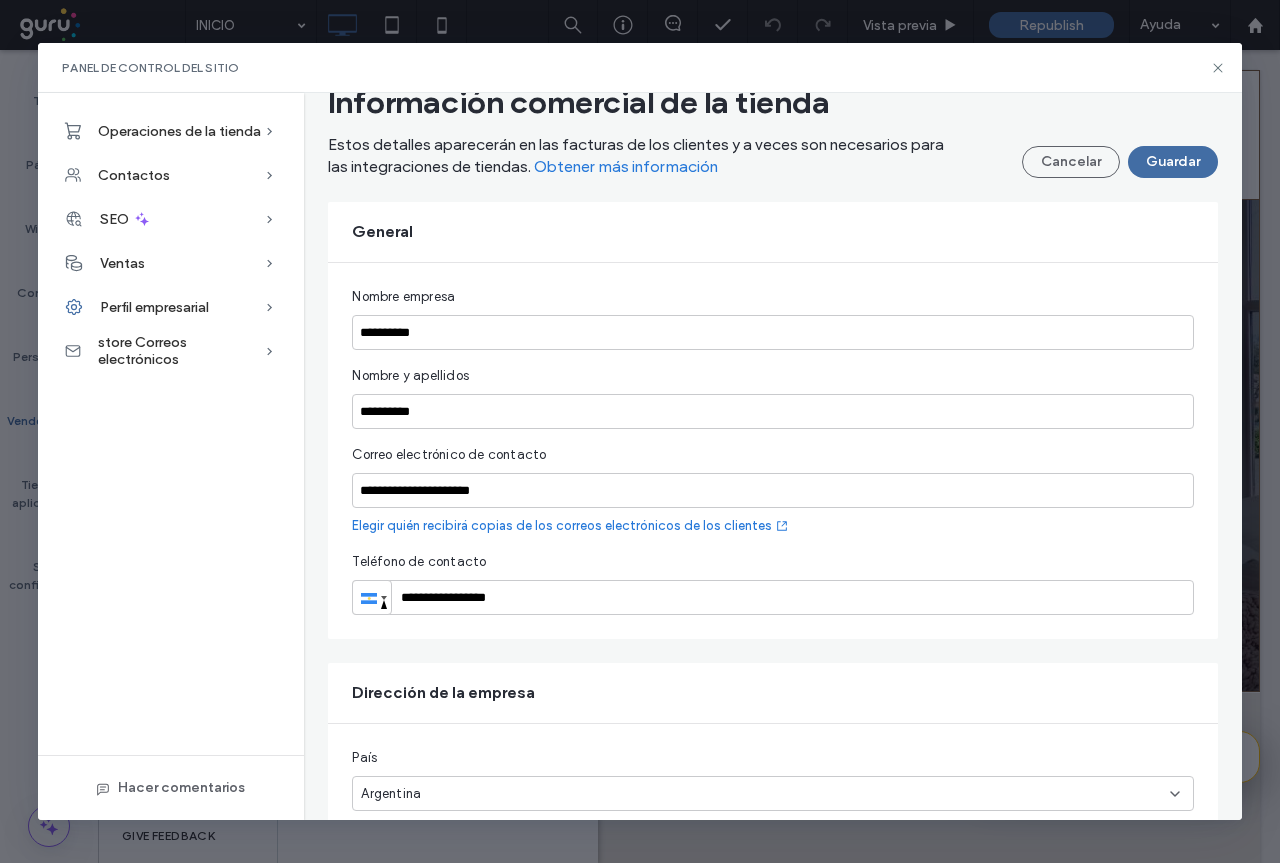 scroll, scrollTop: 46, scrollLeft: 0, axis: vertical 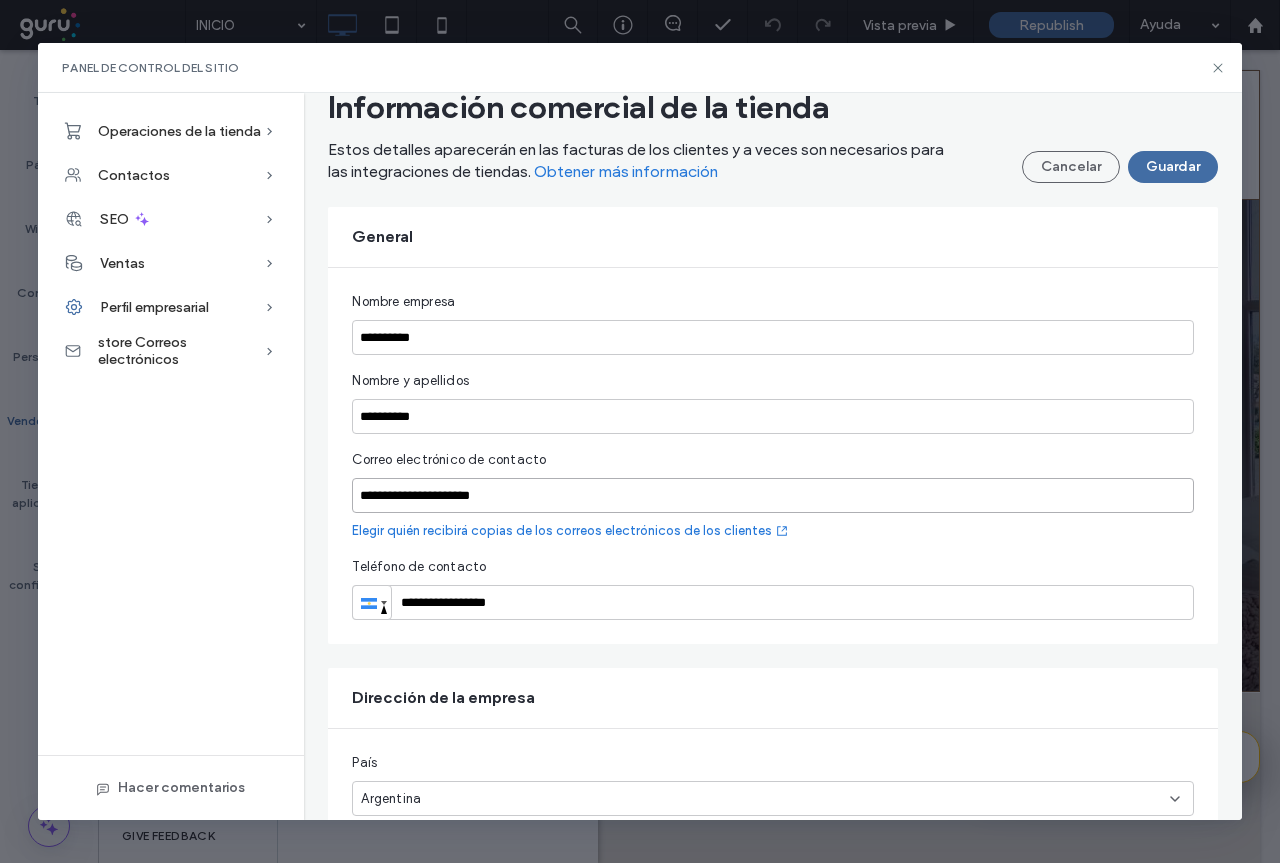 click on "**********" at bounding box center [772, 495] 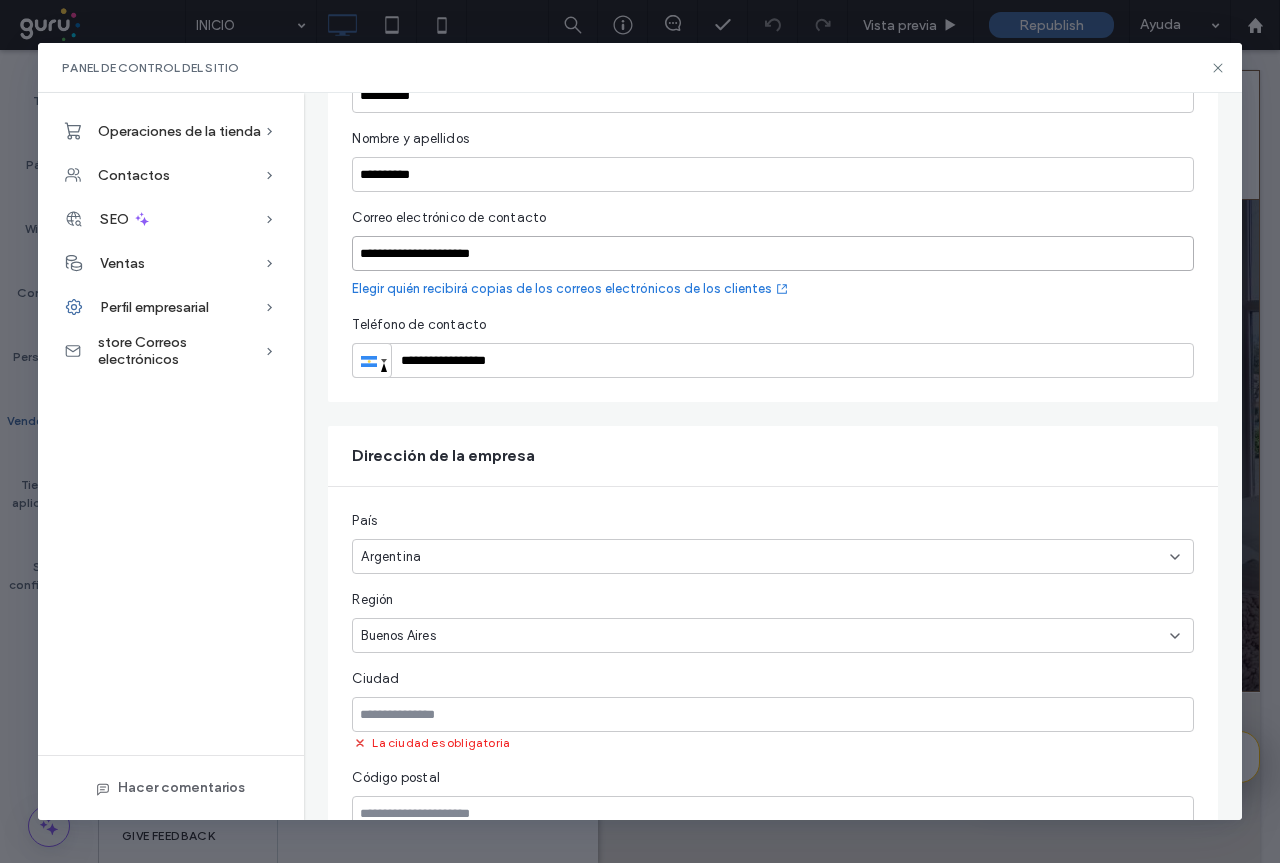 scroll, scrollTop: 646, scrollLeft: 0, axis: vertical 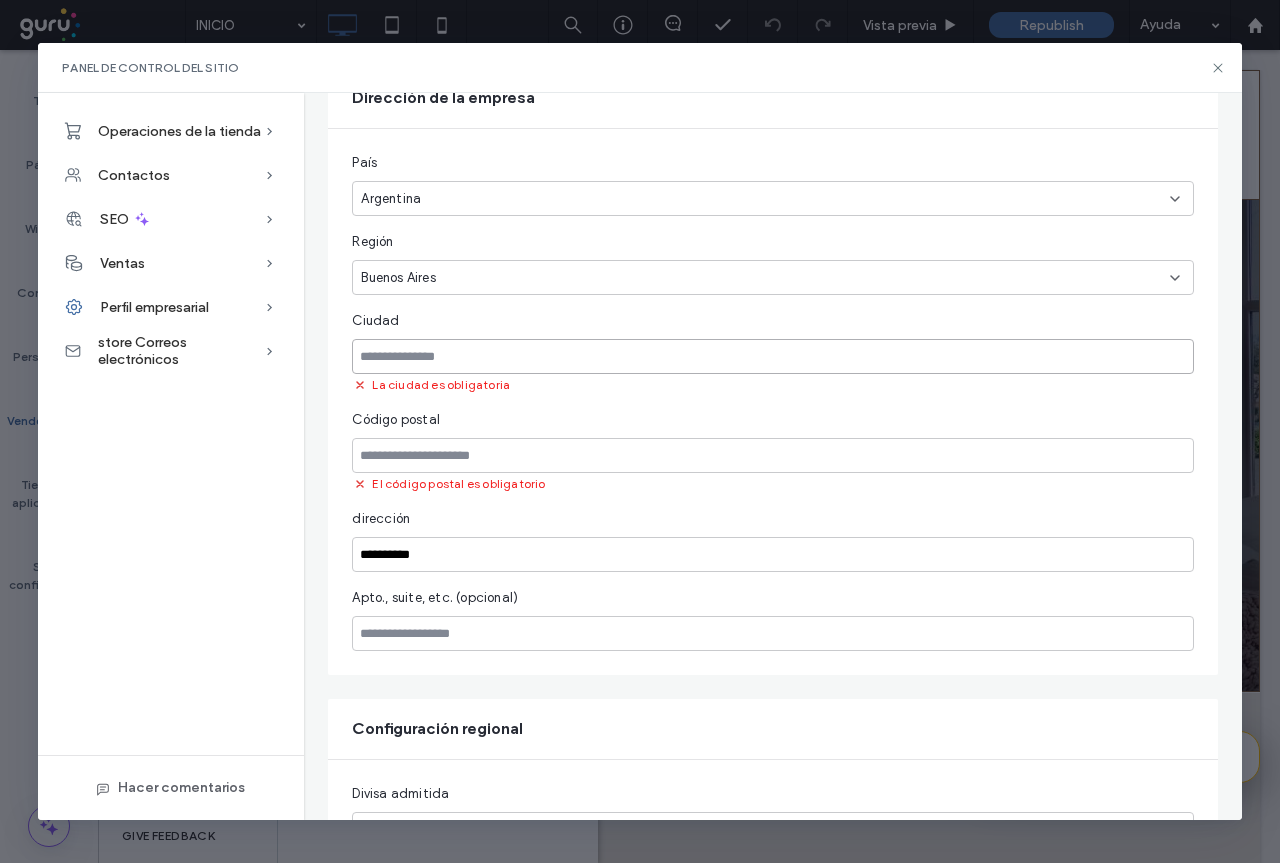 click at bounding box center (772, 356) 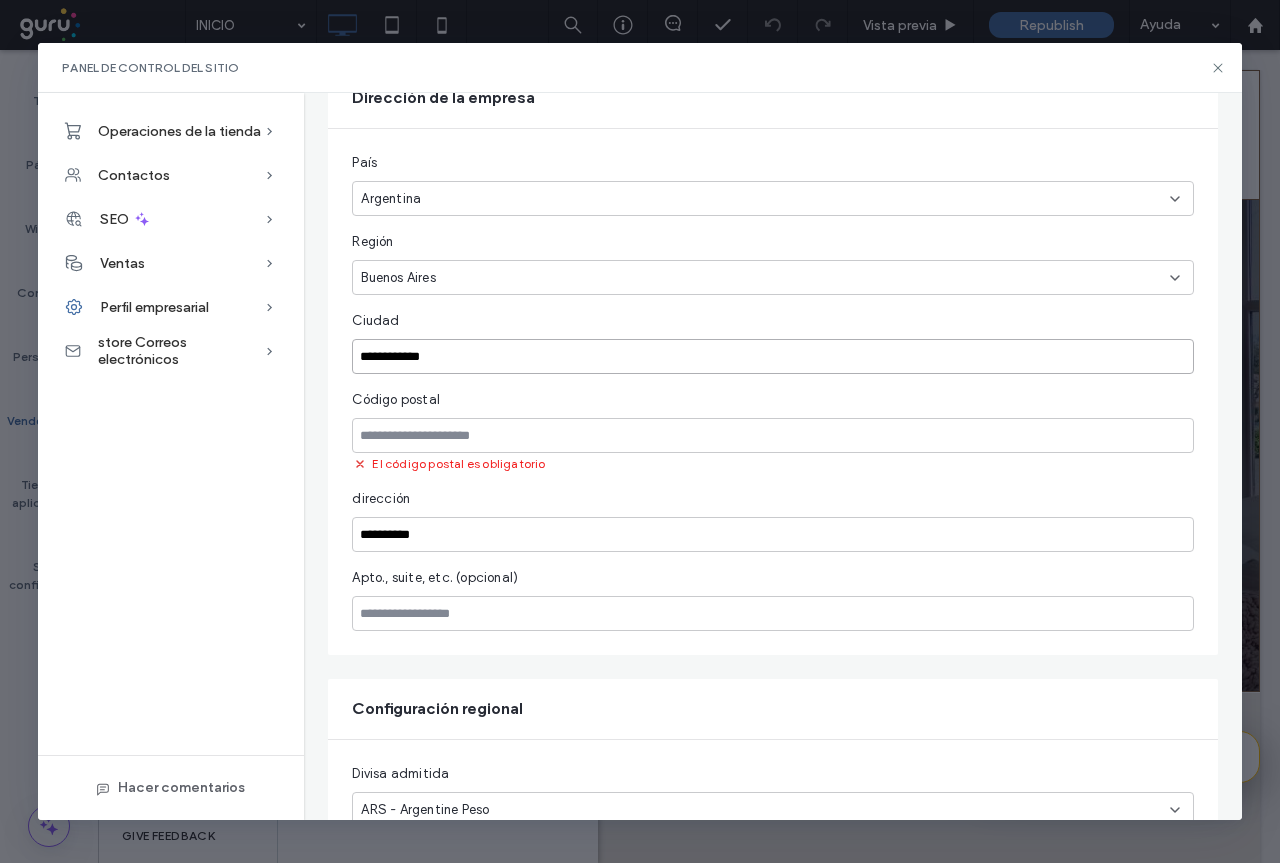 type on "**********" 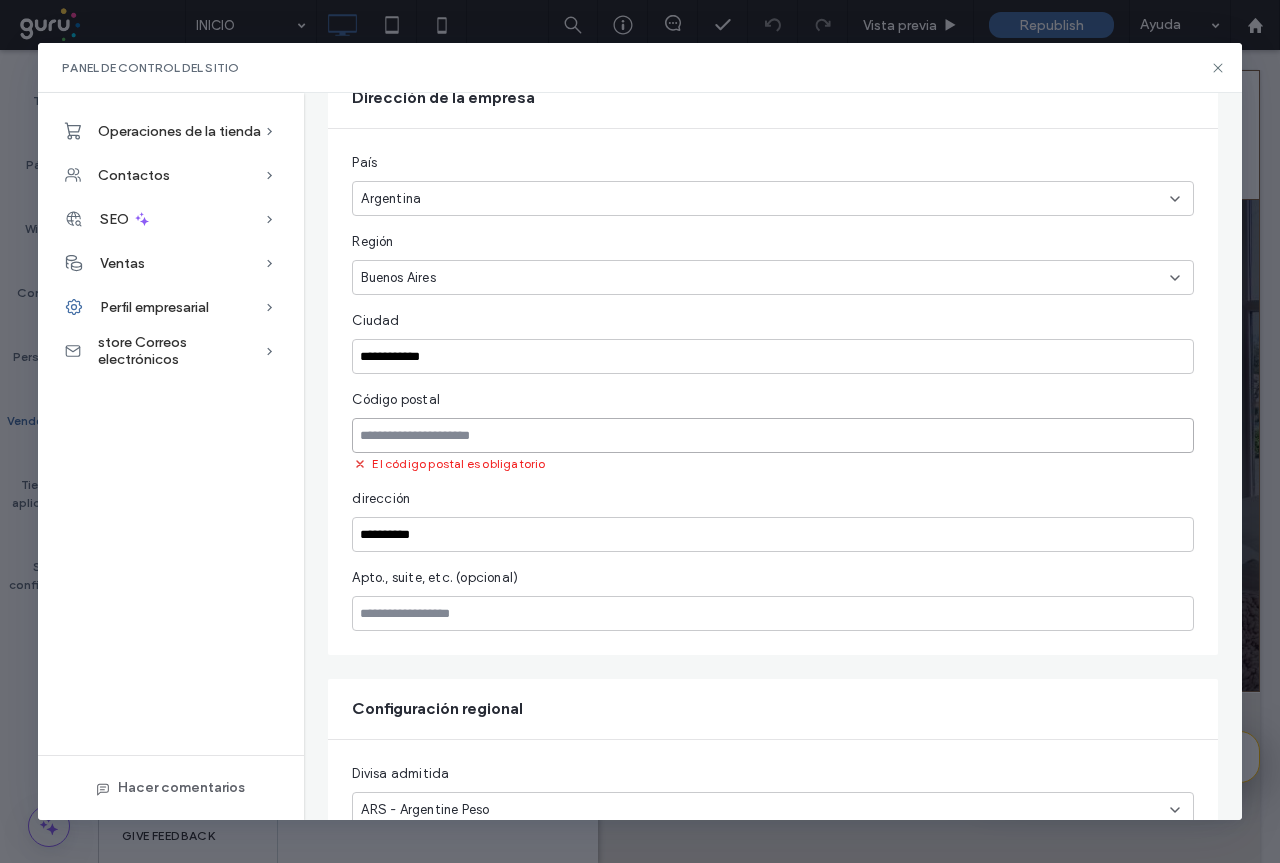 click at bounding box center [772, 435] 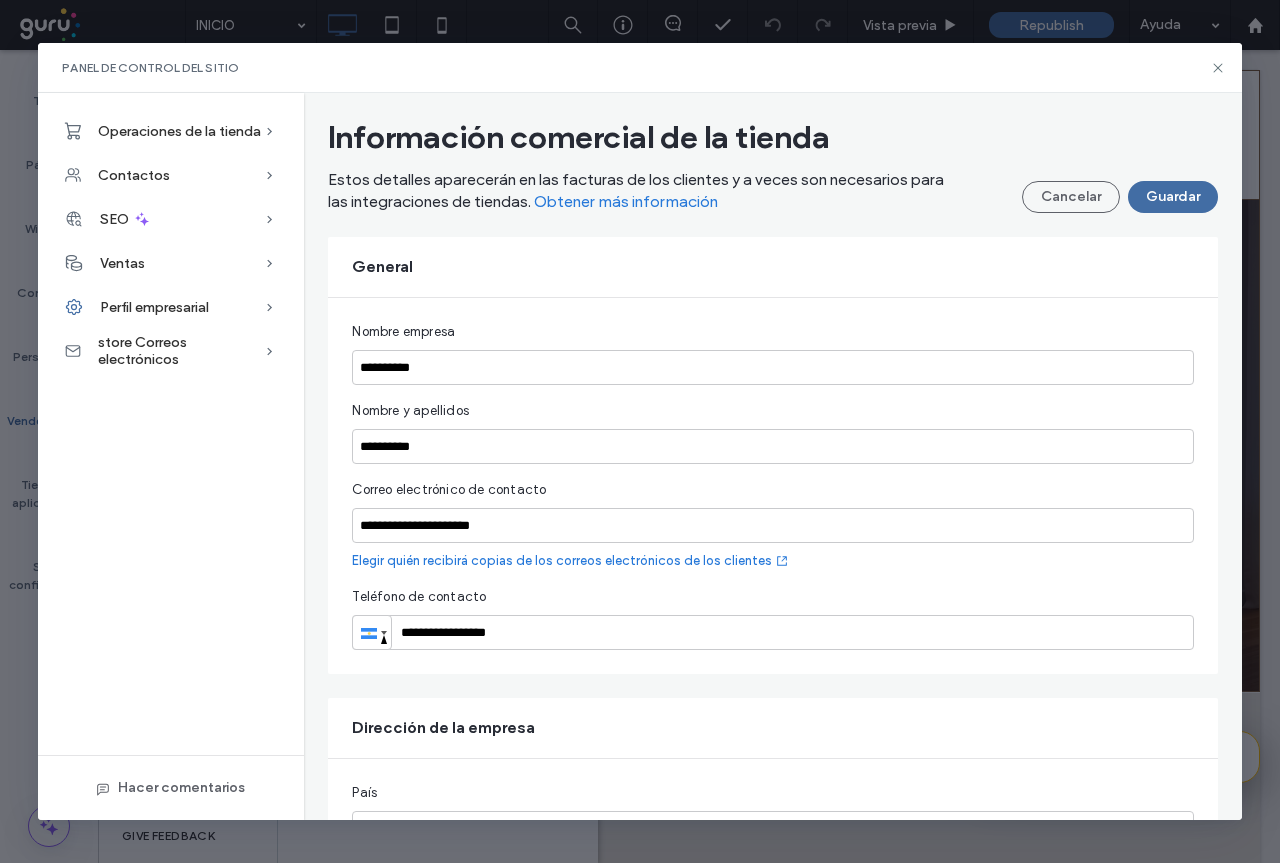 scroll, scrollTop: 0, scrollLeft: 0, axis: both 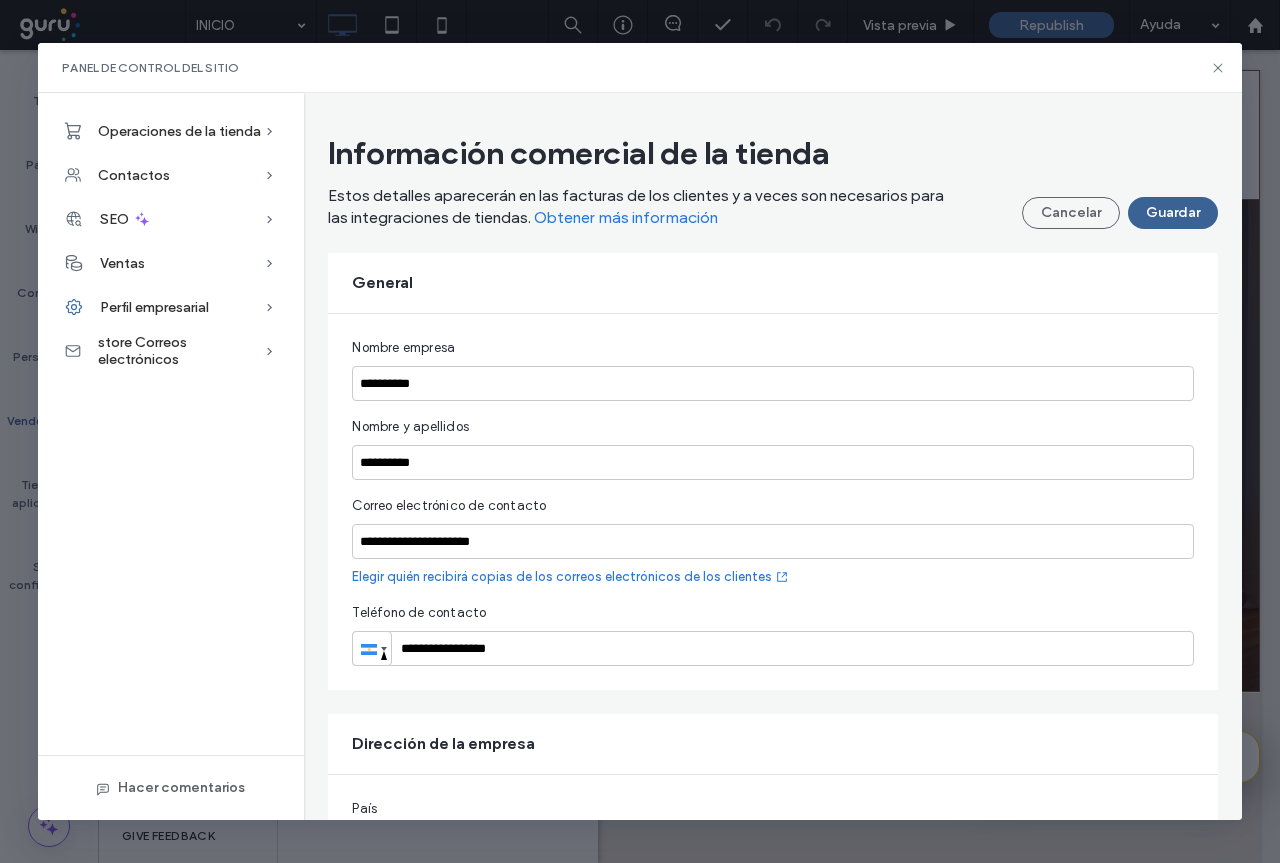 type on "****" 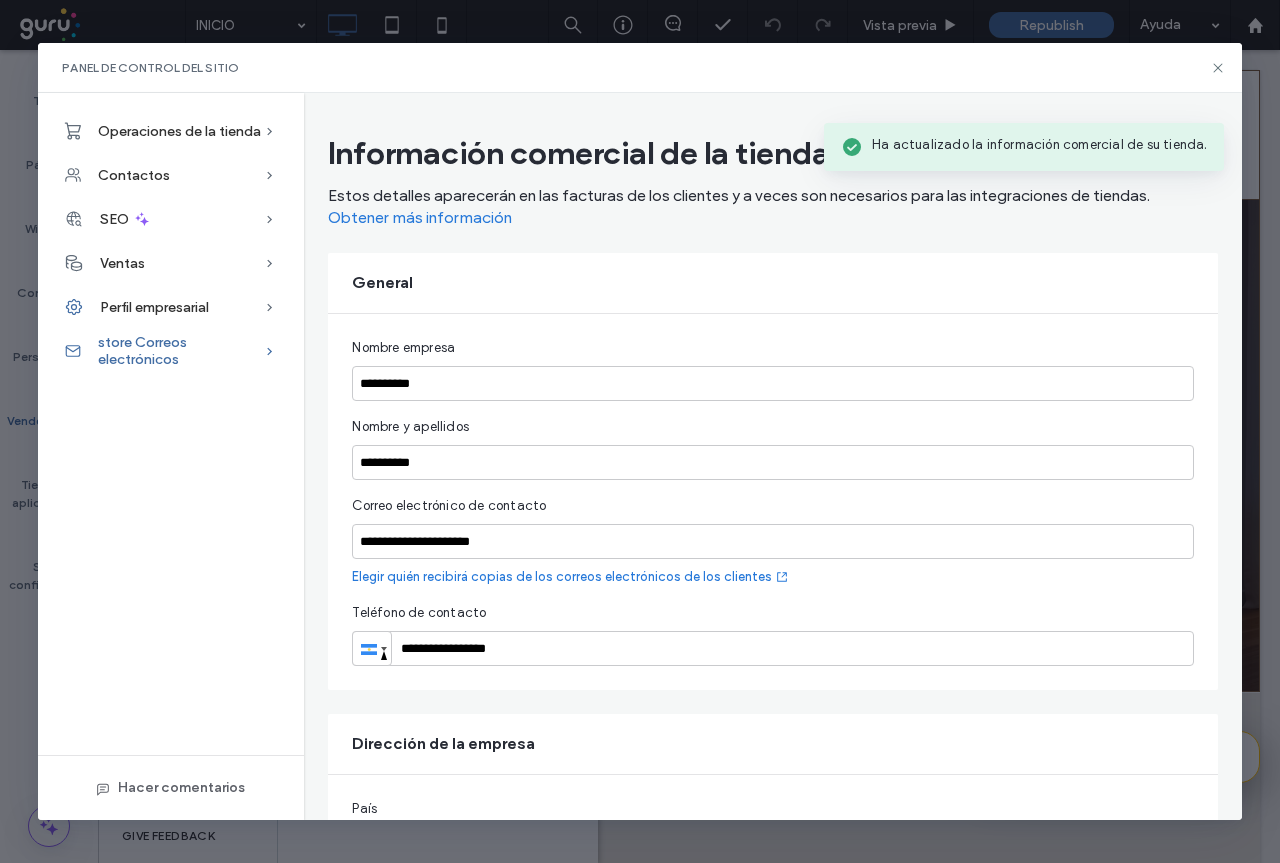 click on "store Correos electrónicos" at bounding box center (181, 351) 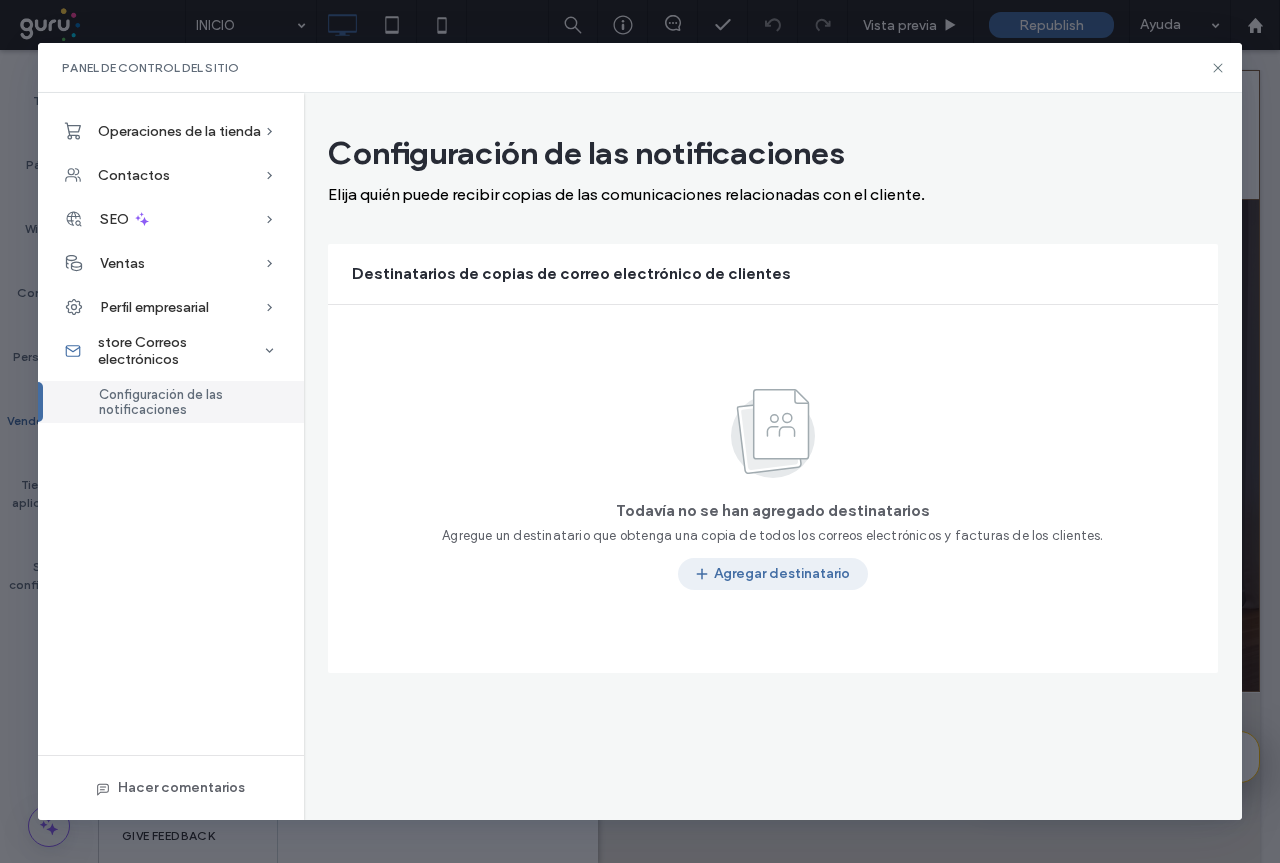 click on "Agregar destinatario" at bounding box center [773, 574] 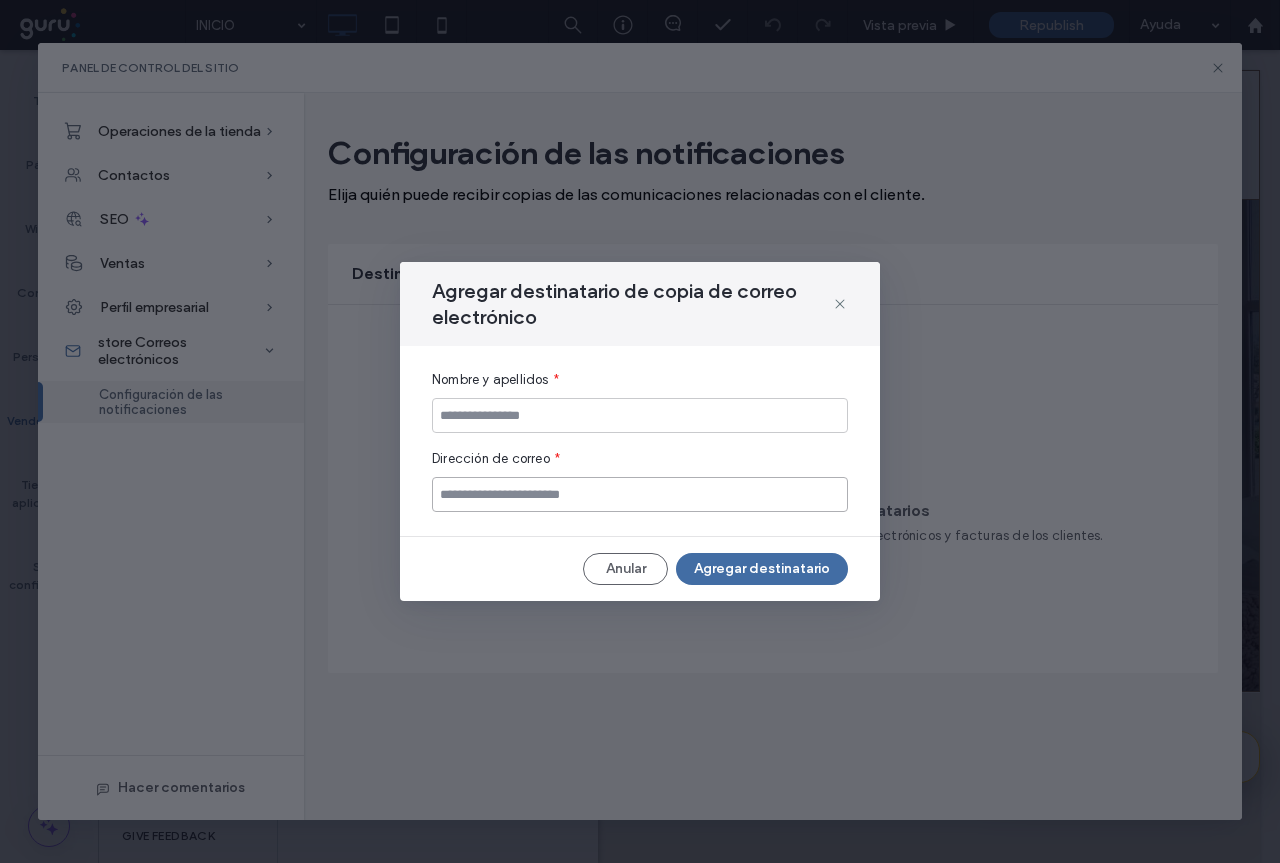 click at bounding box center (640, 494) 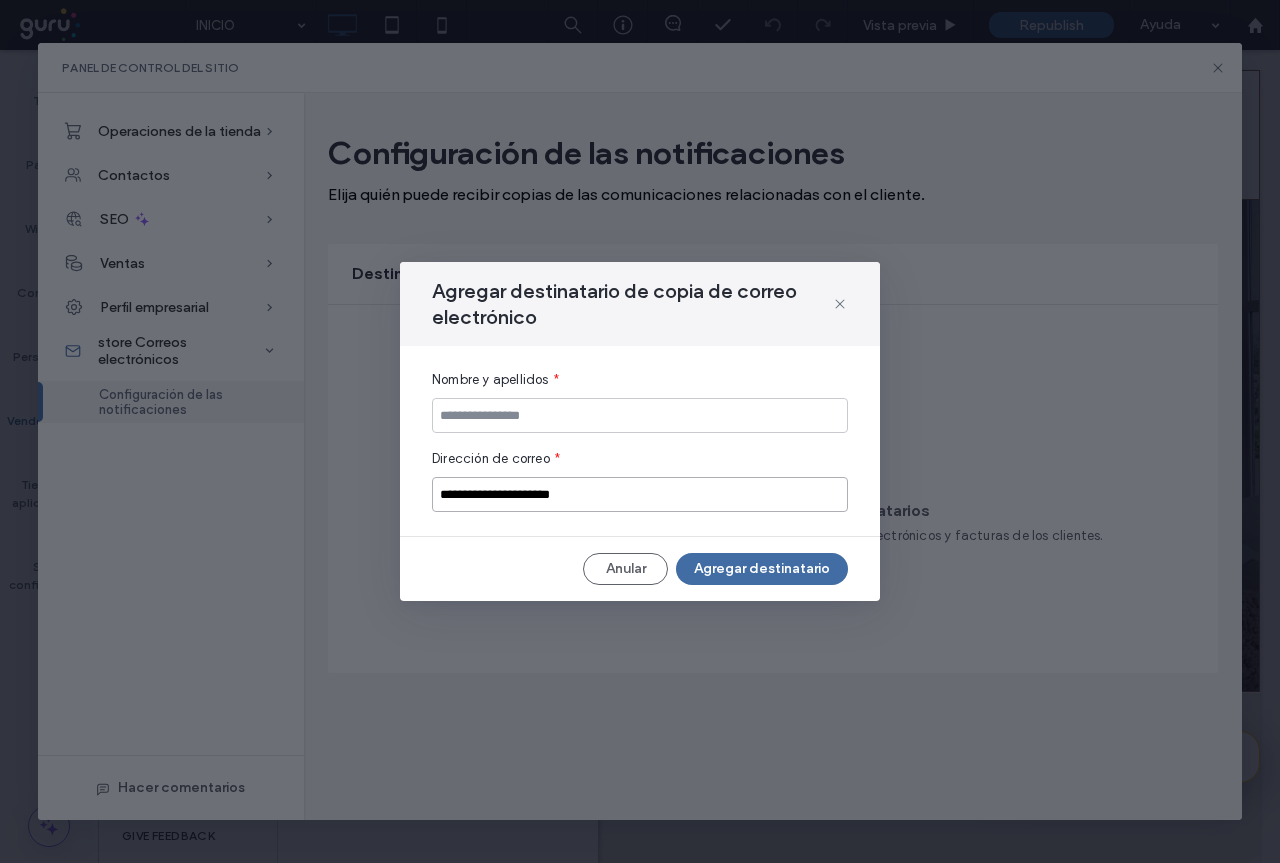 type on "**********" 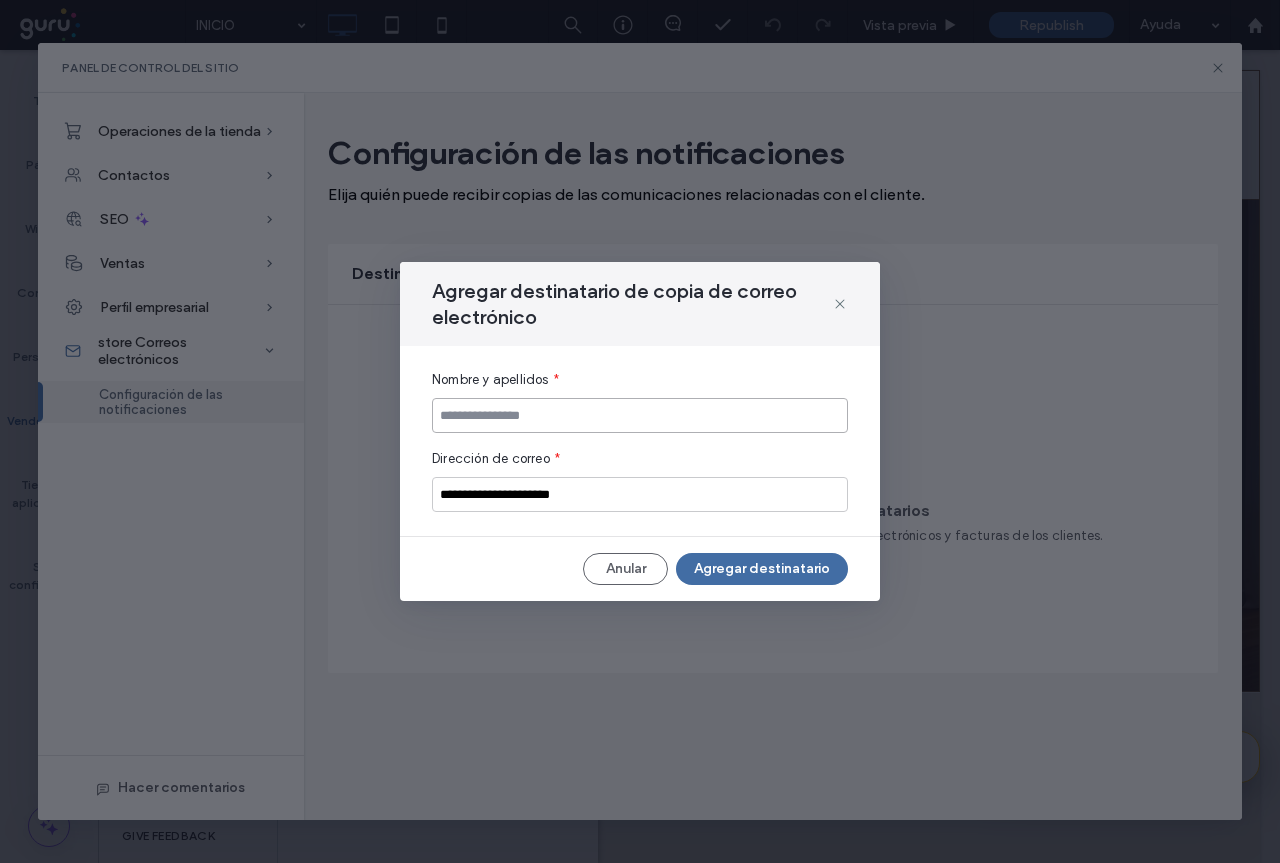 click at bounding box center (640, 415) 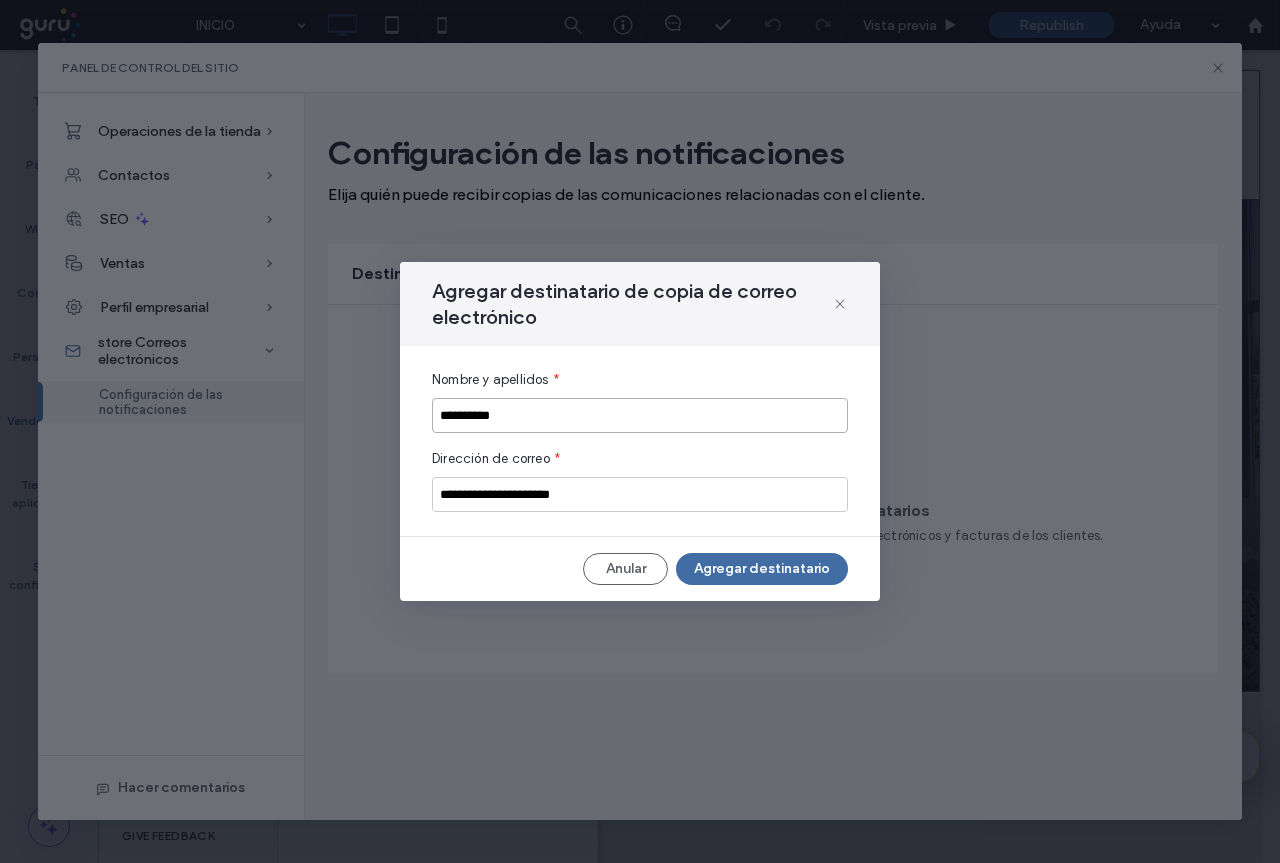 type on "**********" 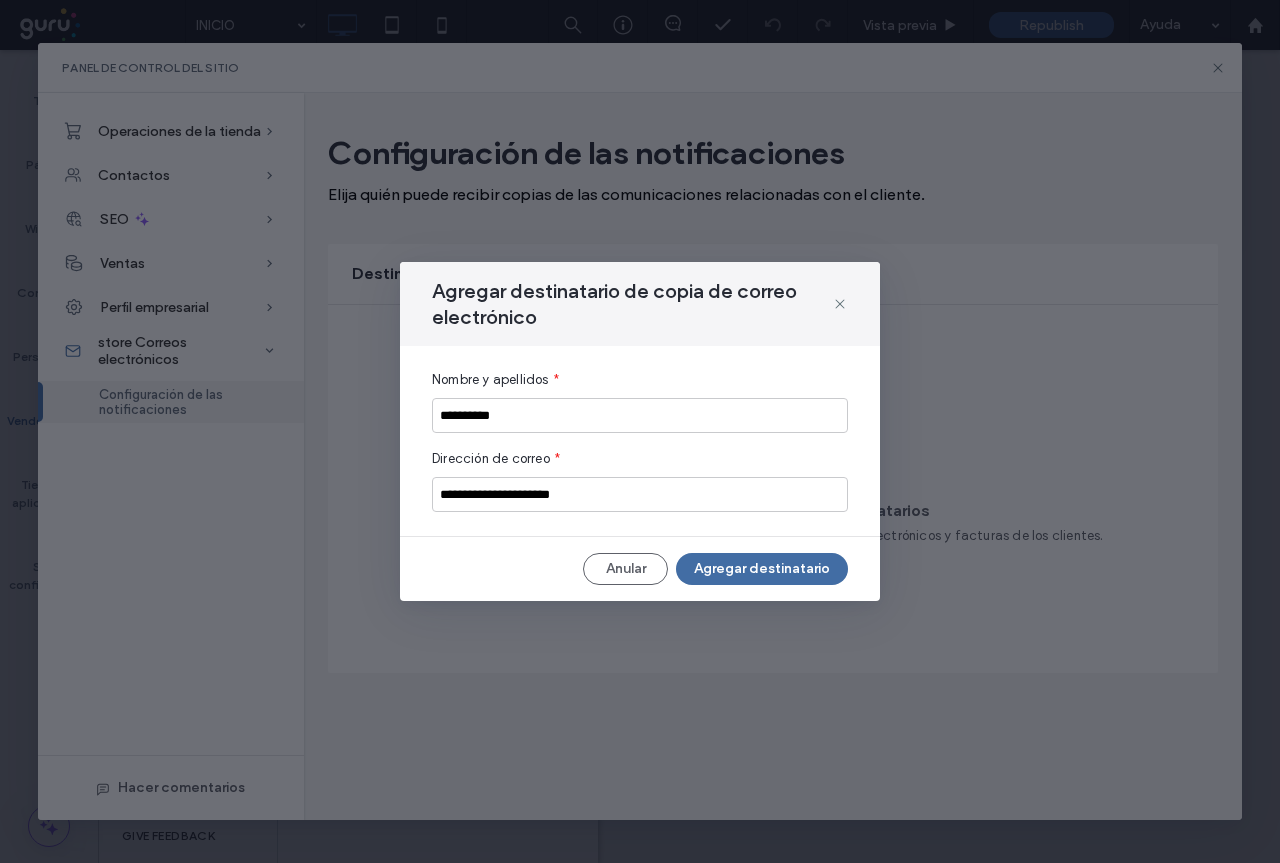 click on "Agregar destinatario" at bounding box center (762, 569) 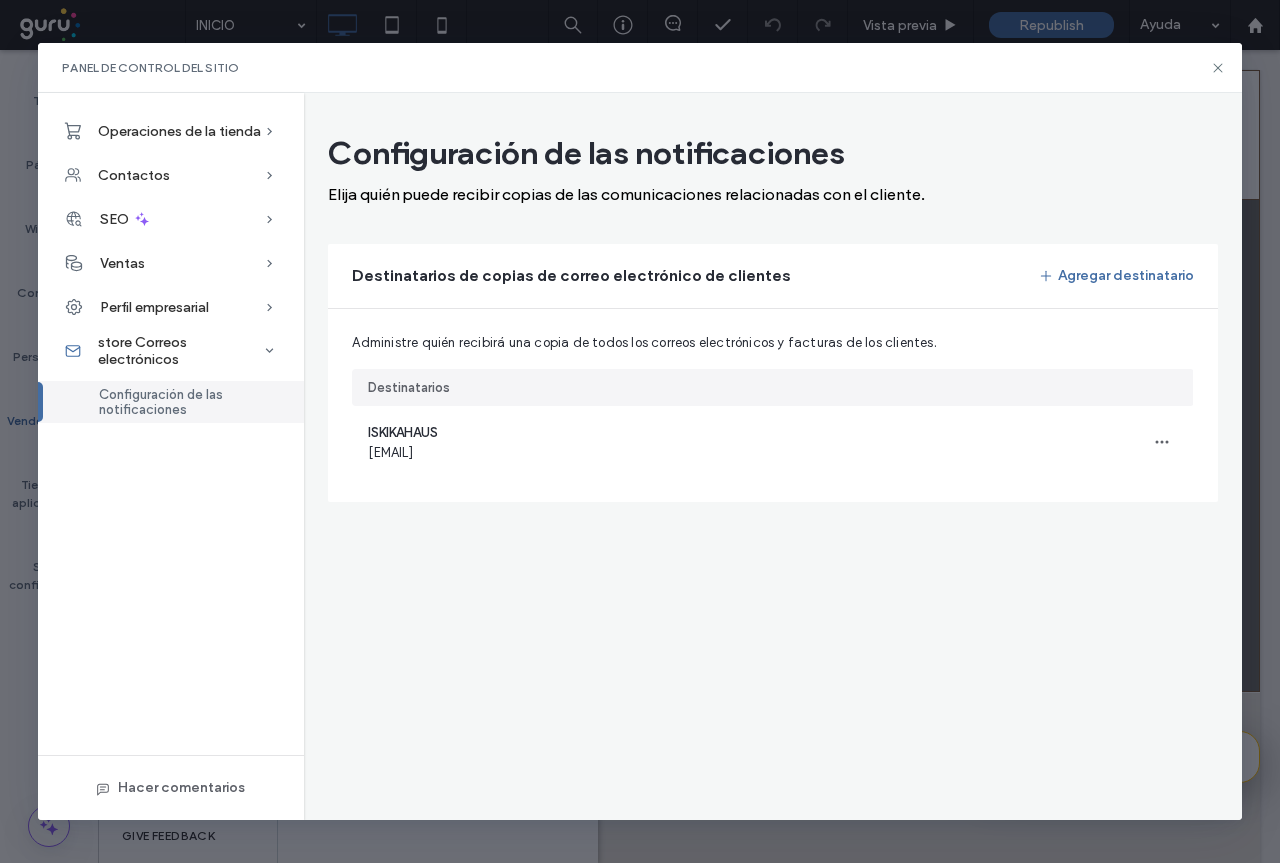 scroll, scrollTop: 0, scrollLeft: 0, axis: both 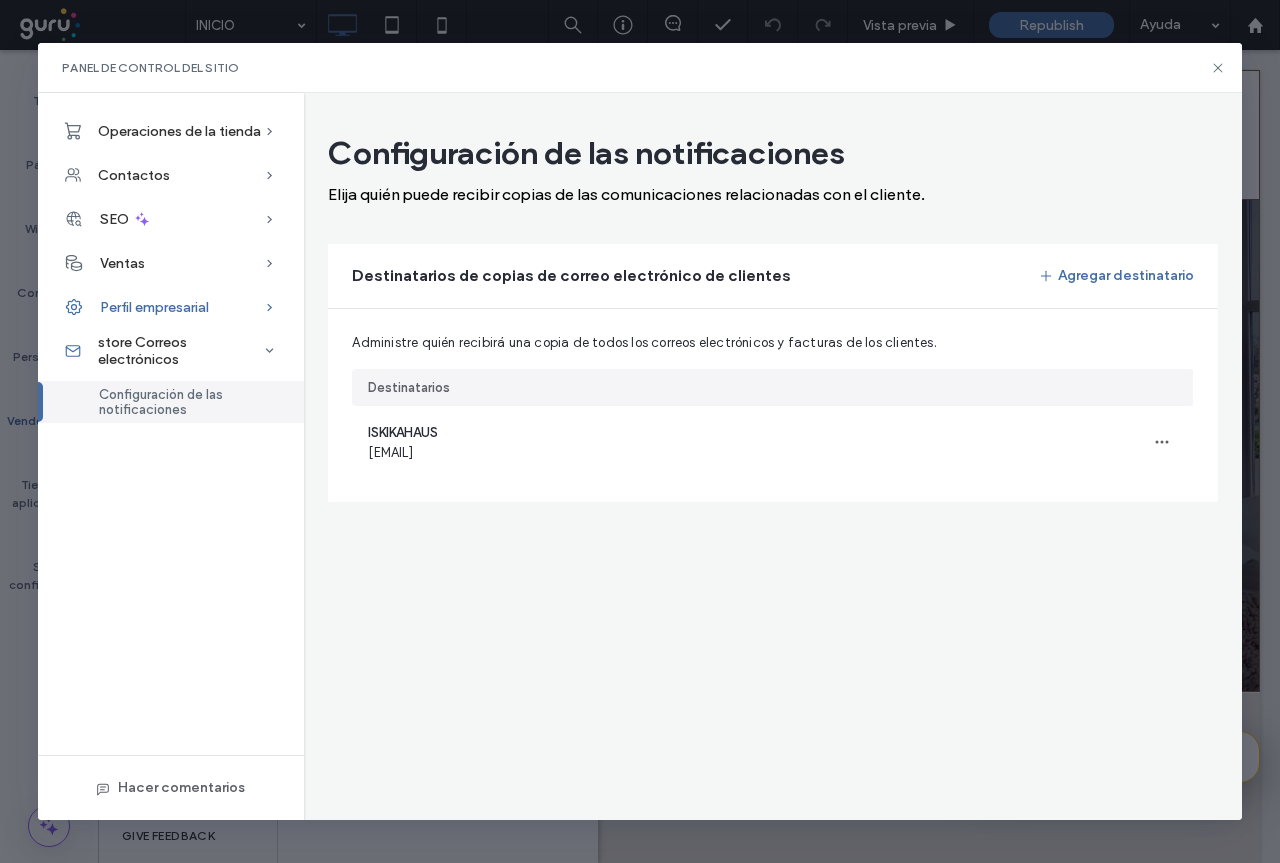 click on "Perfil empresarial" at bounding box center [171, 307] 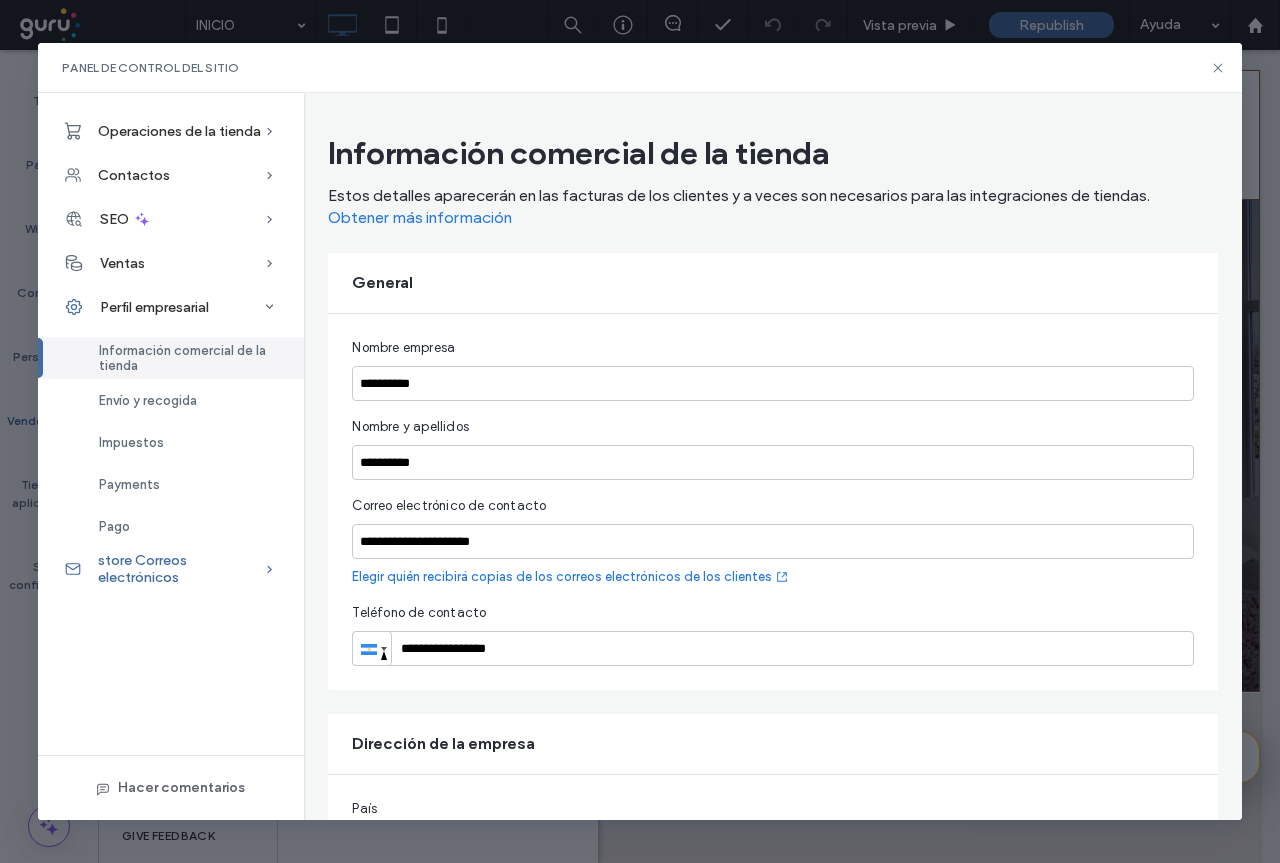 click on "store Correos electrónicos" at bounding box center [171, 569] 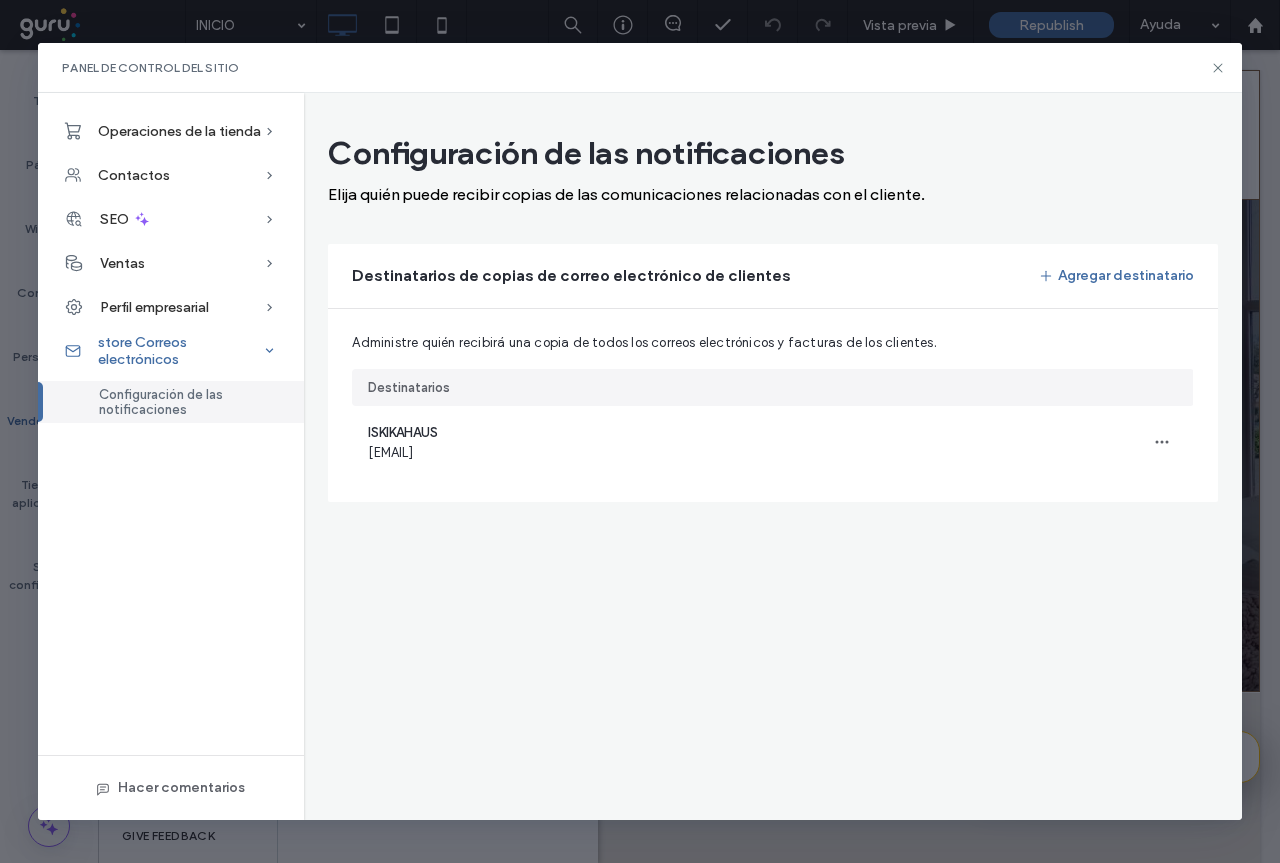 click on "store Correos electrónicos" at bounding box center (181, 351) 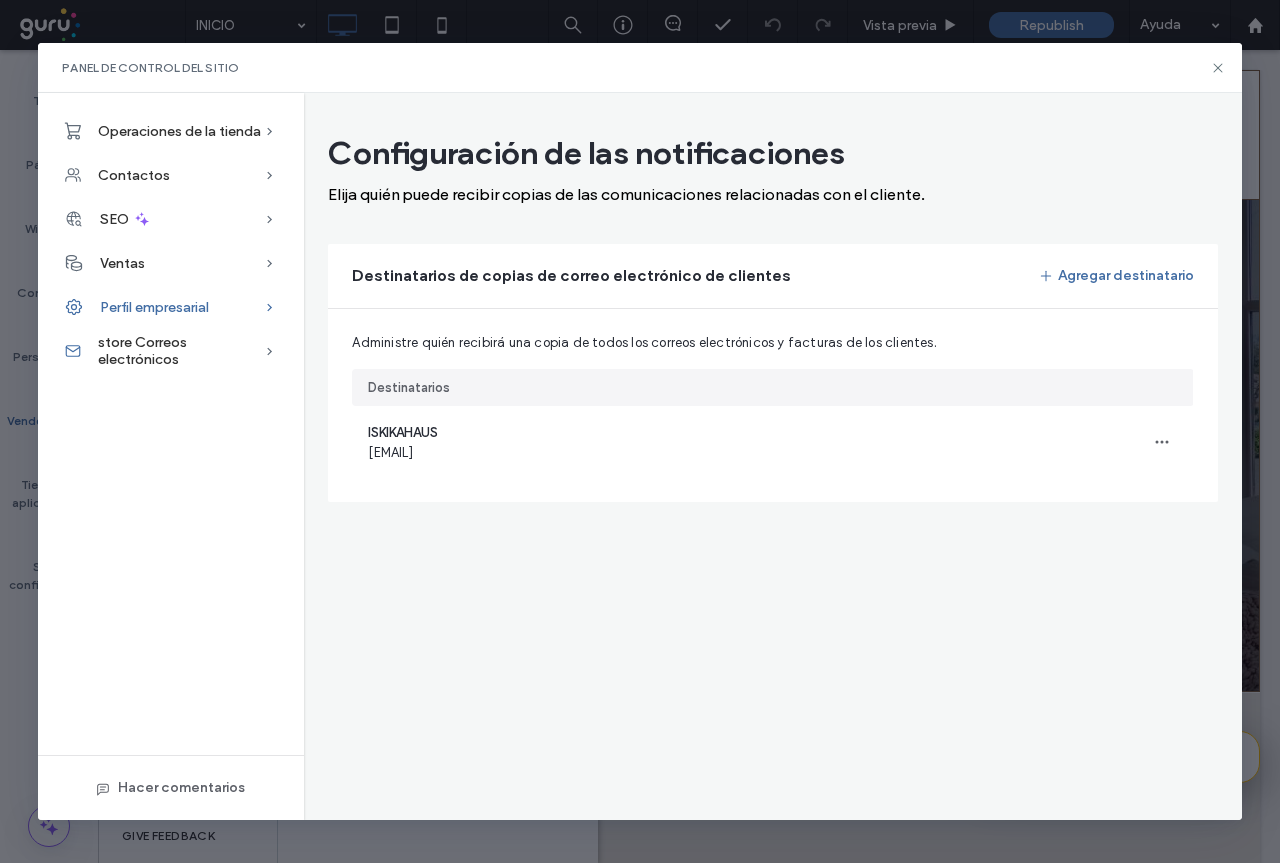 click on "Perfil empresarial" at bounding box center [154, 307] 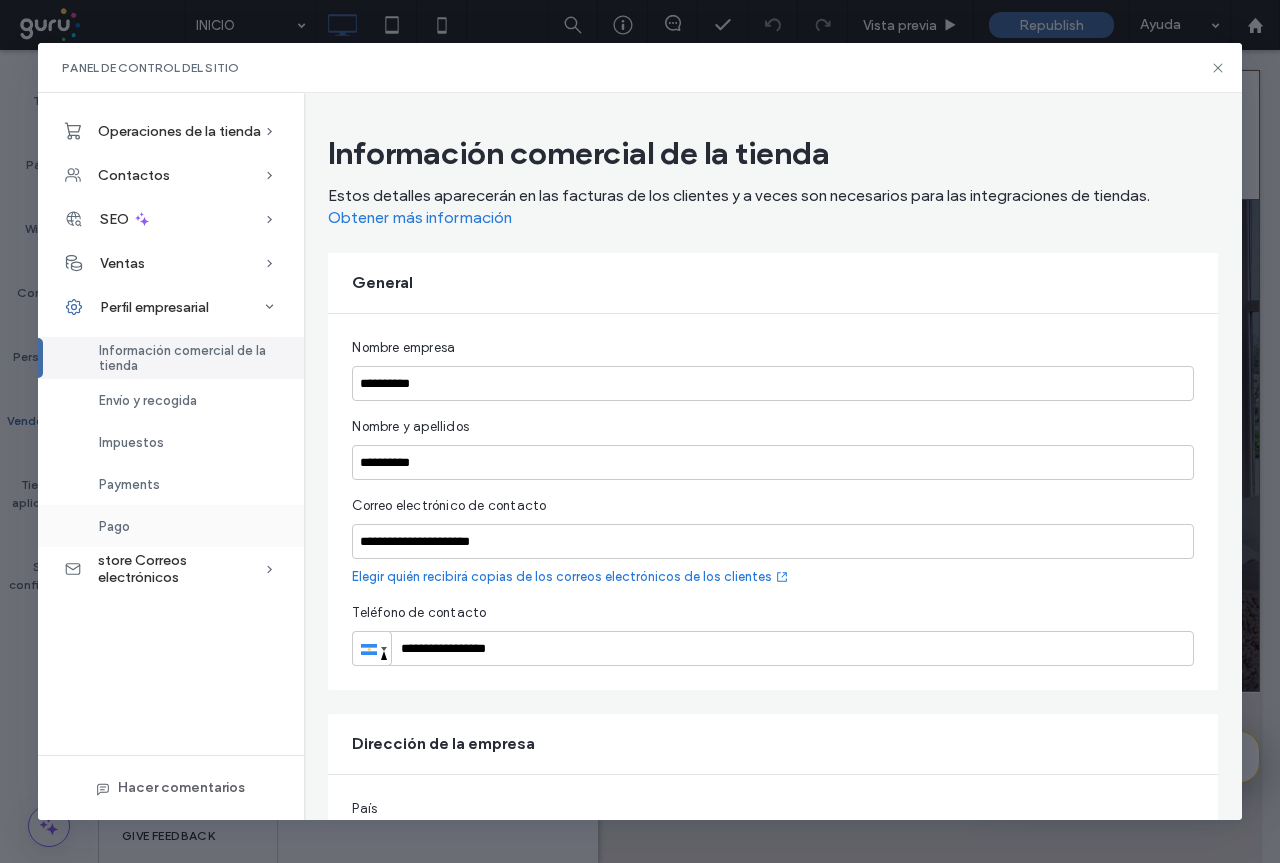 click on "Pago" at bounding box center [171, 526] 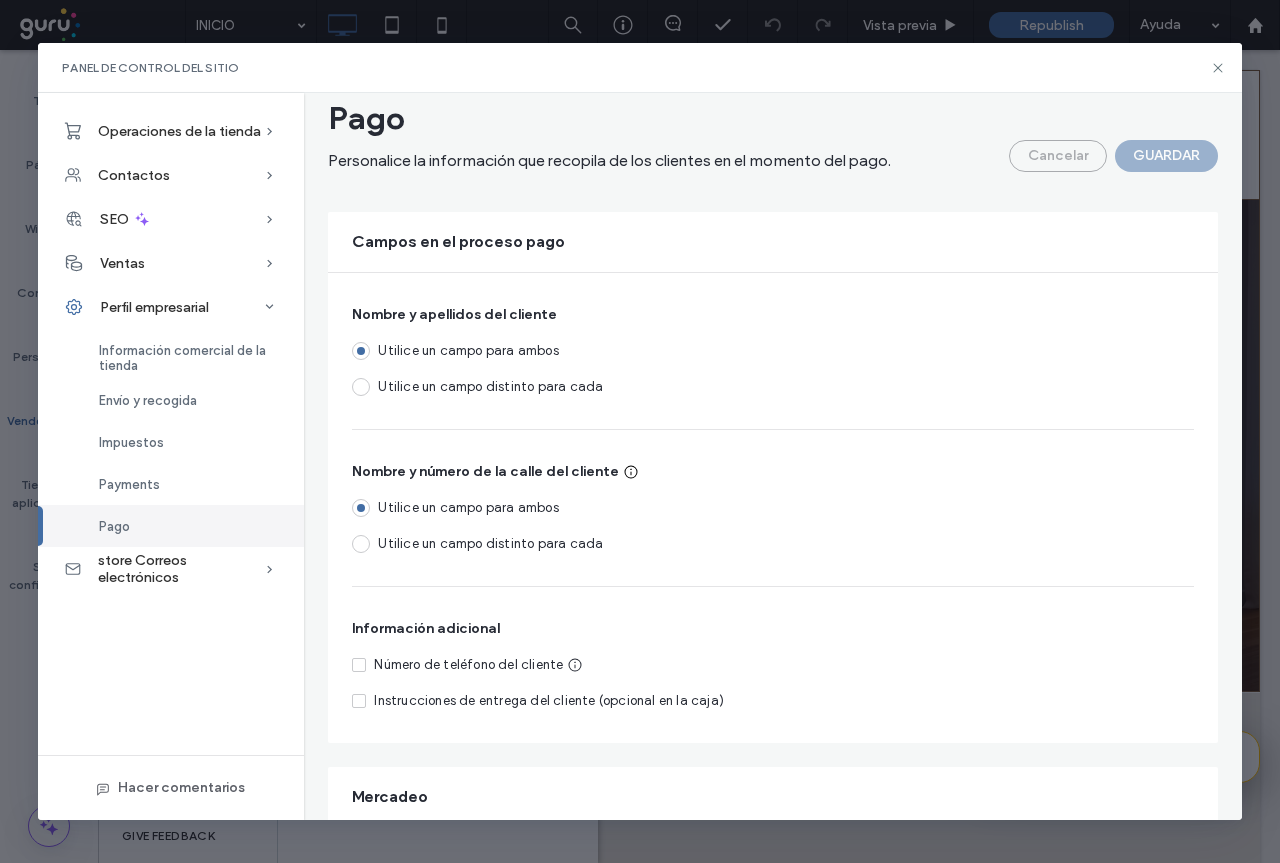 scroll, scrollTop: 0, scrollLeft: 0, axis: both 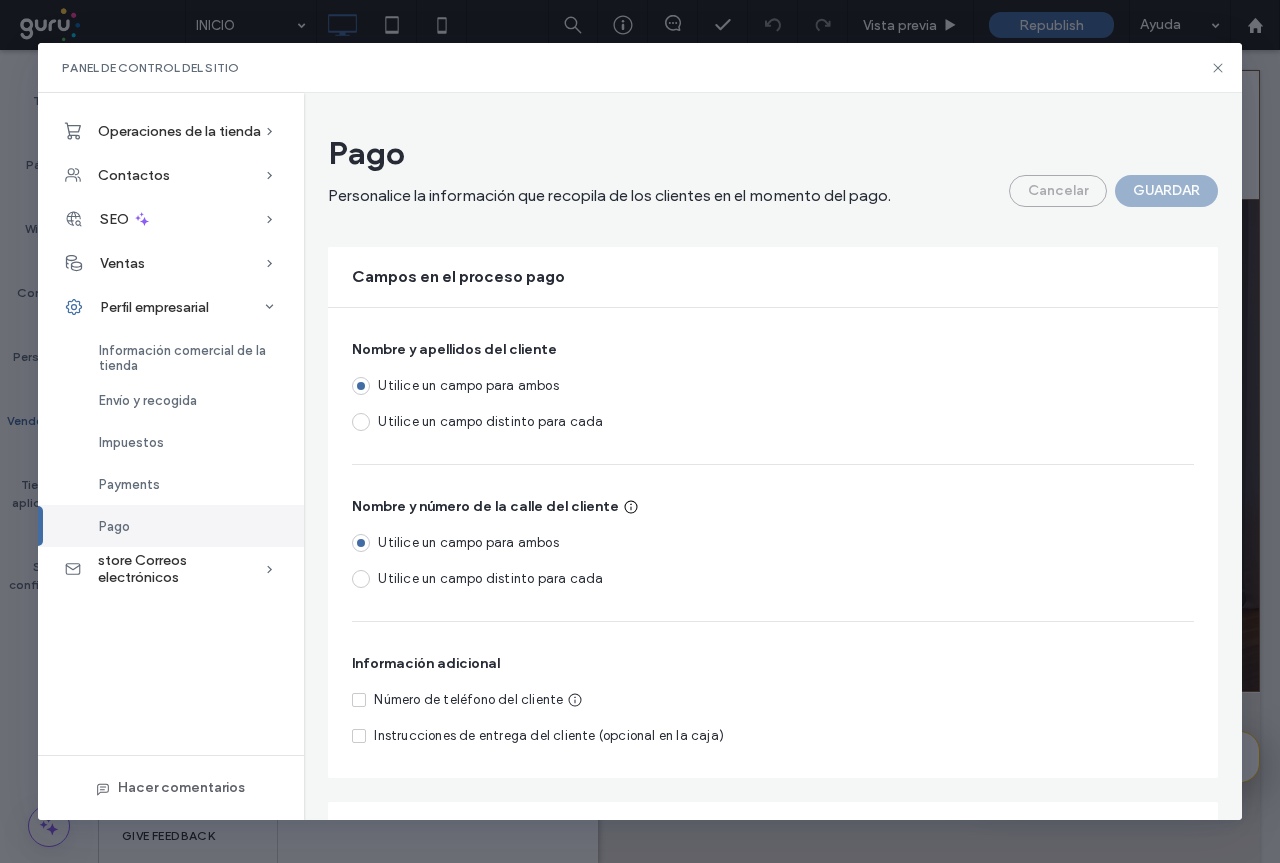 click at bounding box center [359, 700] 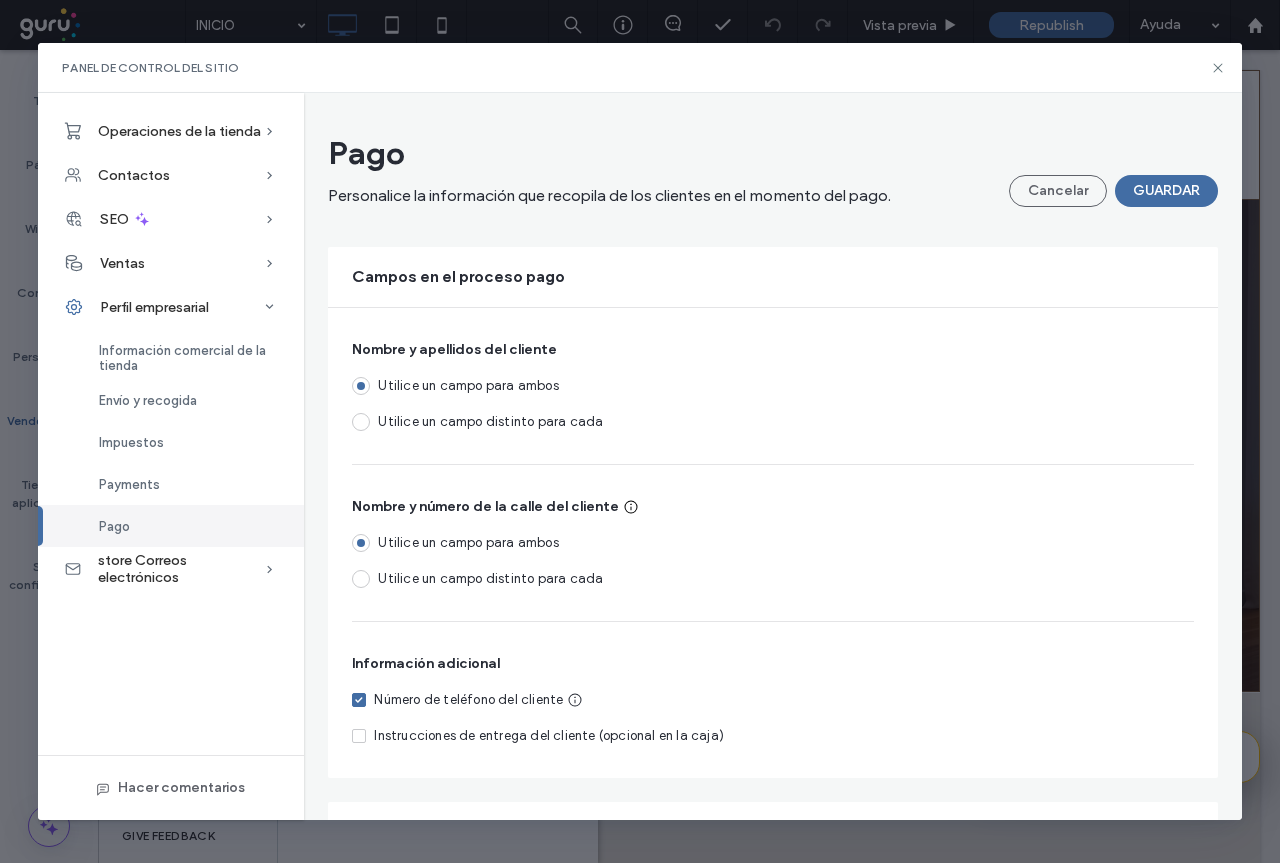 drag, startPoint x: 1169, startPoint y: 195, endPoint x: 1116, endPoint y: 170, distance: 58.60034 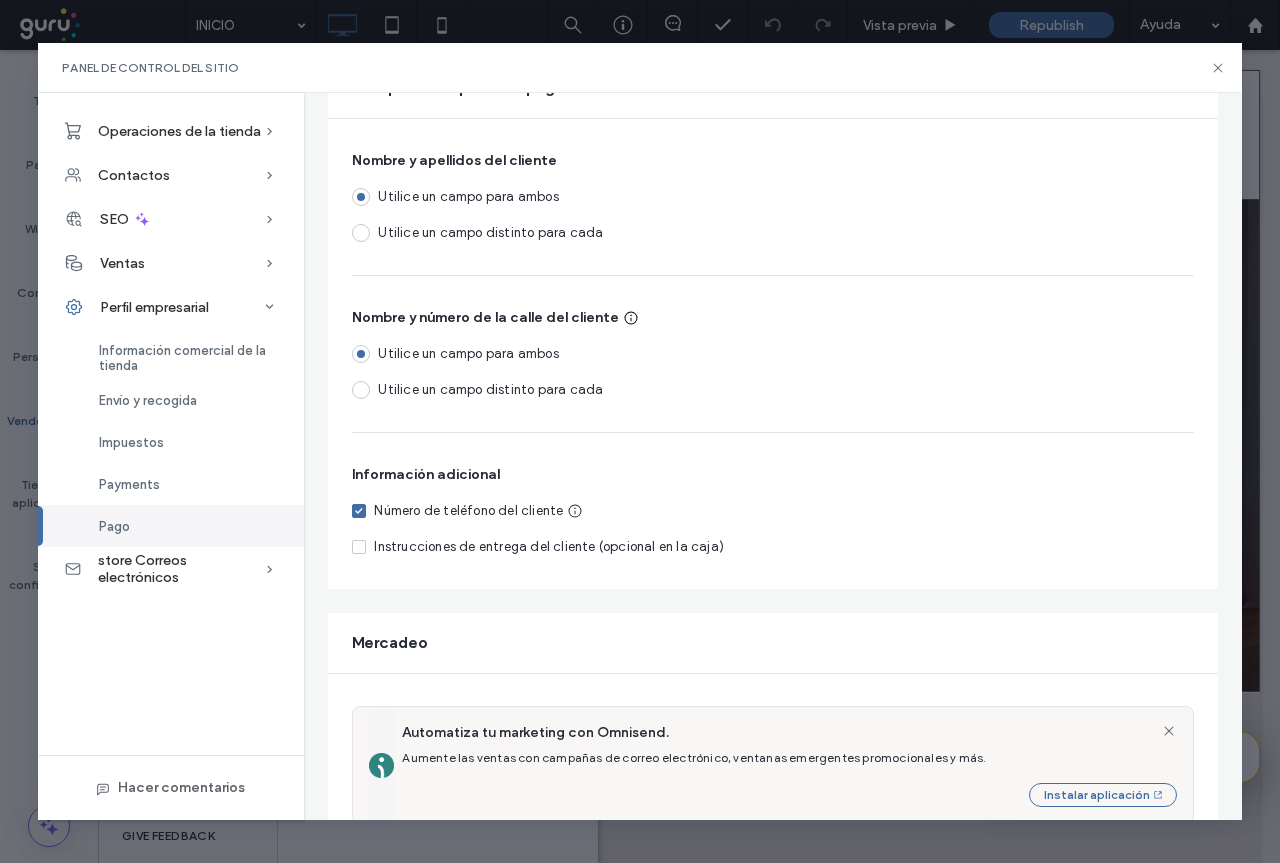 scroll, scrollTop: 0, scrollLeft: 0, axis: both 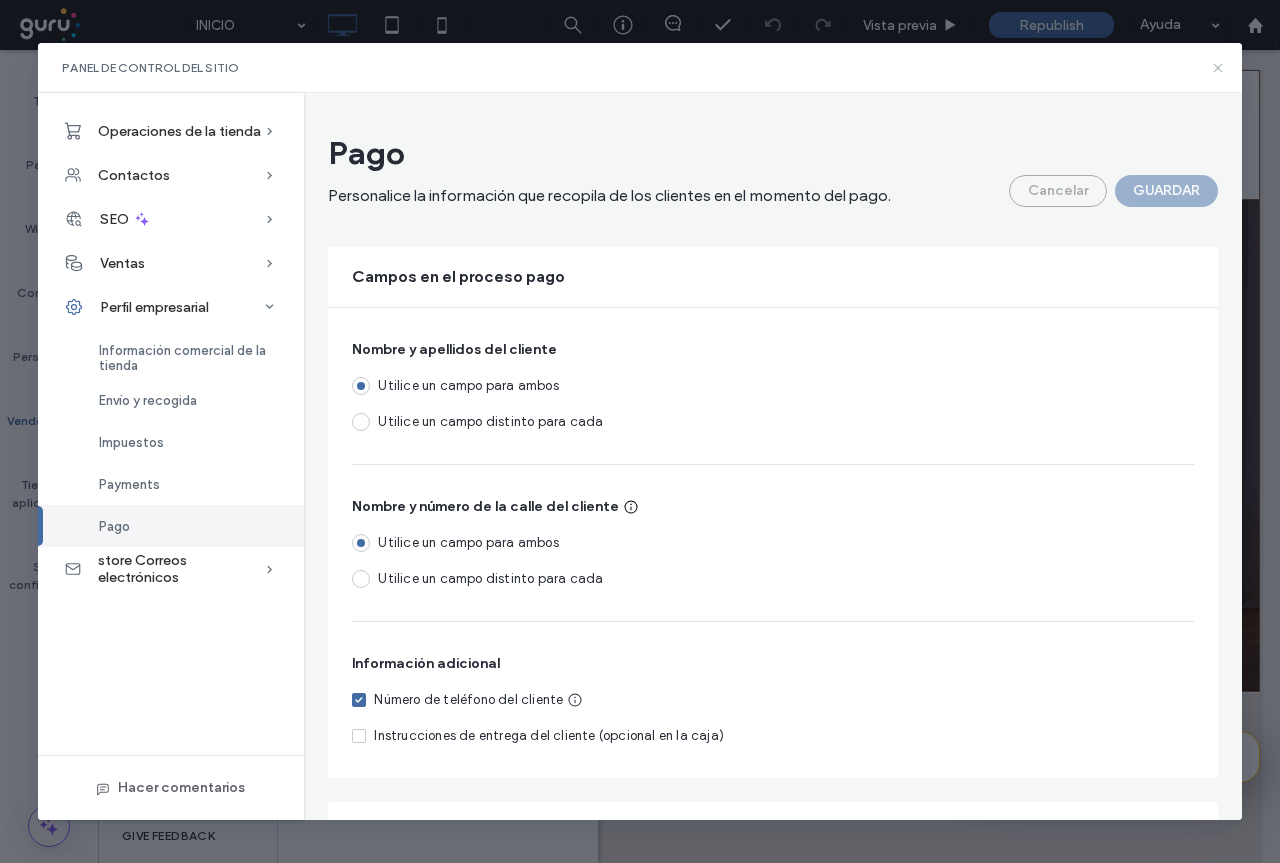 click 